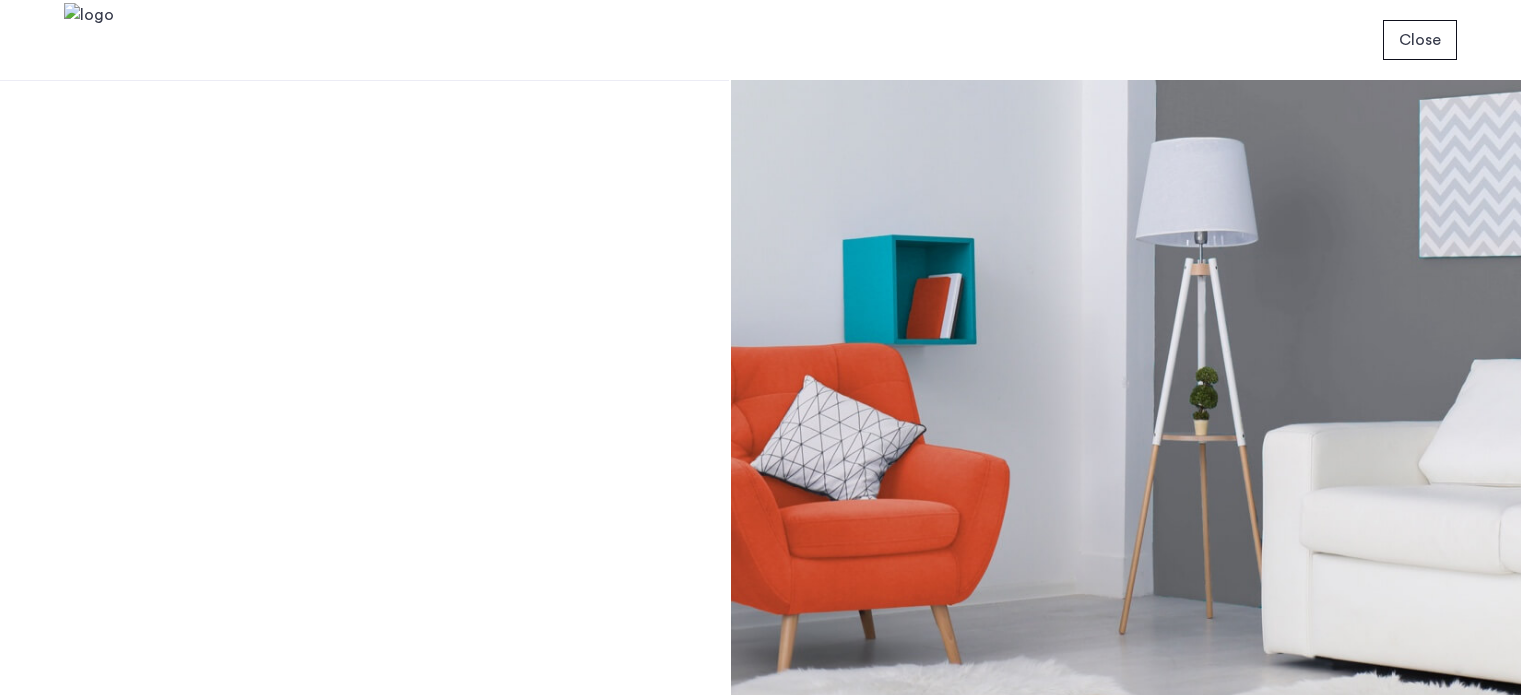 scroll, scrollTop: 0, scrollLeft: 0, axis: both 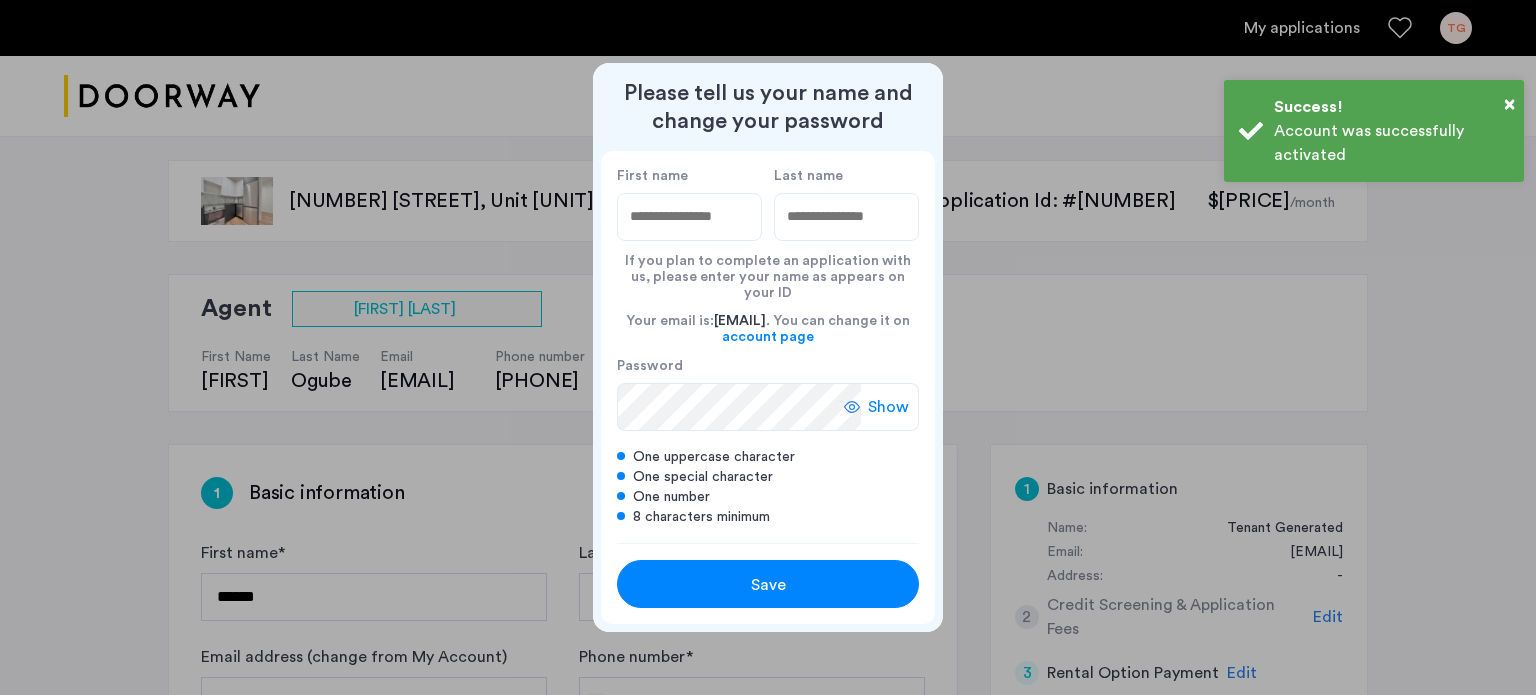 click on "First name" at bounding box center (689, 217) 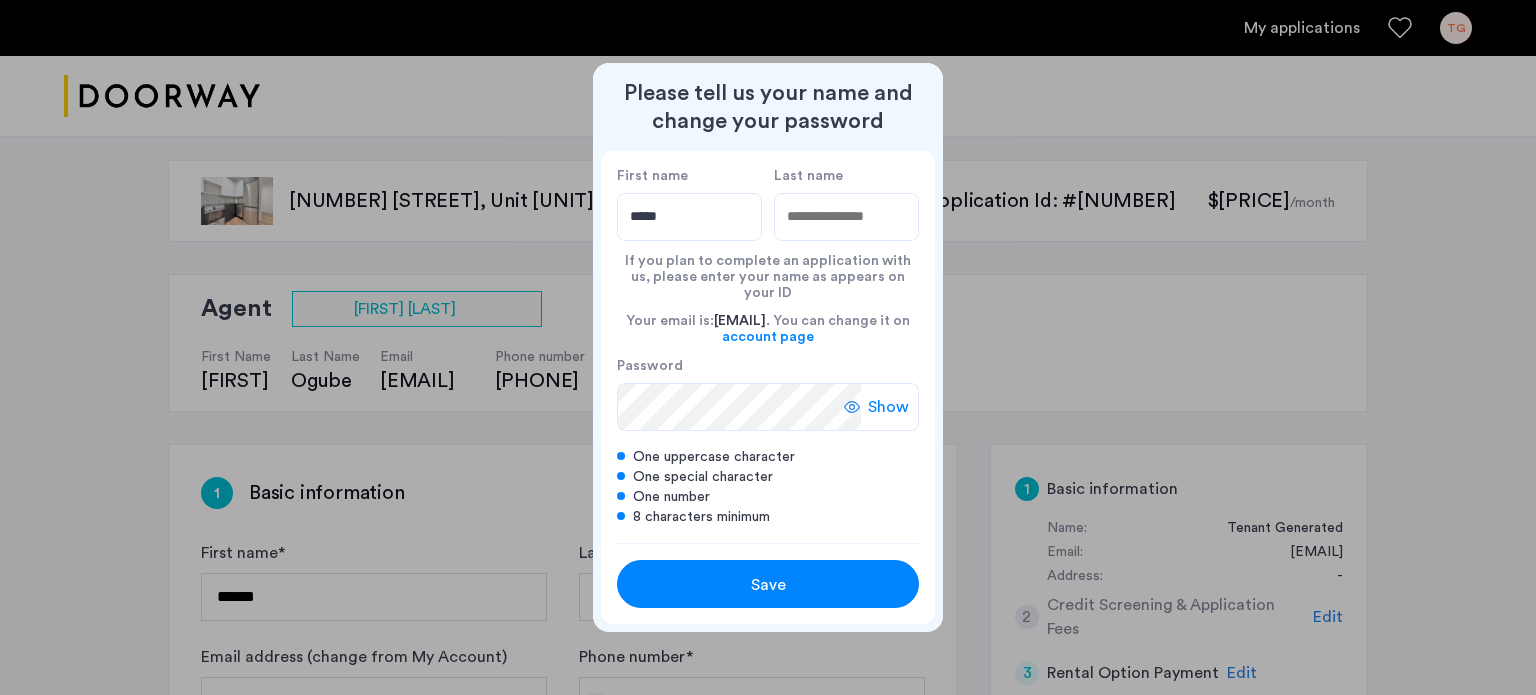 type on "*****" 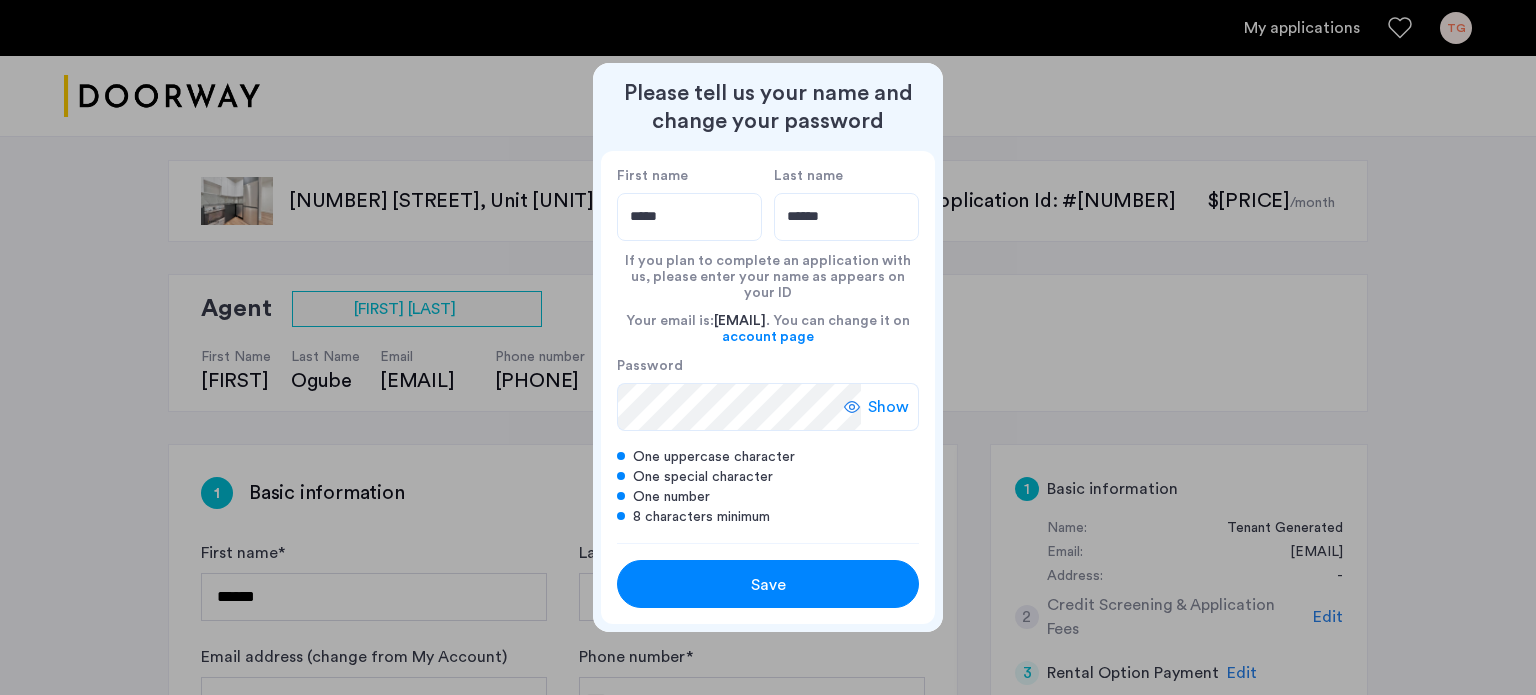type on "******" 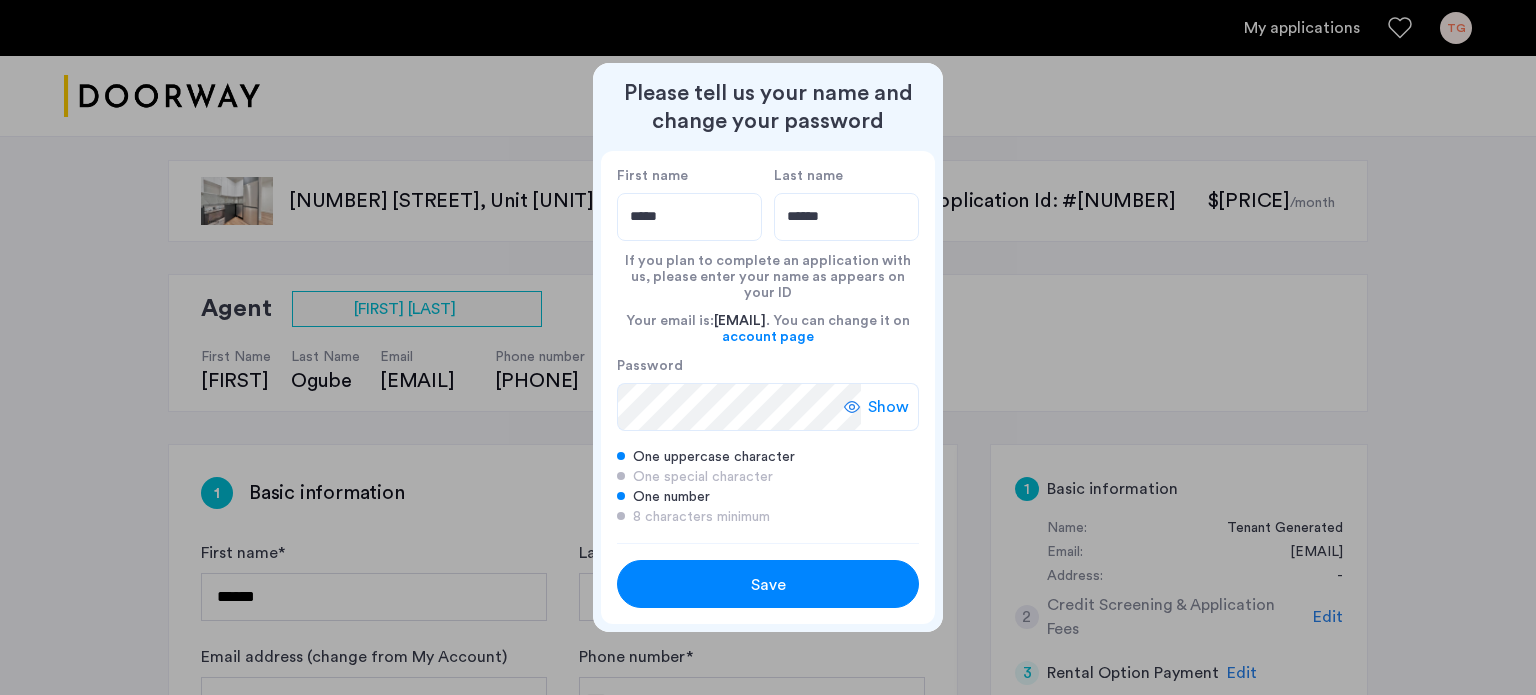 click on "Show" at bounding box center (888, 407) 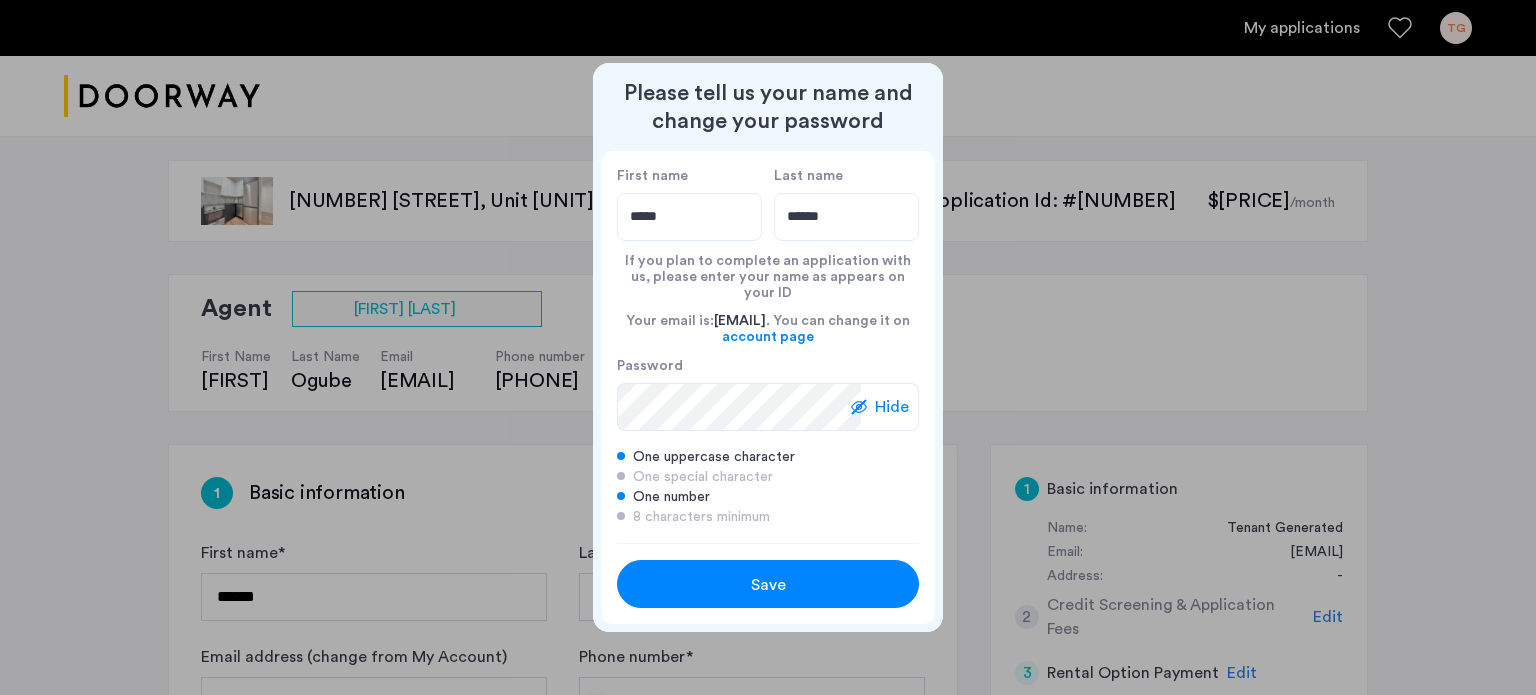 click on "Please tell us your name and change your password First name ***** Last name ******  If you plan to complete an application with us, please enter your name as appears on your ID   Your email is:  finverethan@yahoo.com . You can change it on  account page Password Hide  One uppercase character   One special character   One number   8 characters minimum  Save" at bounding box center (768, 347) 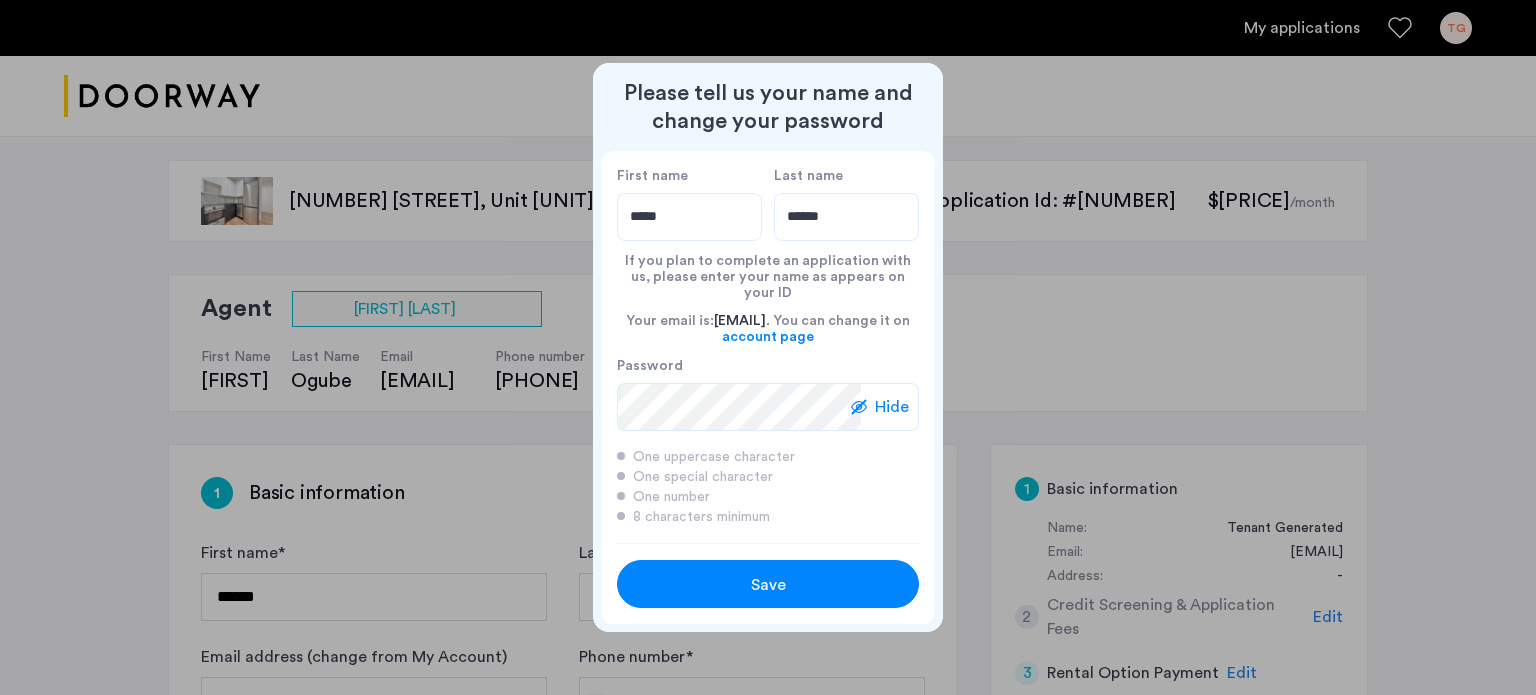 click on "Save" at bounding box center [768, 585] 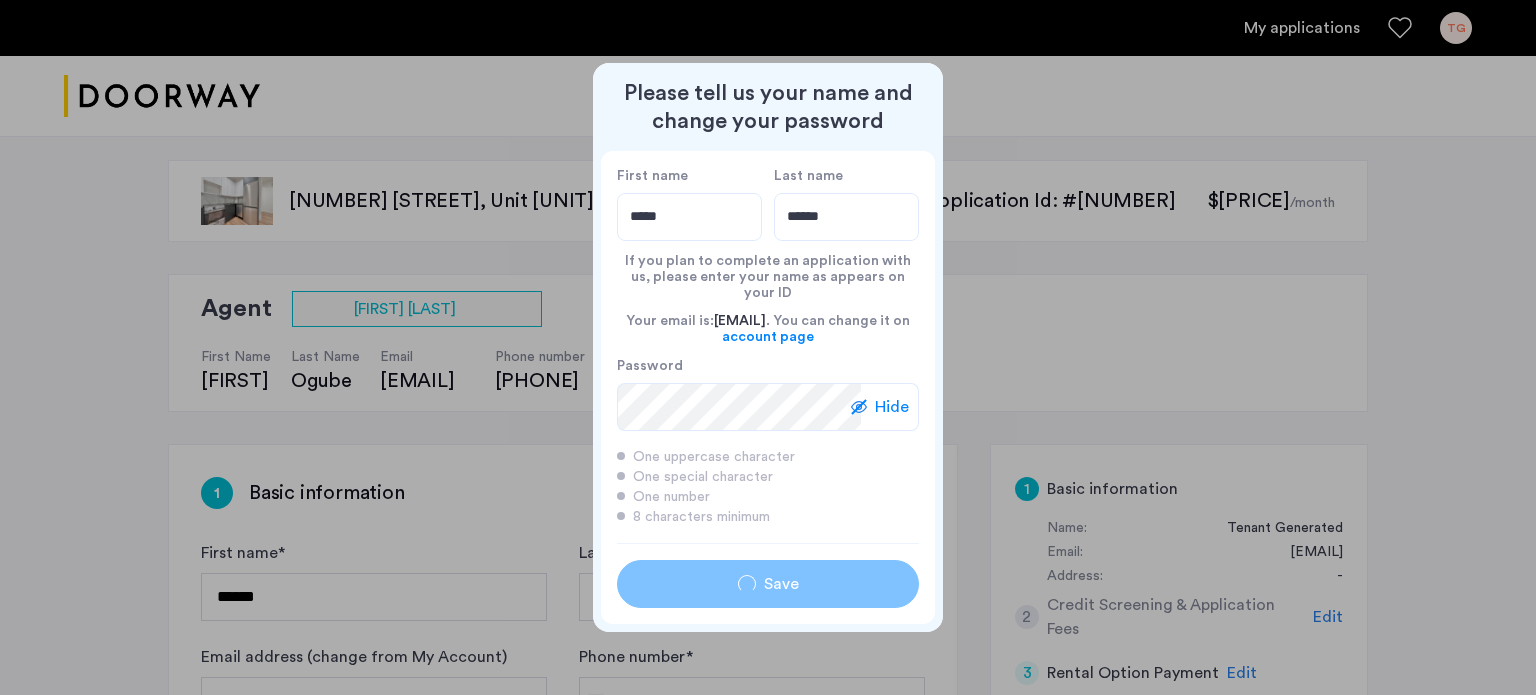 type on "*****" 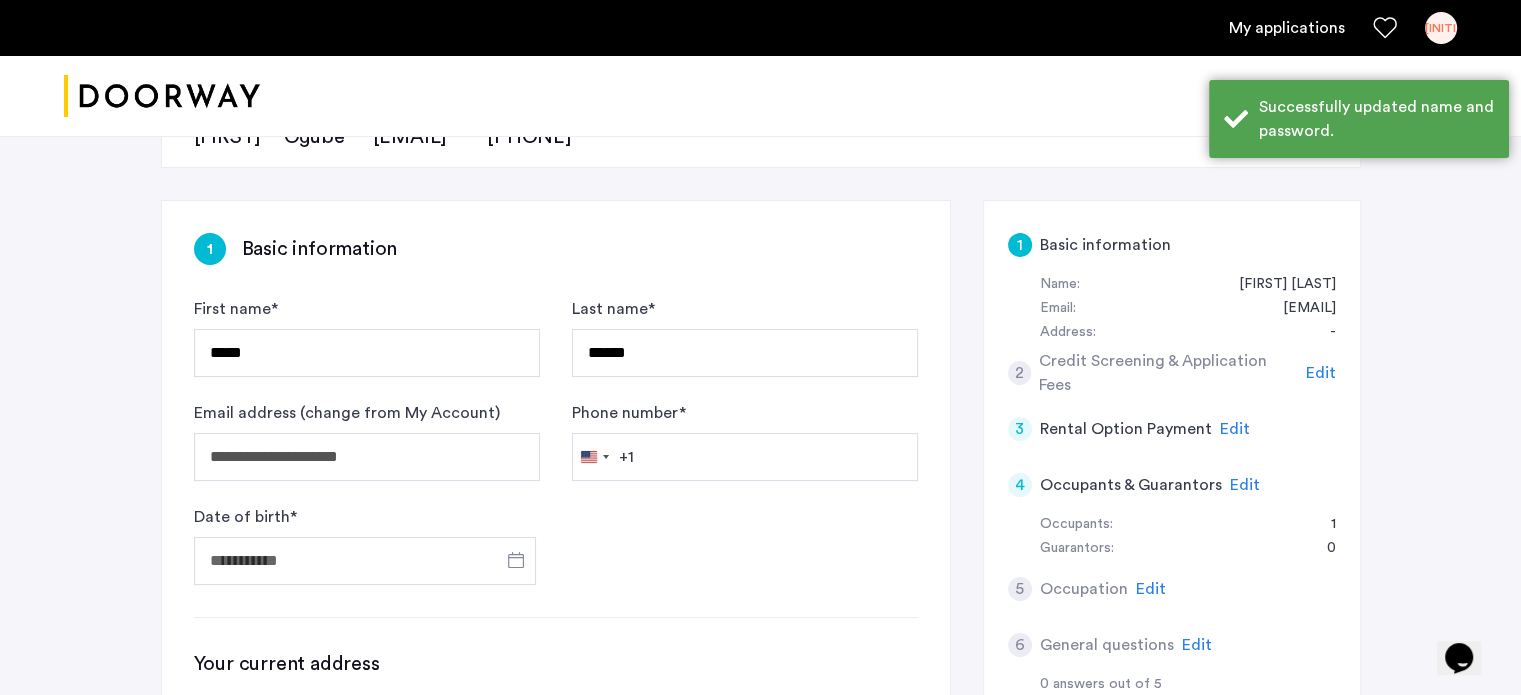 scroll, scrollTop: 272, scrollLeft: 0, axis: vertical 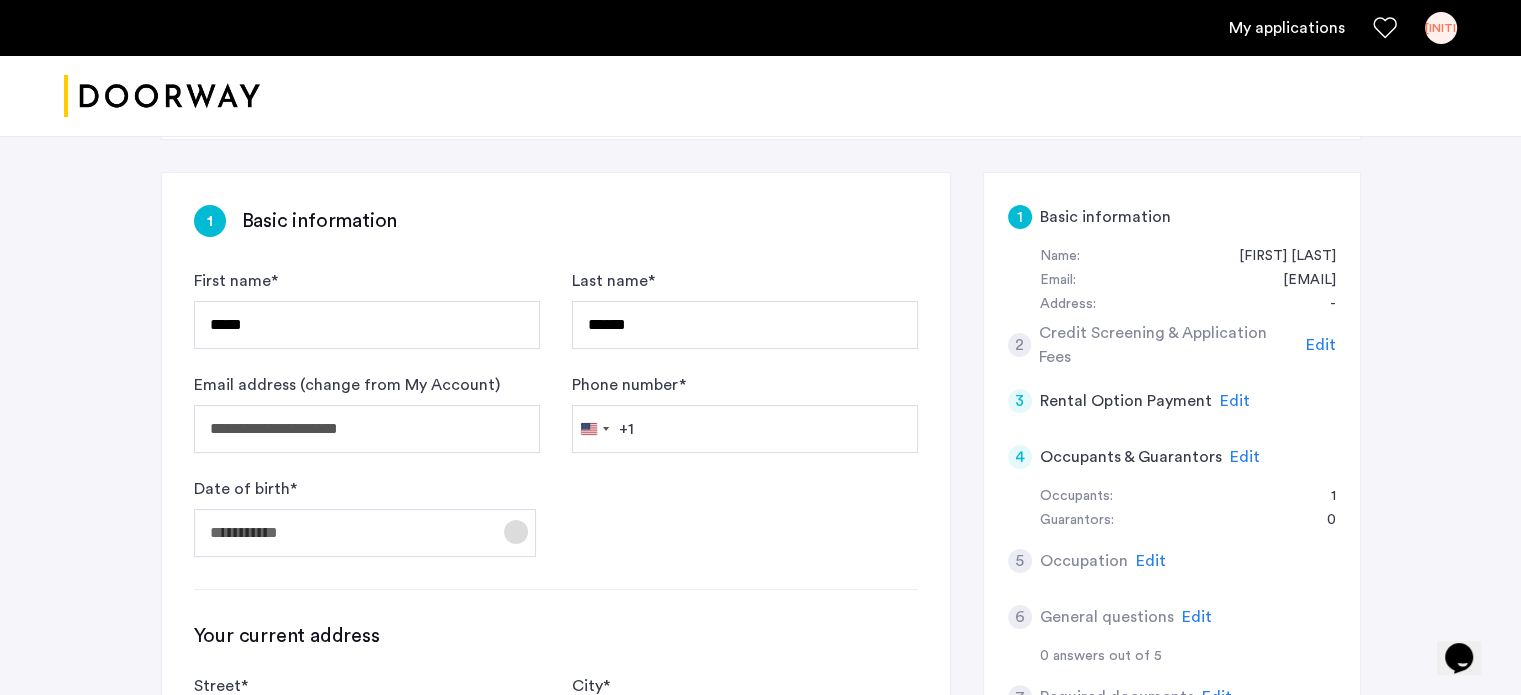 click 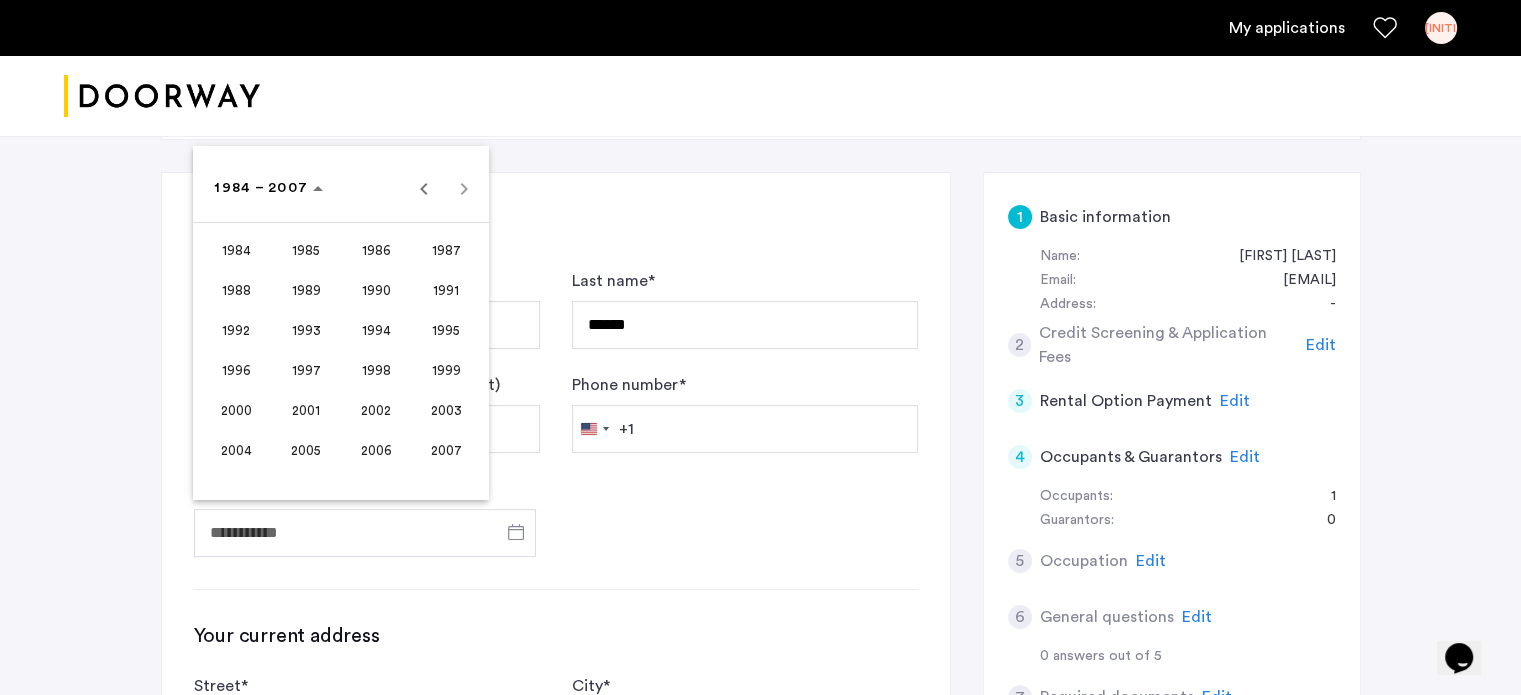 click on "1999" at bounding box center (446, 370) 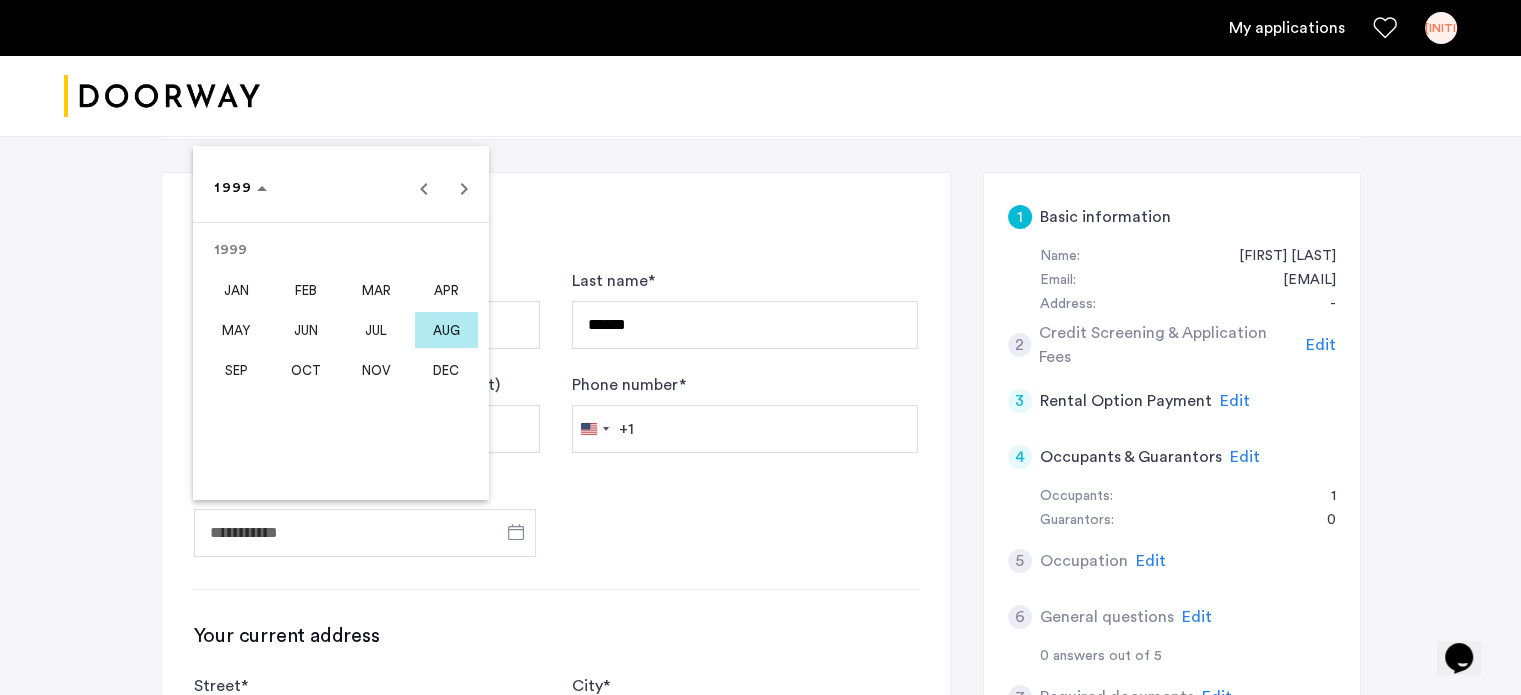 click on "MAY" at bounding box center (236, 330) 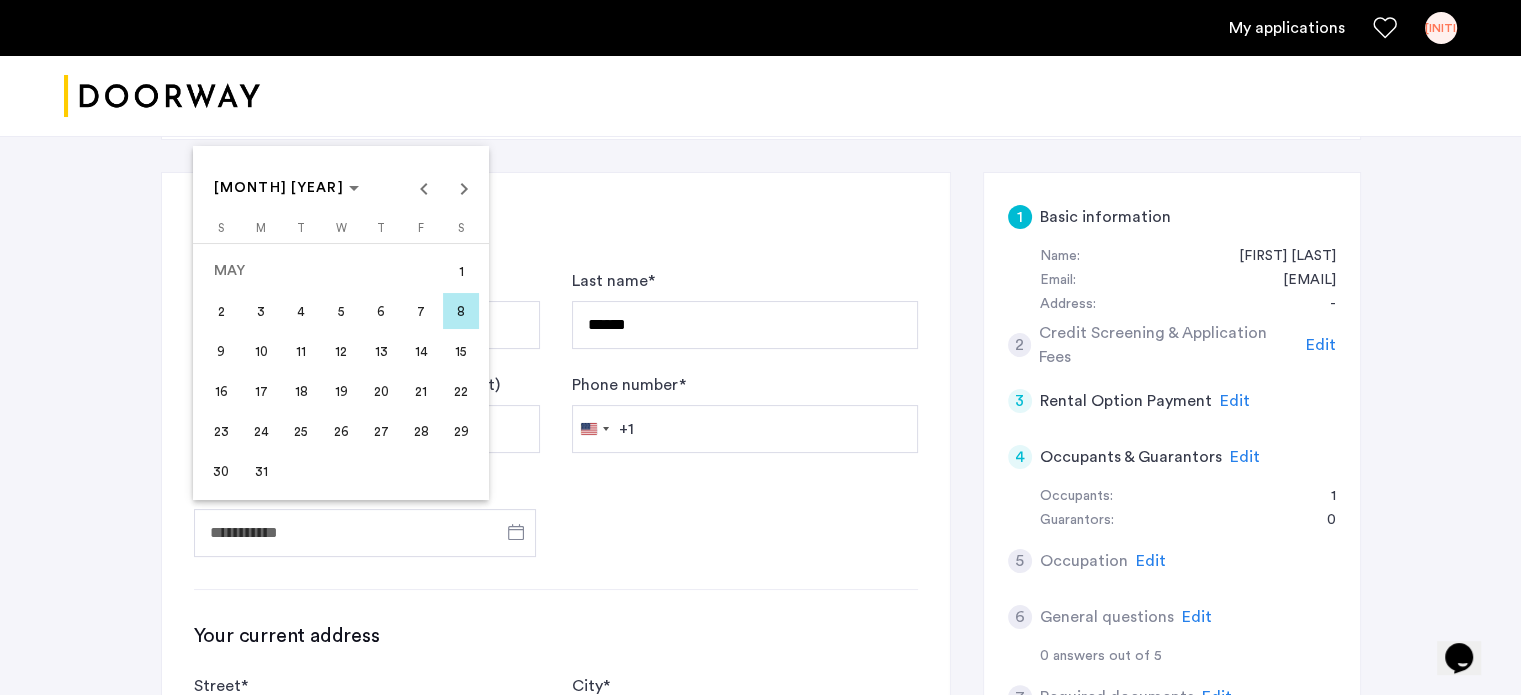 click on "14" at bounding box center [421, 351] 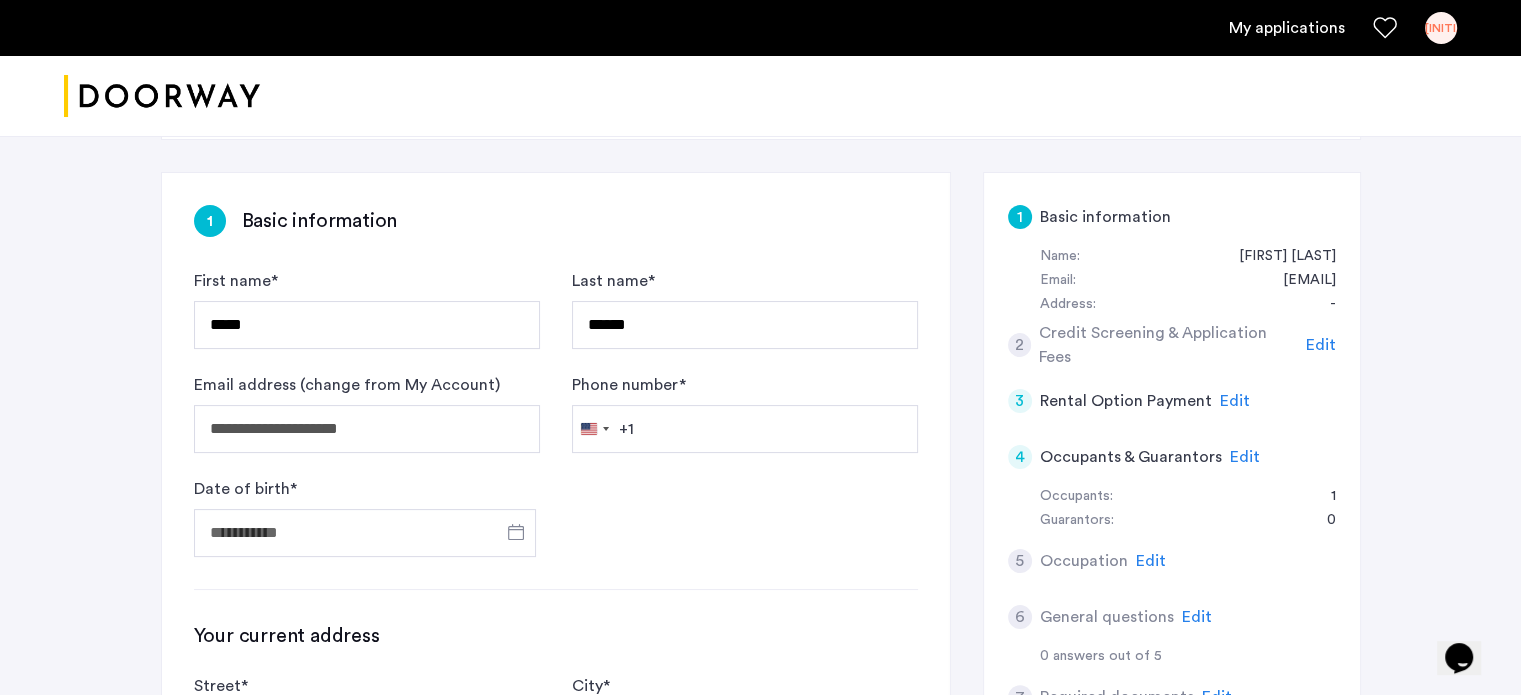 type on "**********" 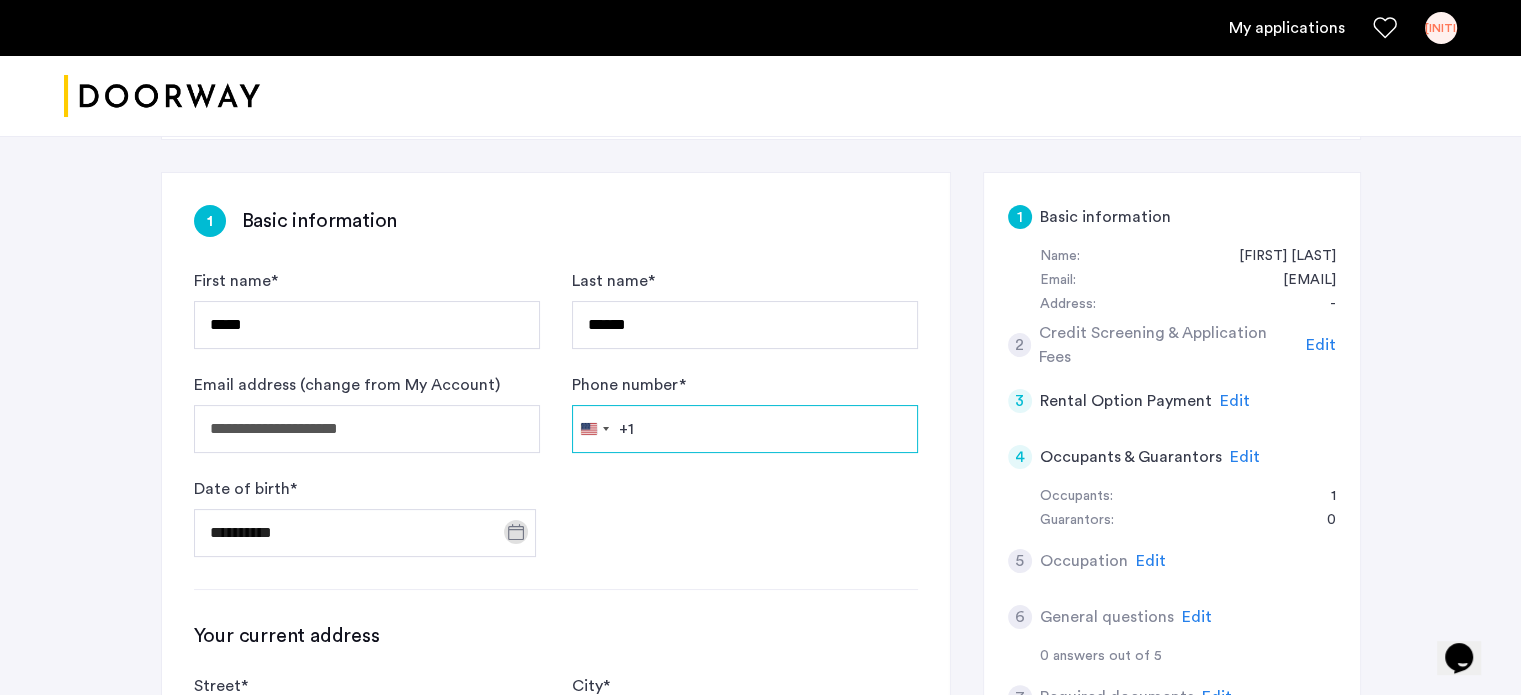 click on "Phone number  *" at bounding box center (745, 429) 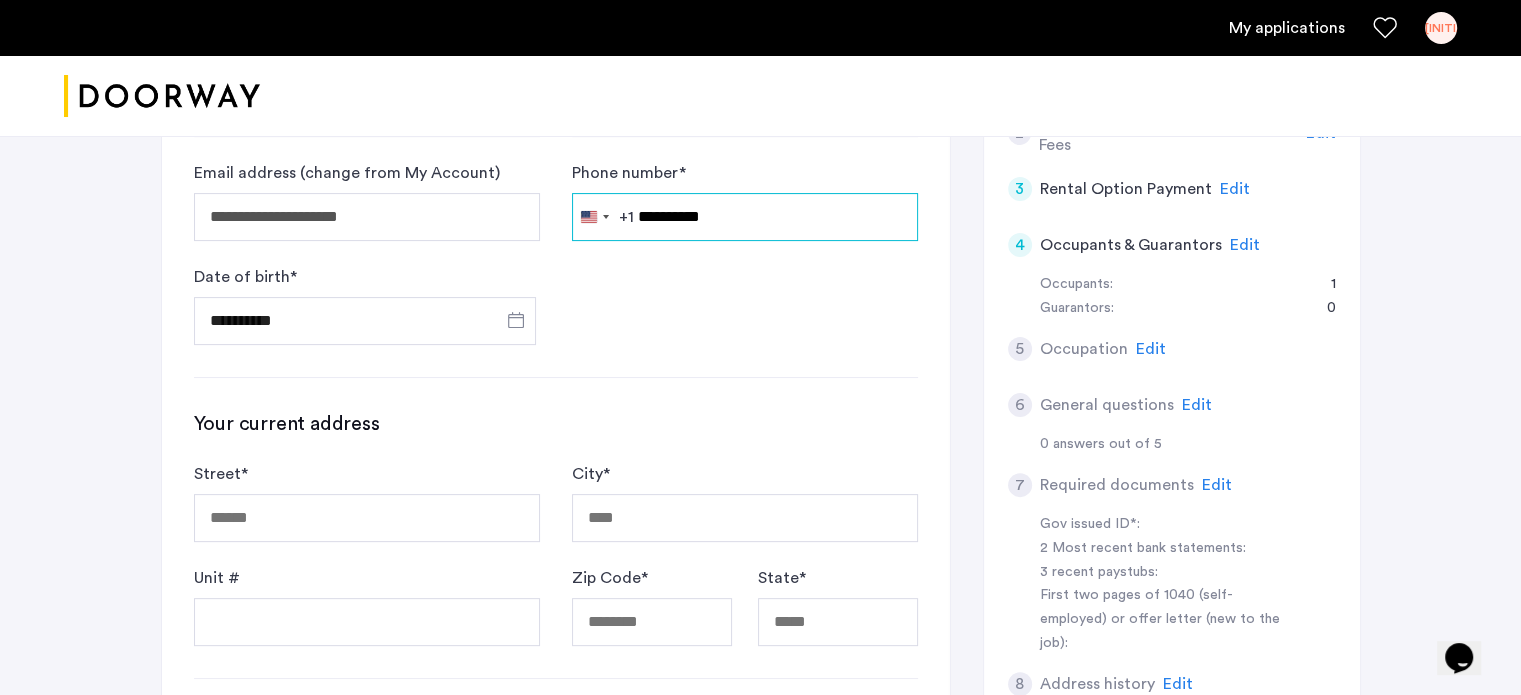 scroll, scrollTop: 494, scrollLeft: 0, axis: vertical 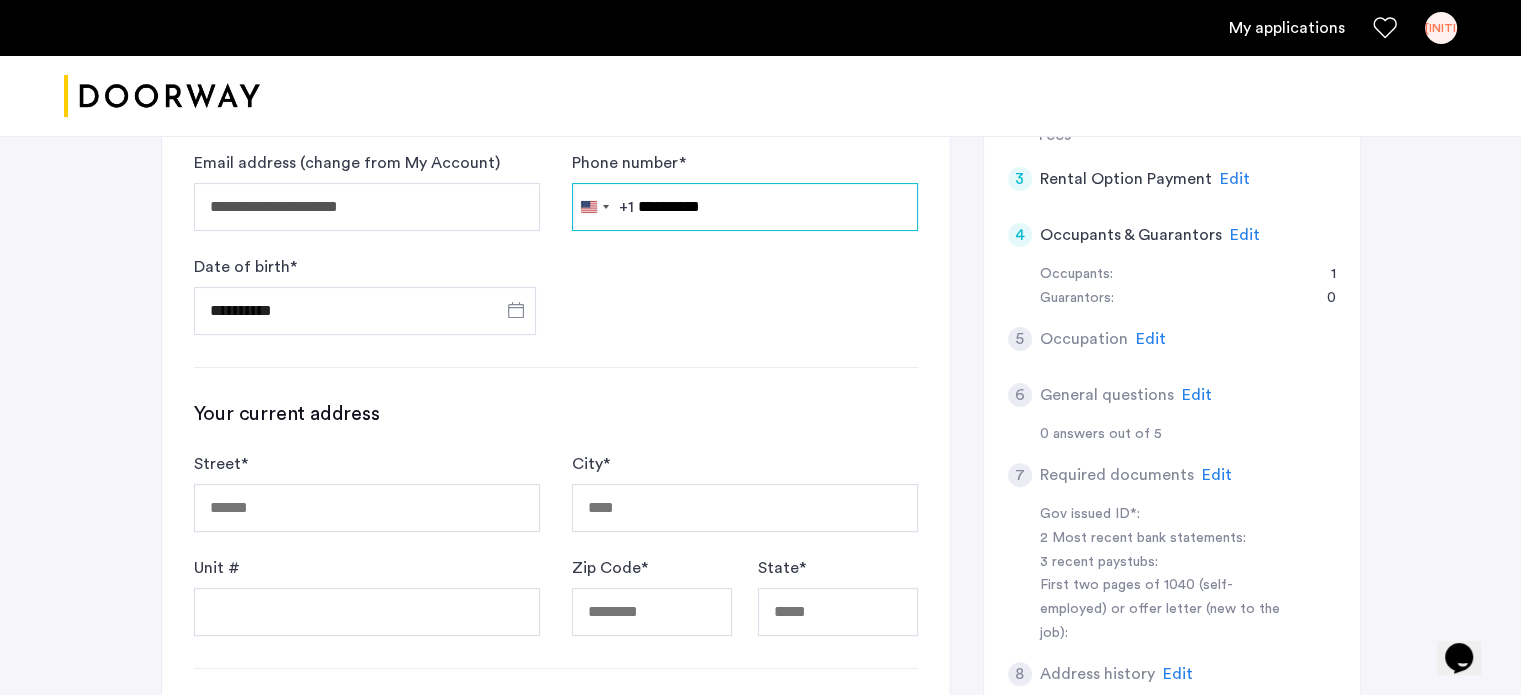 type on "**********" 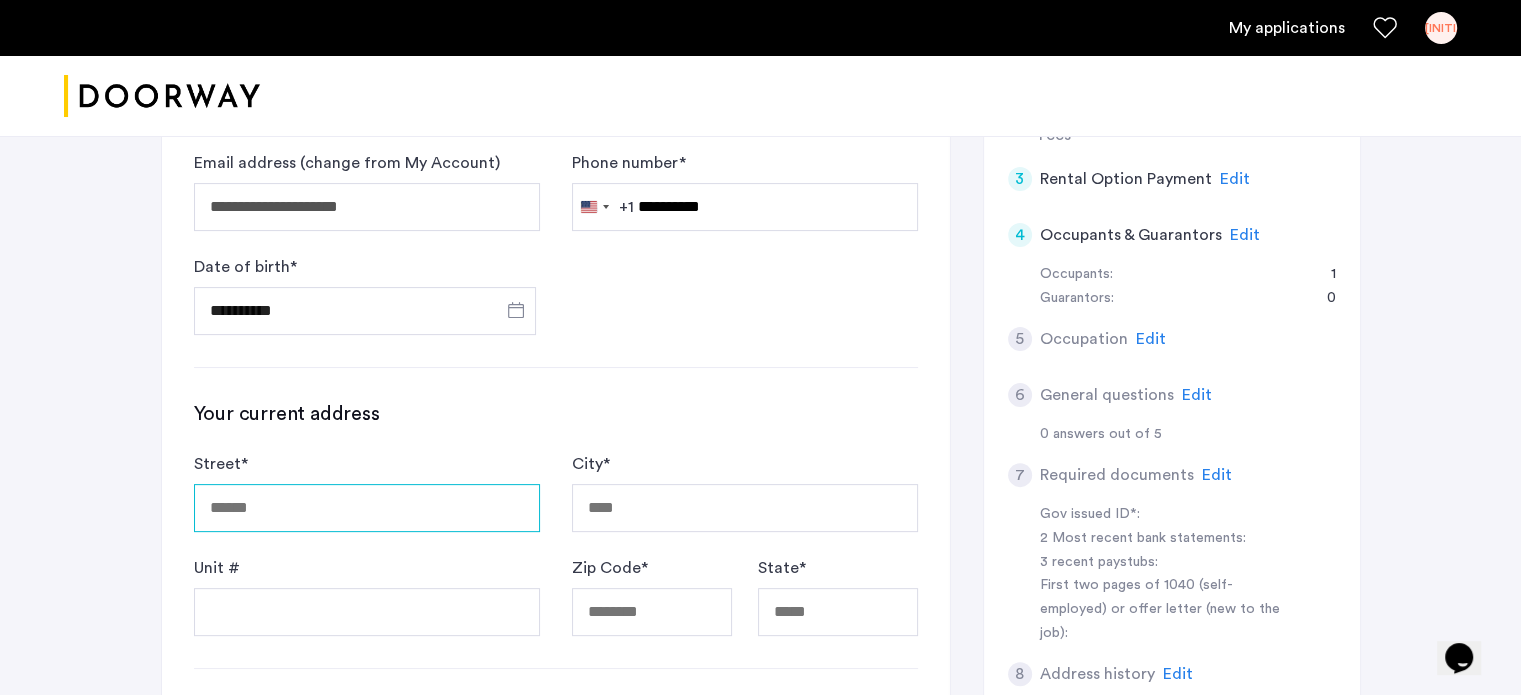 click on "Street  *" at bounding box center [367, 508] 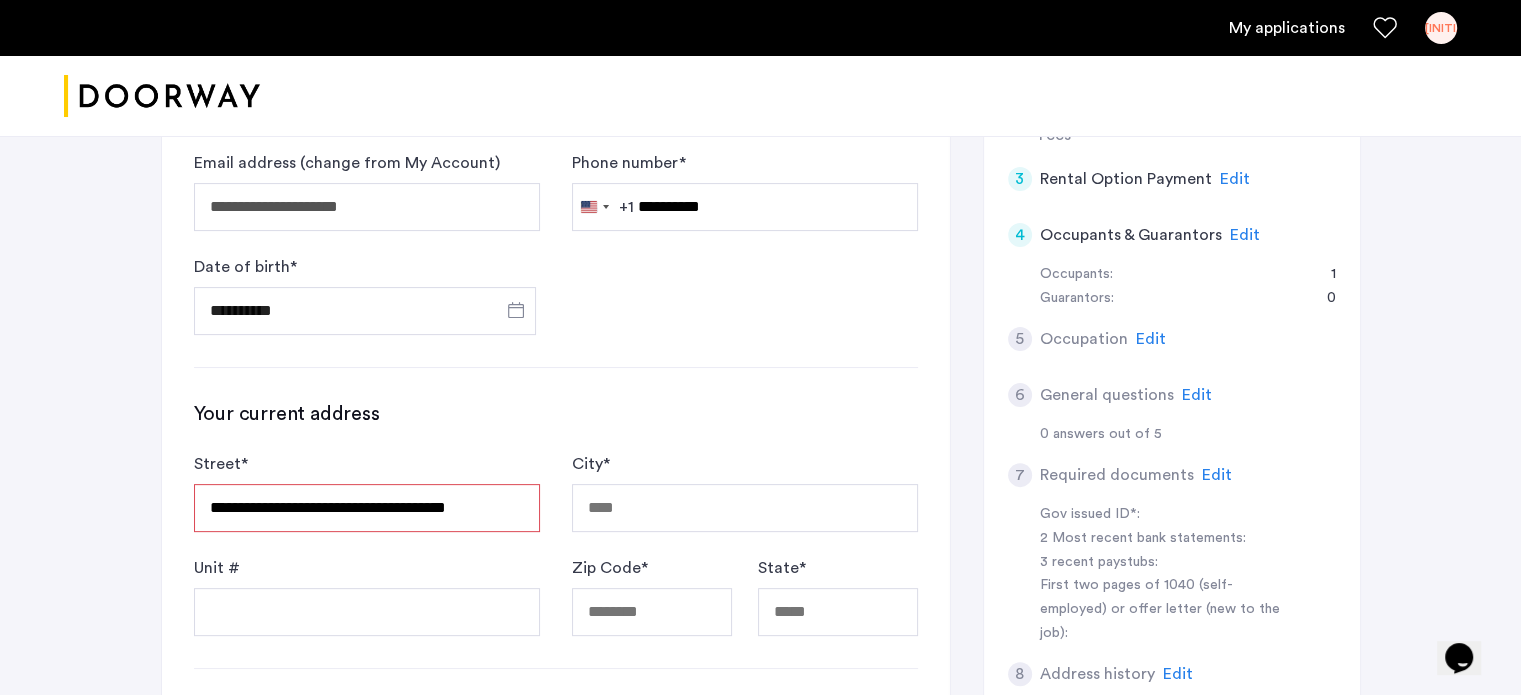 type on "**********" 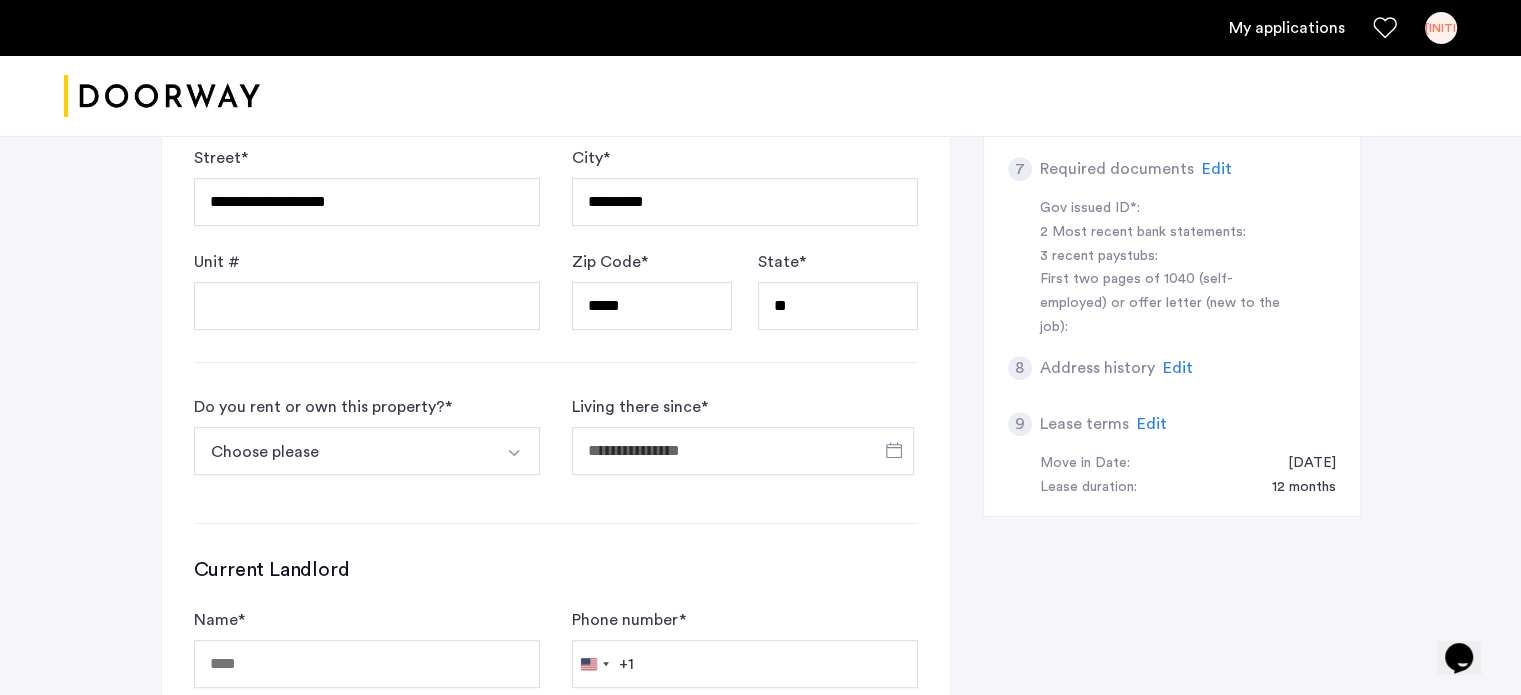 scroll, scrollTop: 800, scrollLeft: 0, axis: vertical 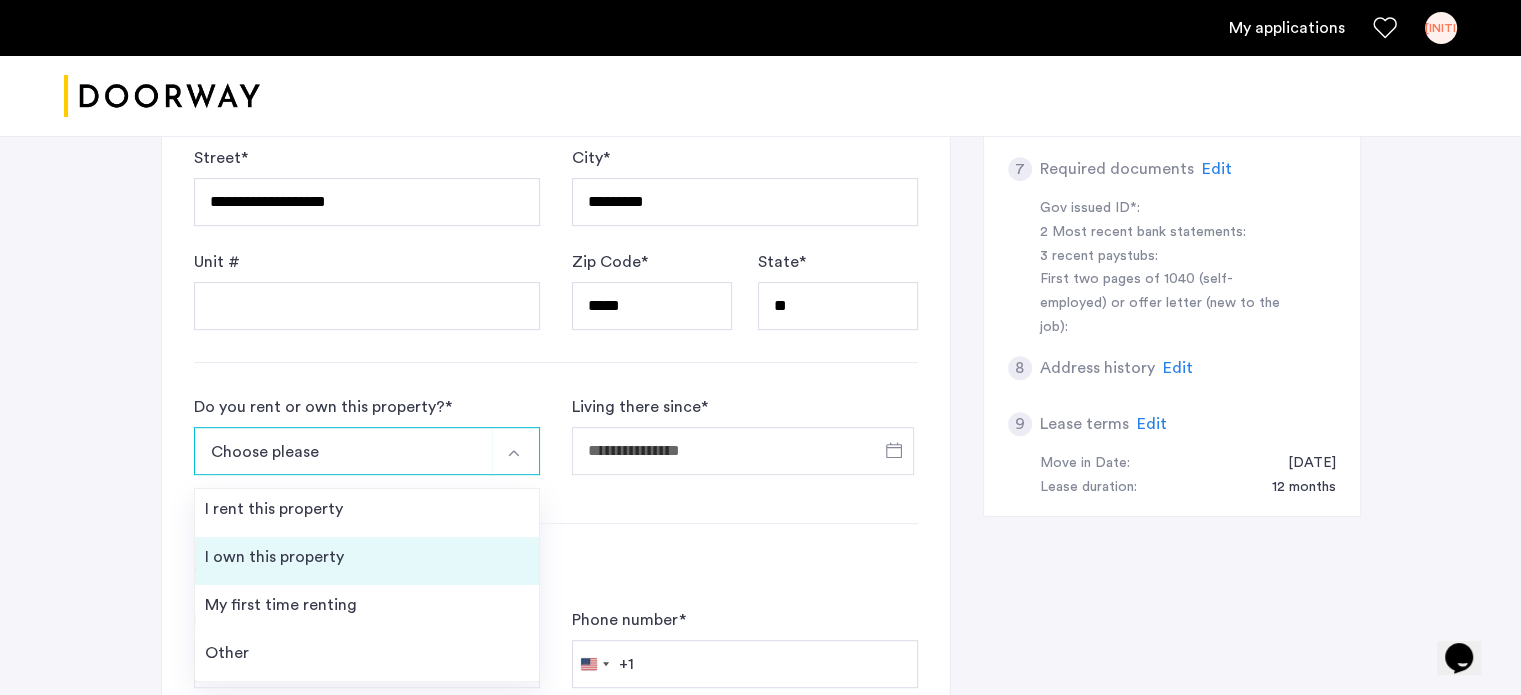 click on "I own this property" at bounding box center (367, 561) 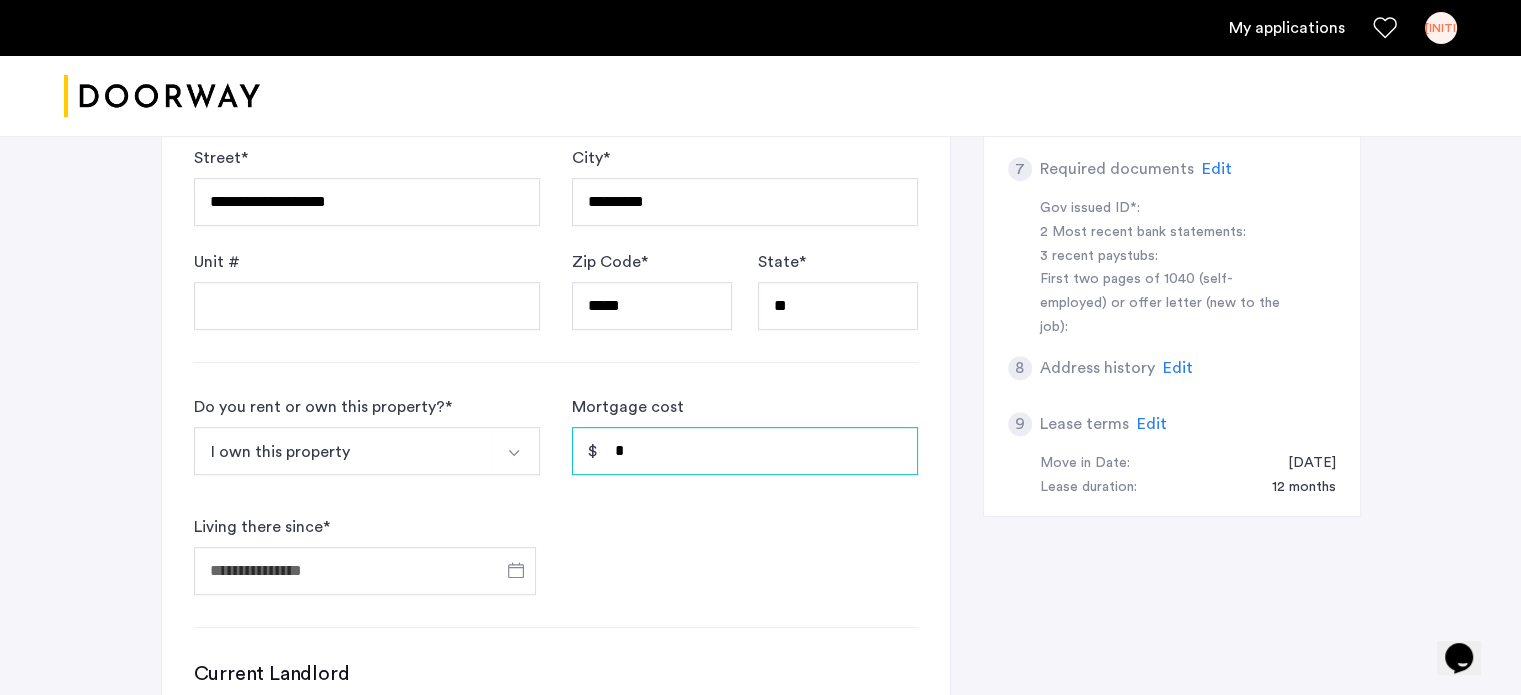 click on "*" at bounding box center (745, 451) 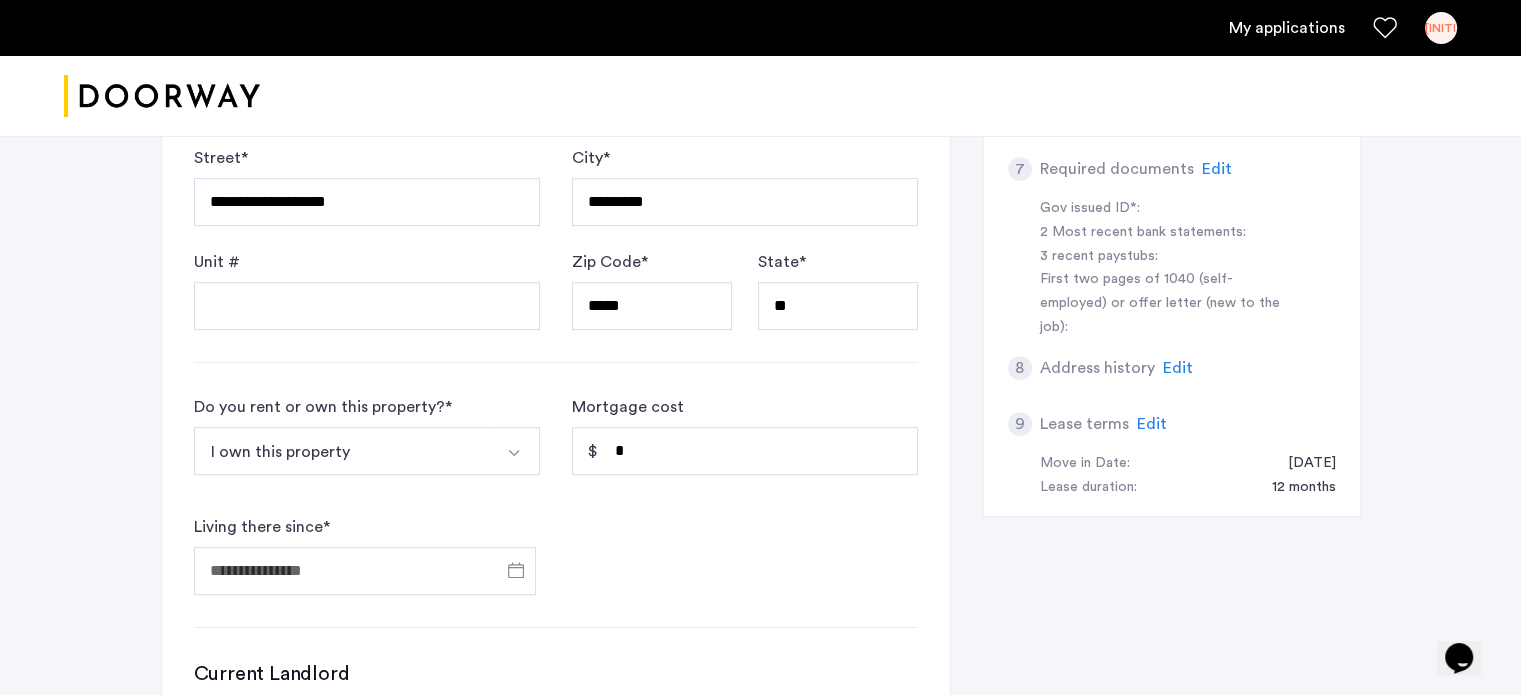 click on "Do you rent or own this property?  * I own this property I rent this property I own this property My first time renting Other Mortgage cost * Living there since  *" 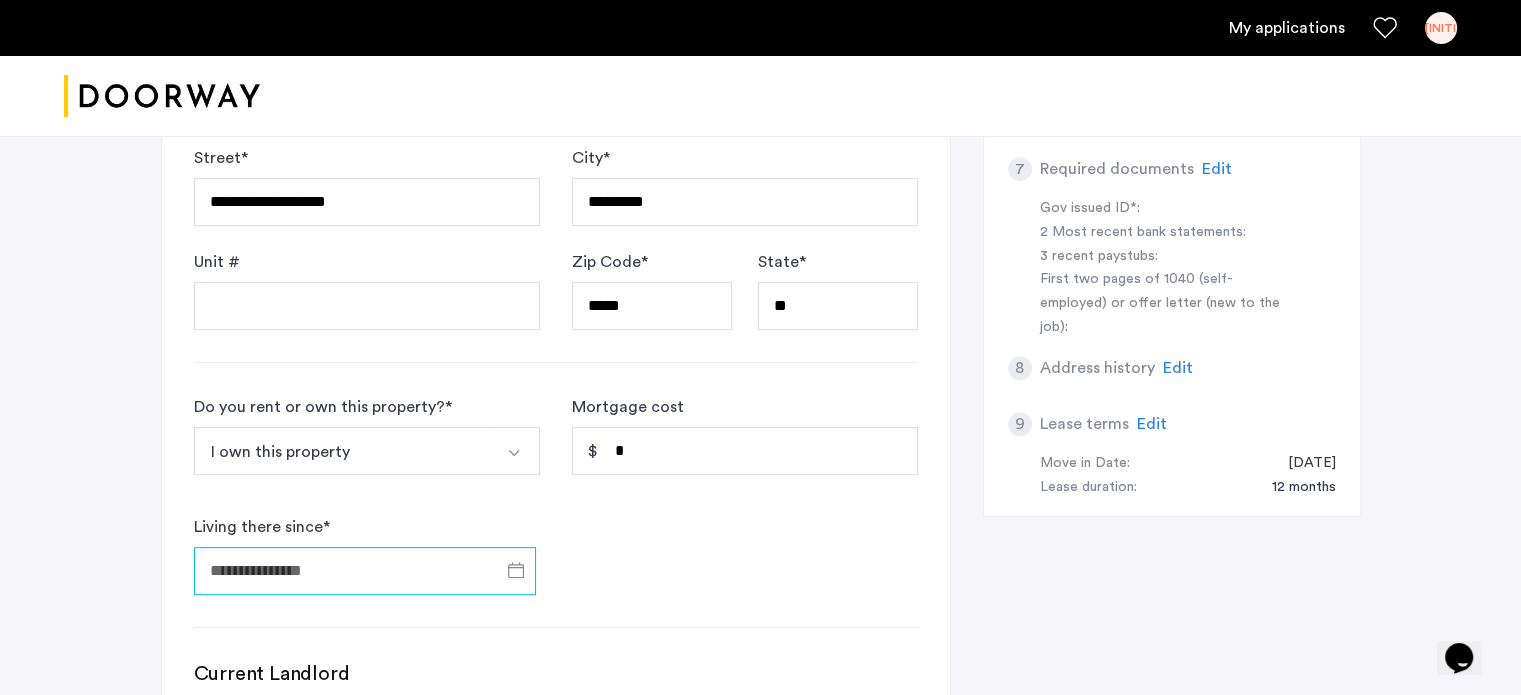 click on "Living there since  *" at bounding box center (365, 571) 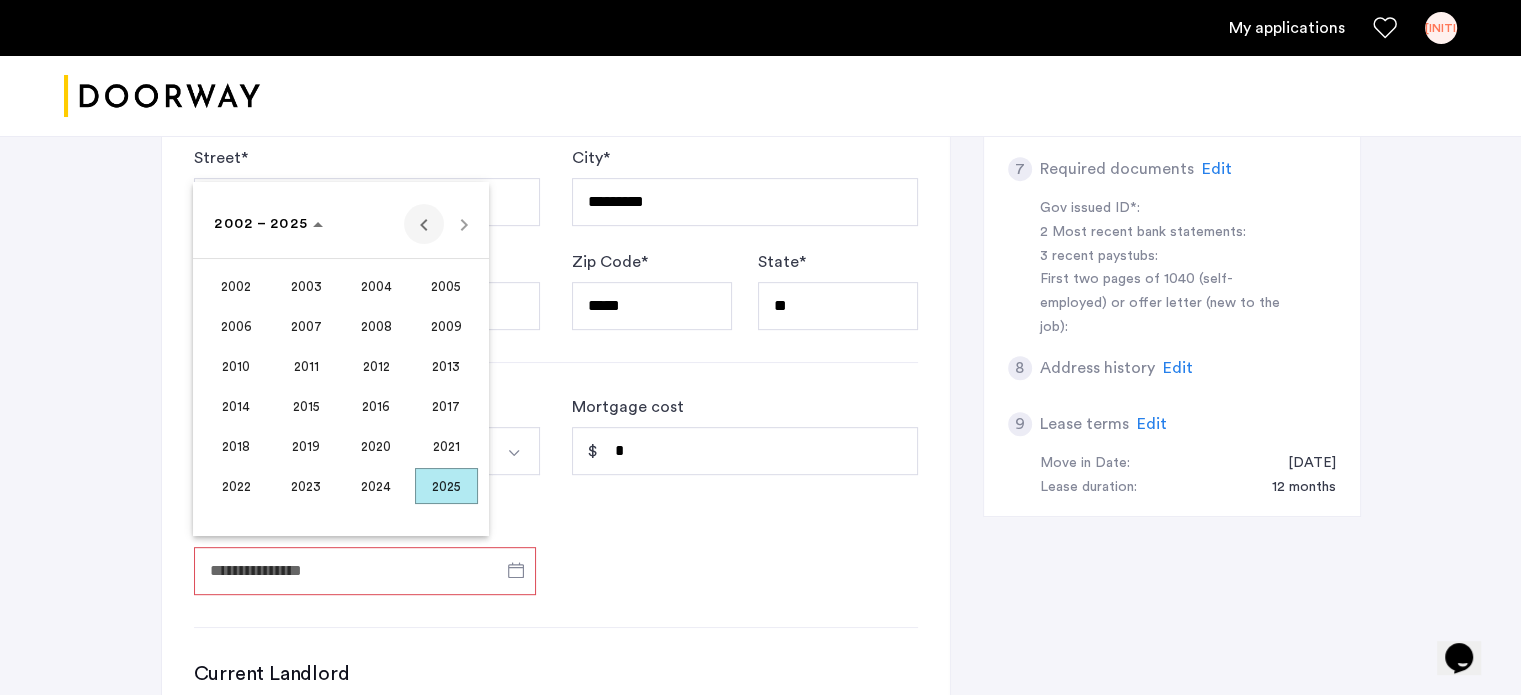 click at bounding box center [424, 224] 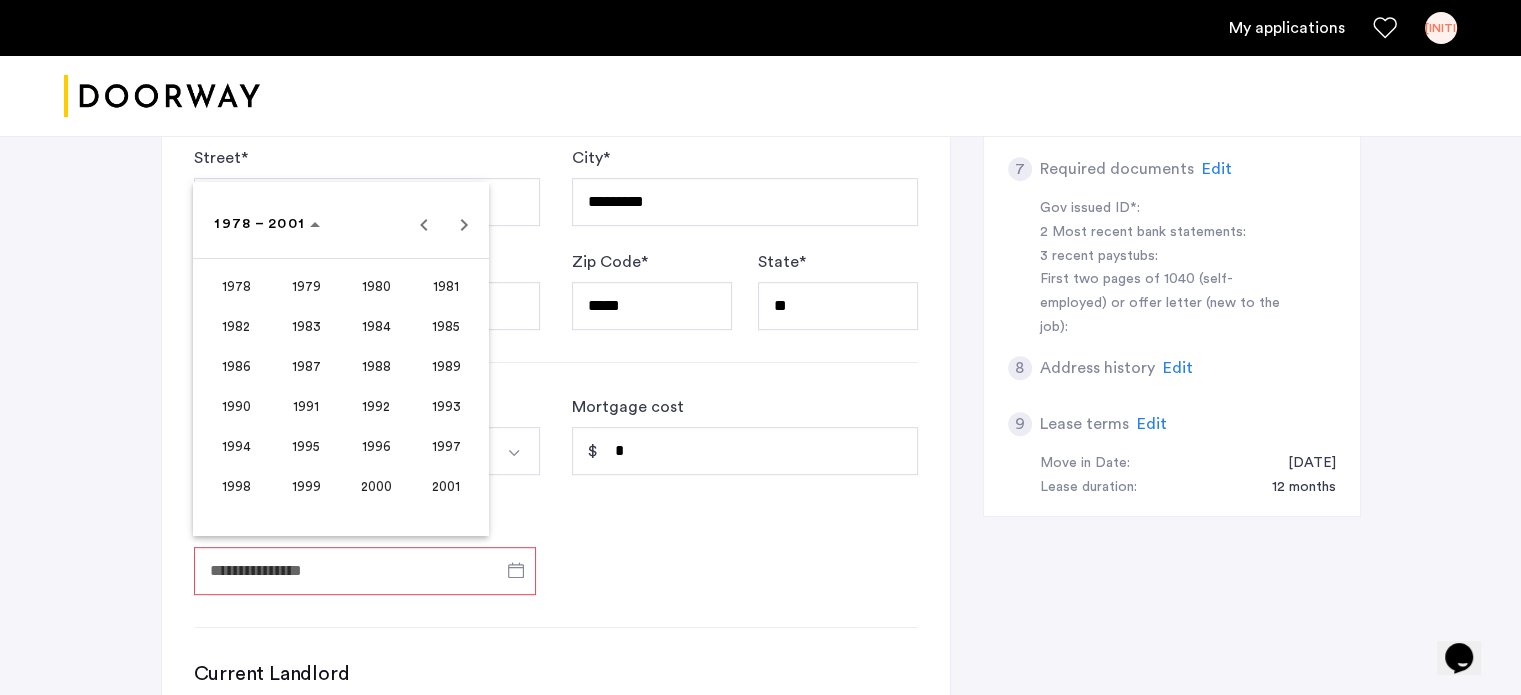 click on "1999" at bounding box center [306, 486] 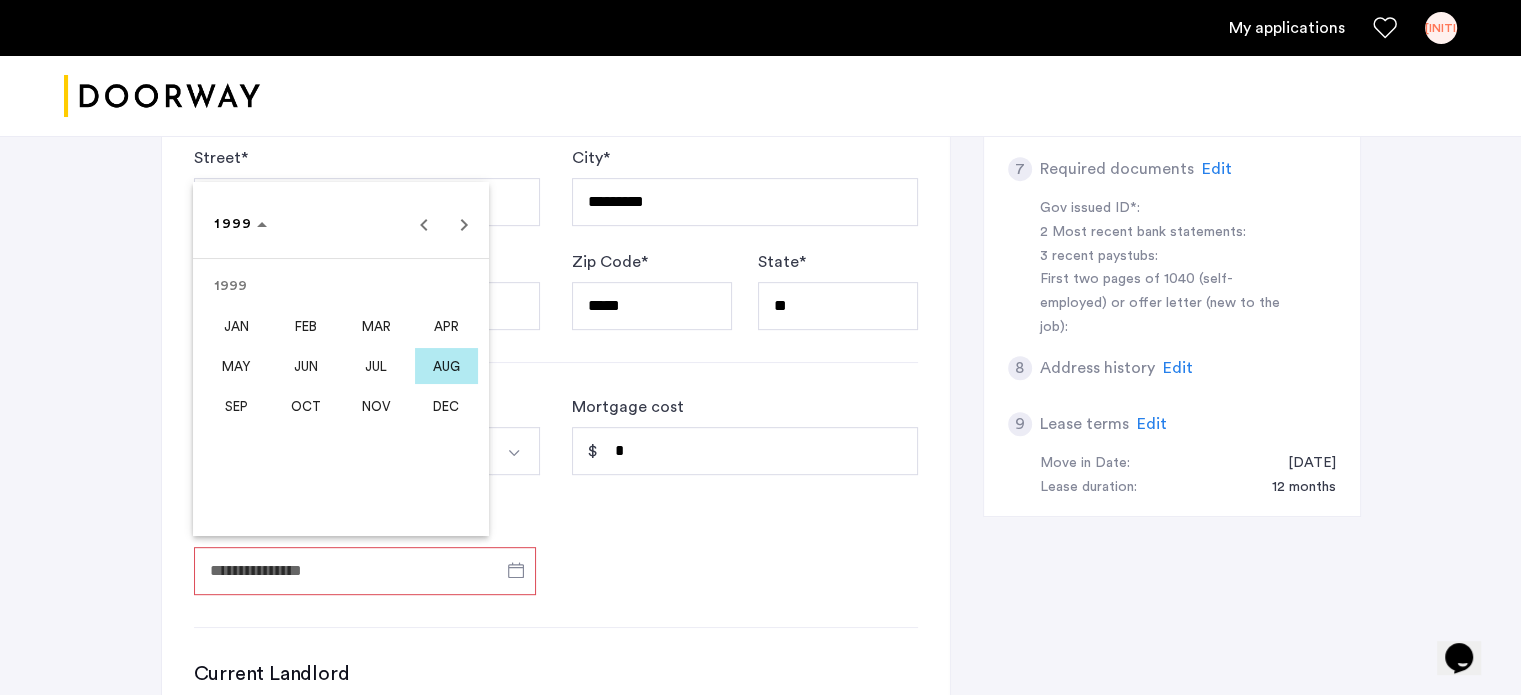 click on "JAN" at bounding box center [236, 326] 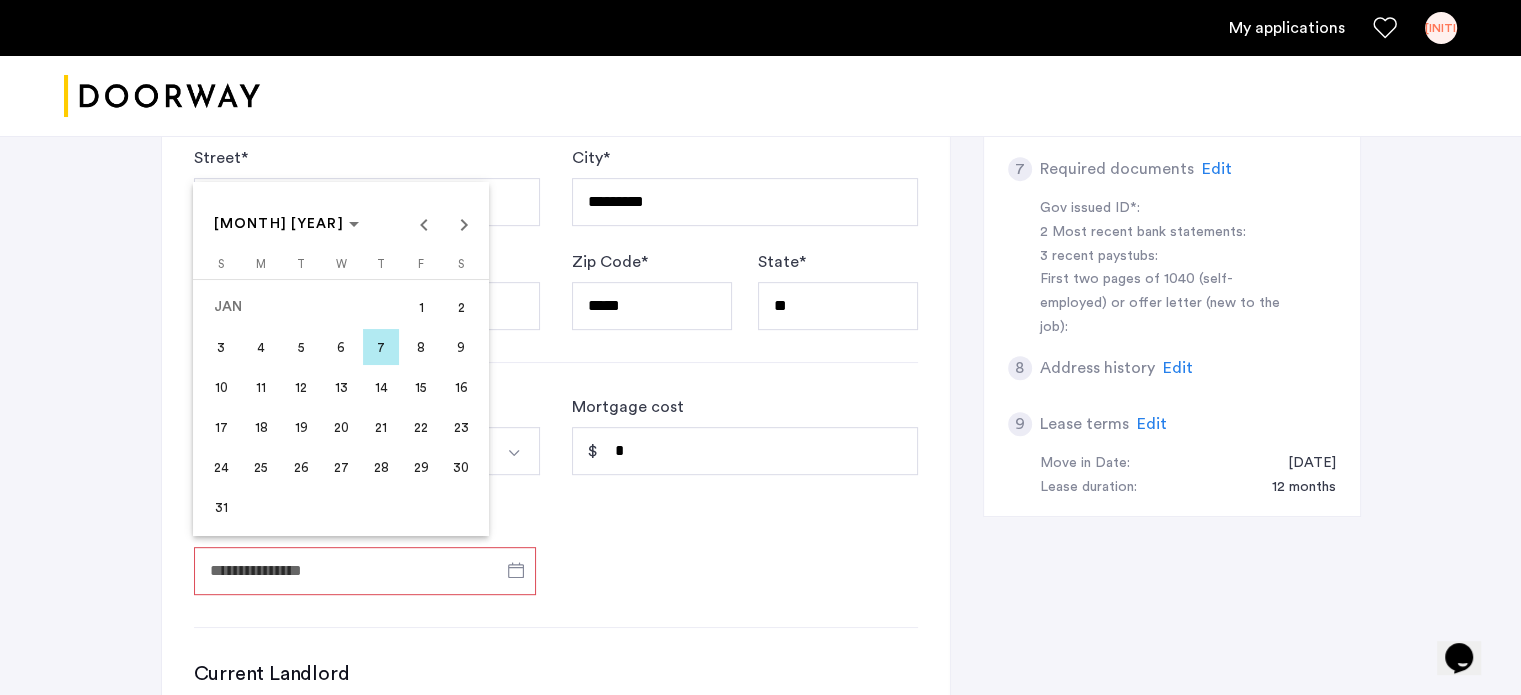 click on "7" at bounding box center (381, 347) 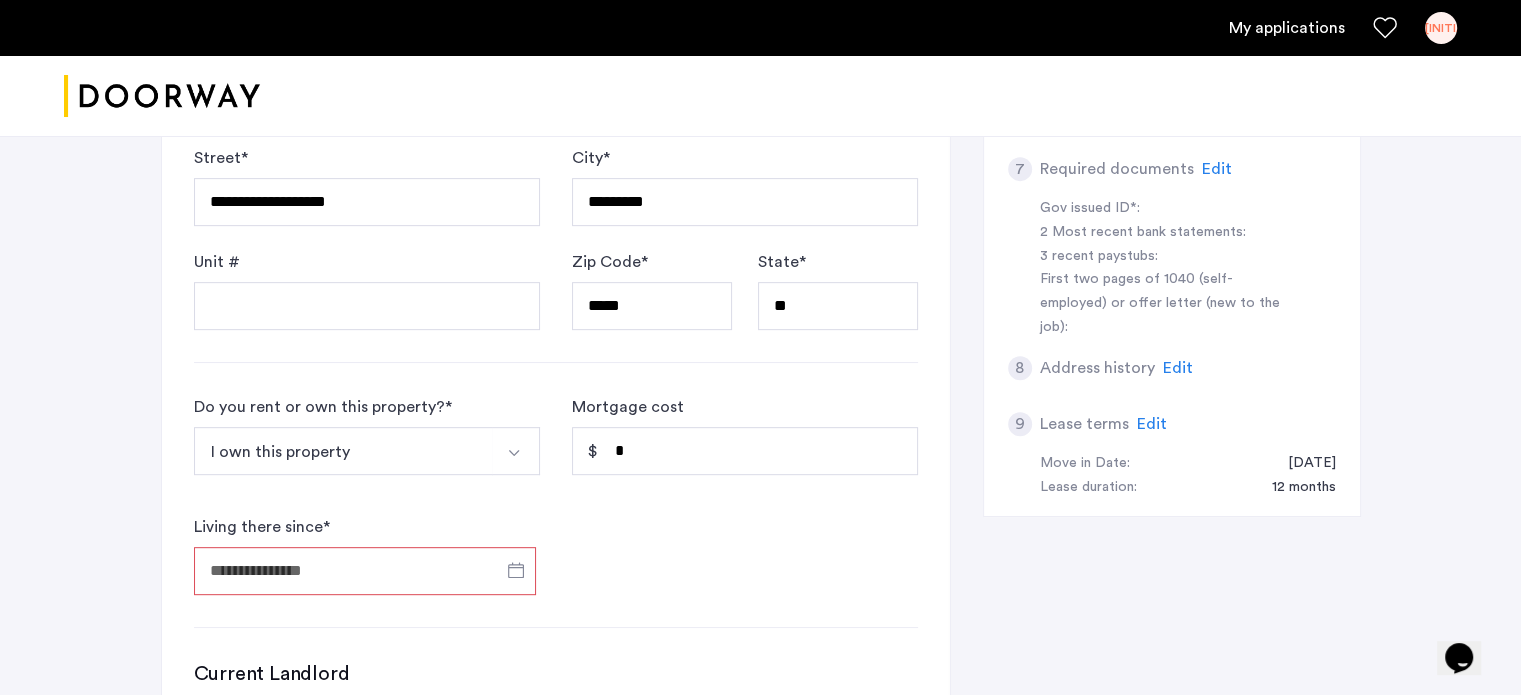 type on "**********" 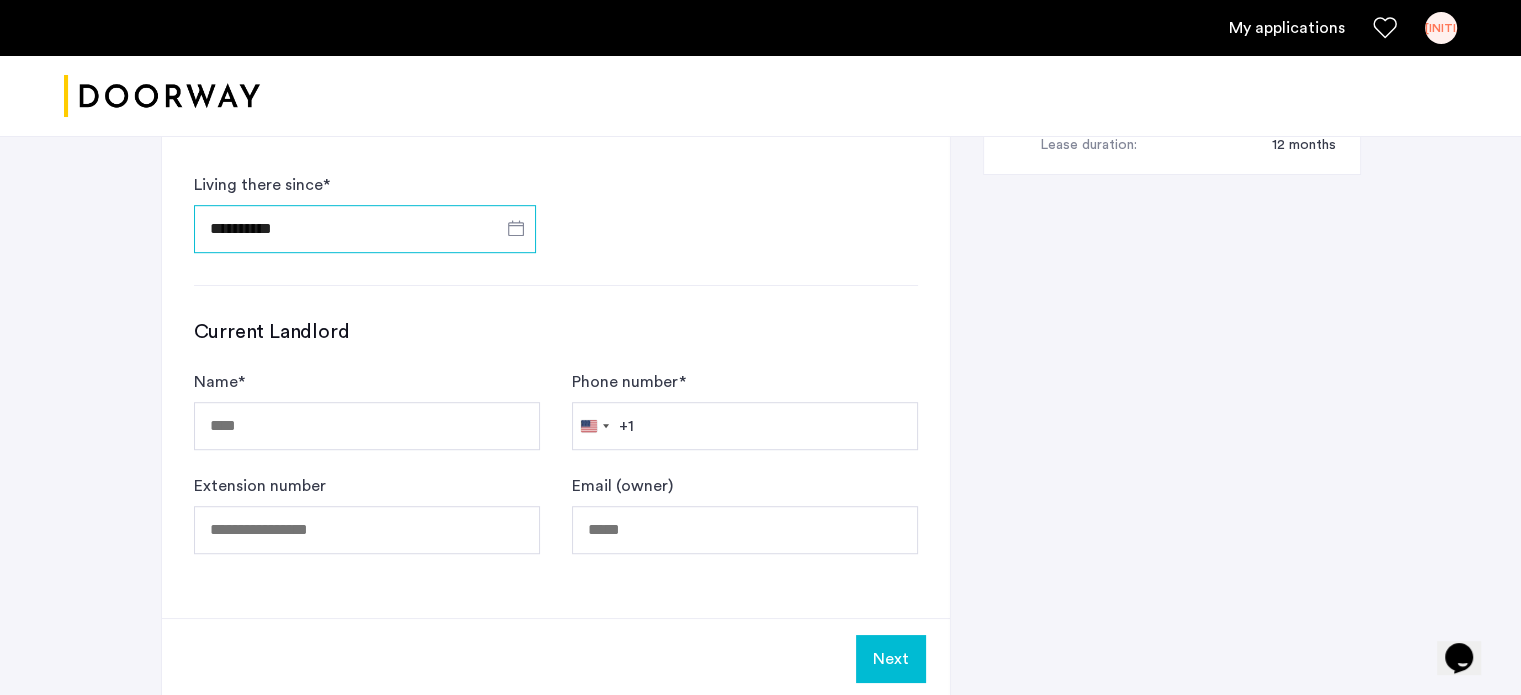 scroll, scrollTop: 1143, scrollLeft: 0, axis: vertical 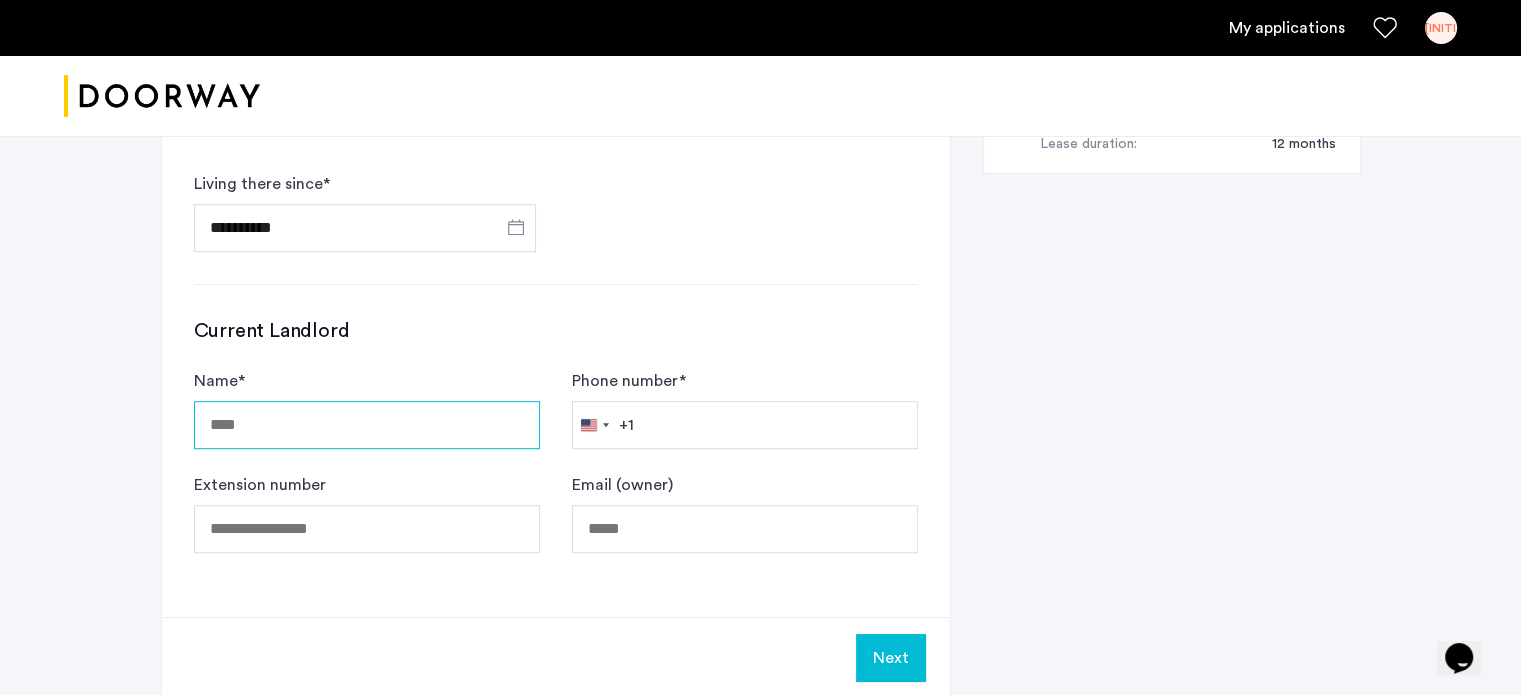 click on "Name  *" at bounding box center (367, 425) 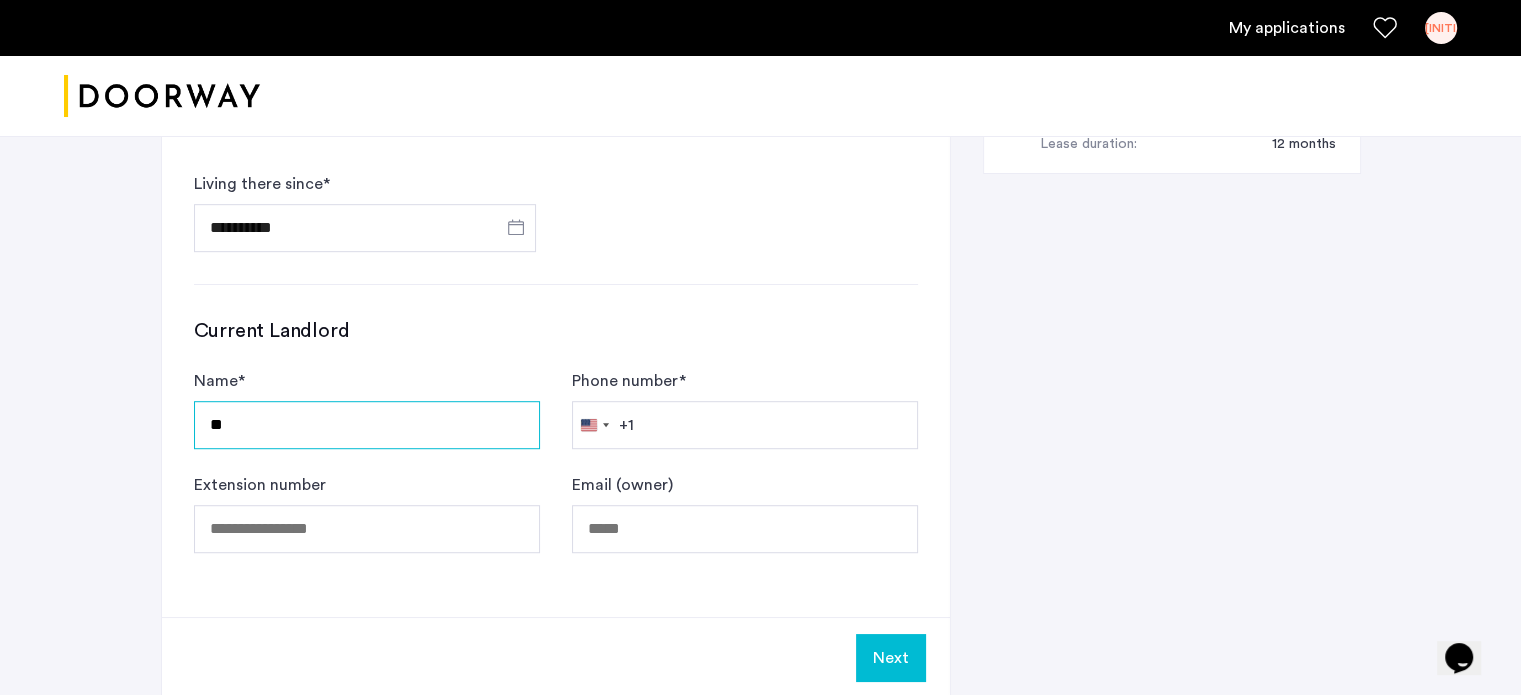 type on "*" 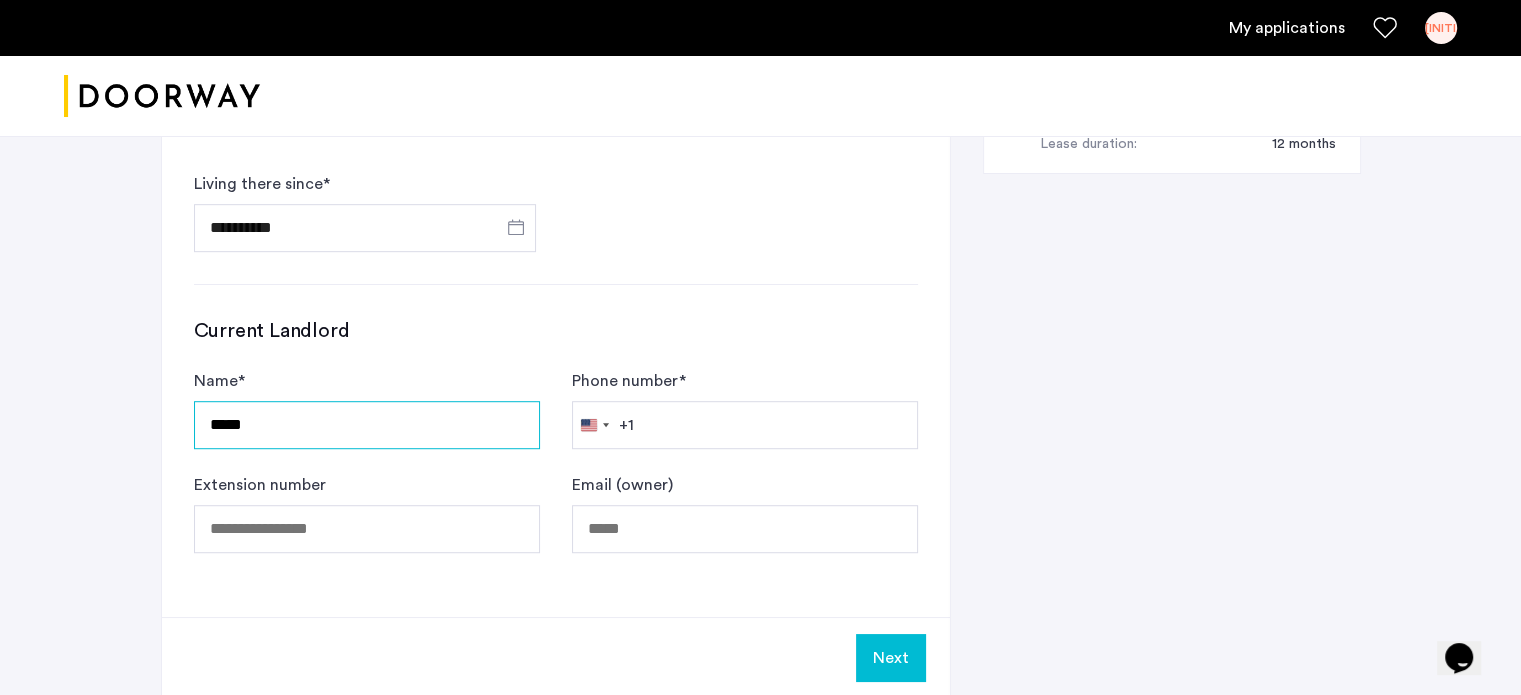 type on "*****" 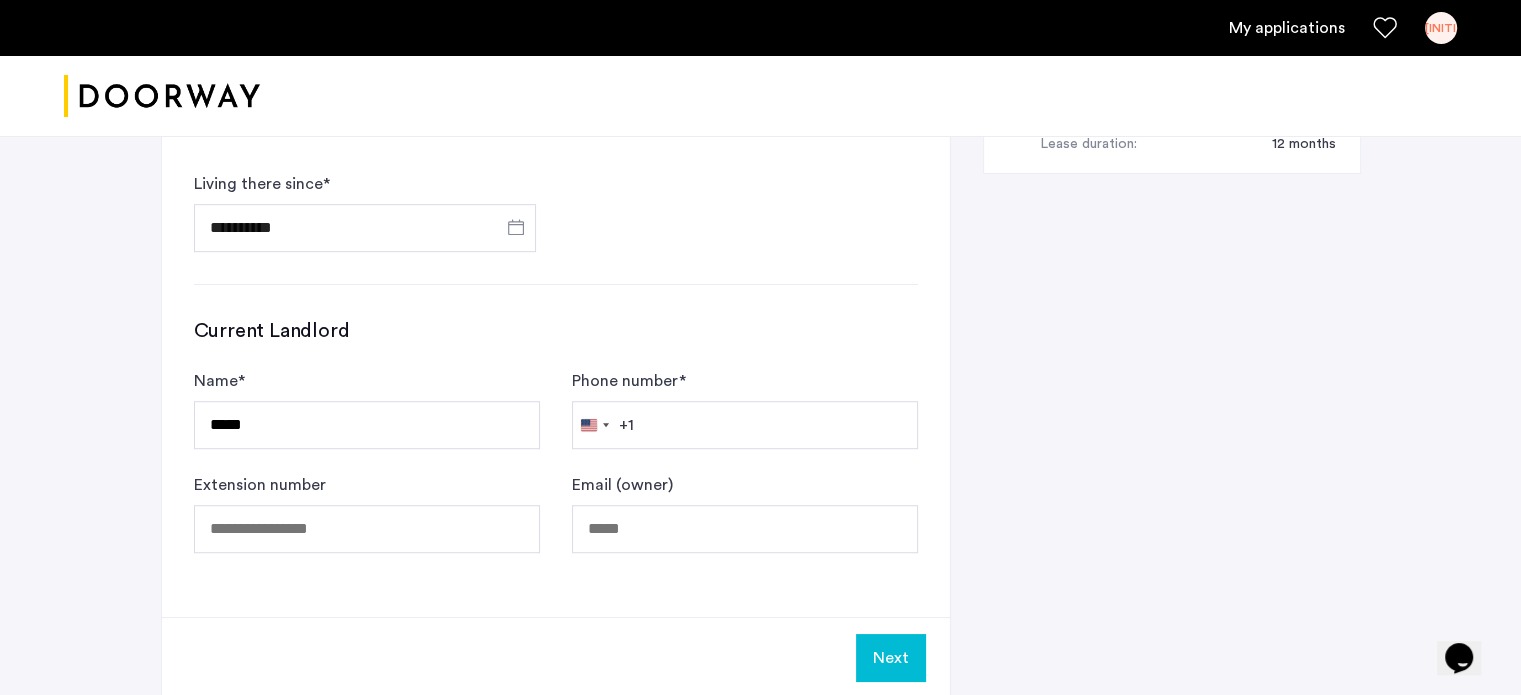 type 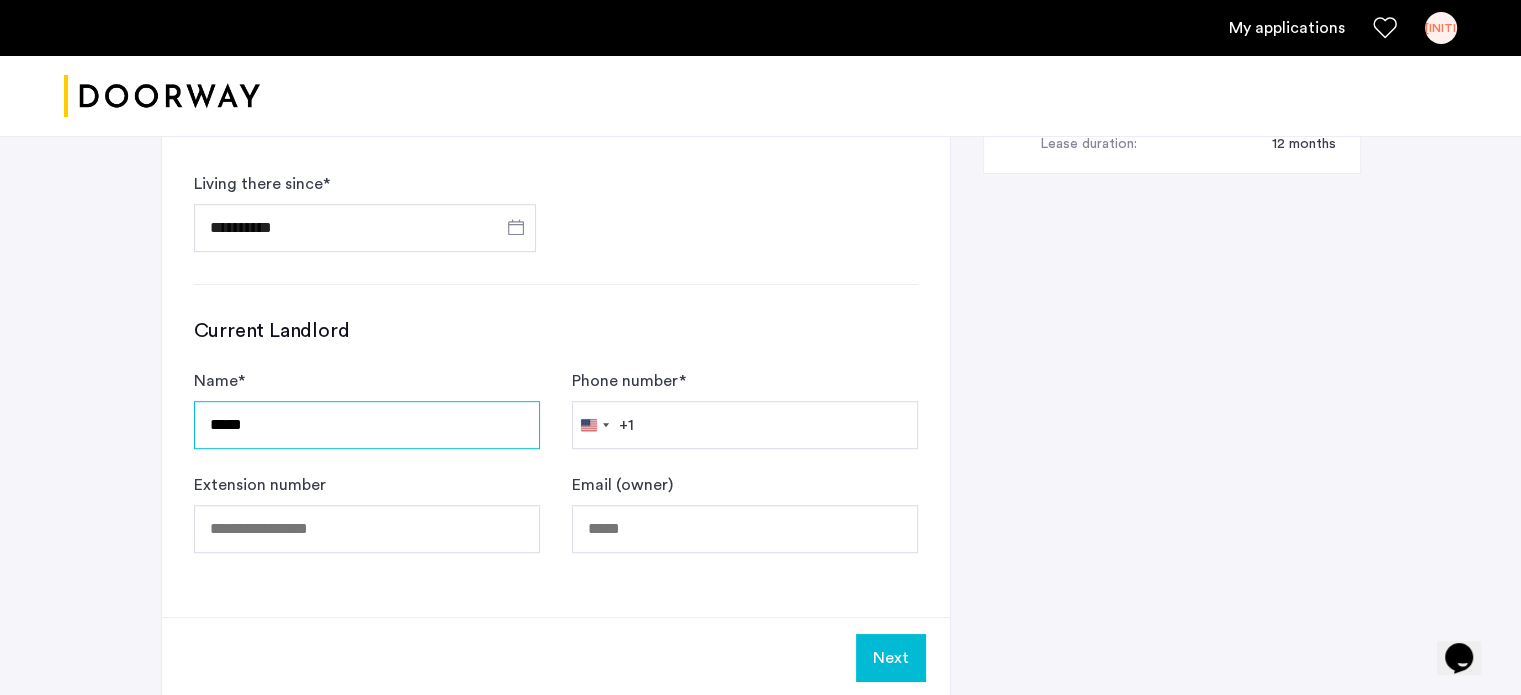 click on "*****" at bounding box center (367, 425) 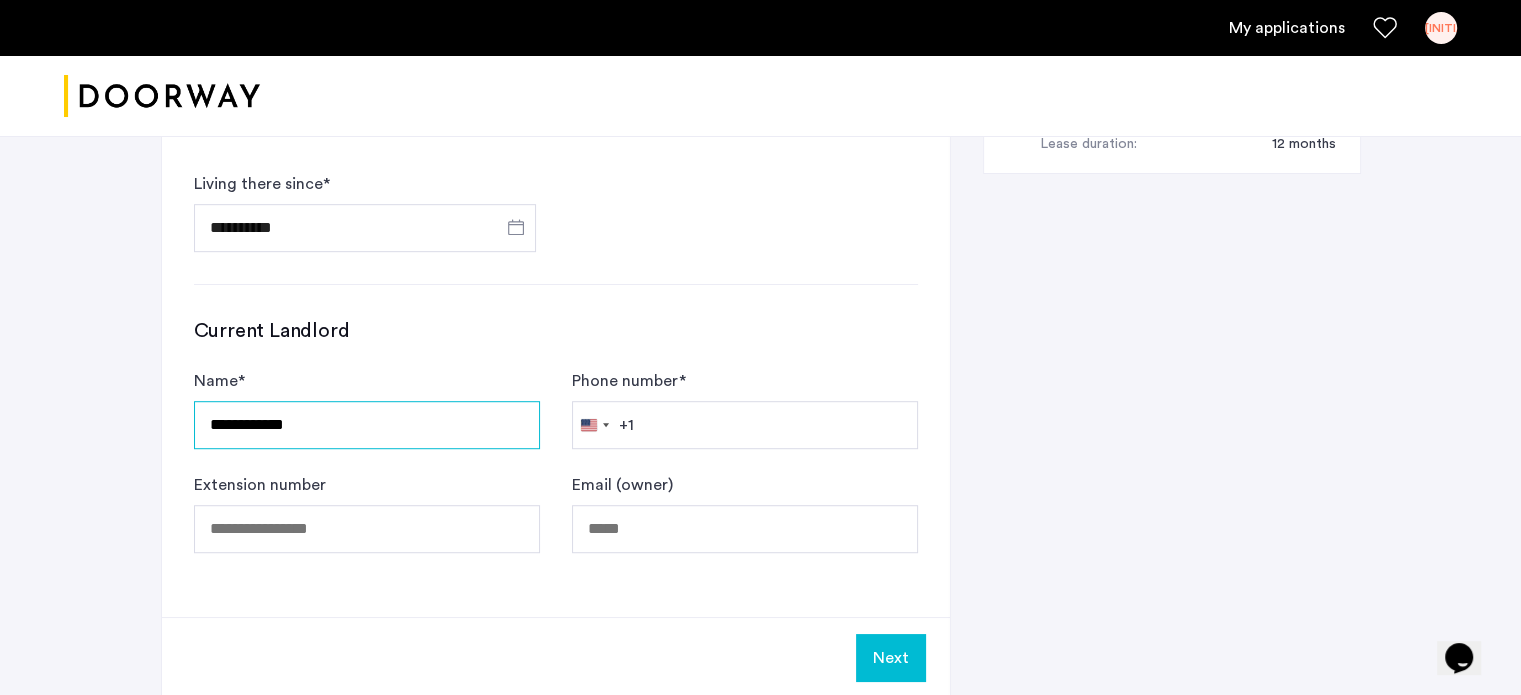 type on "**********" 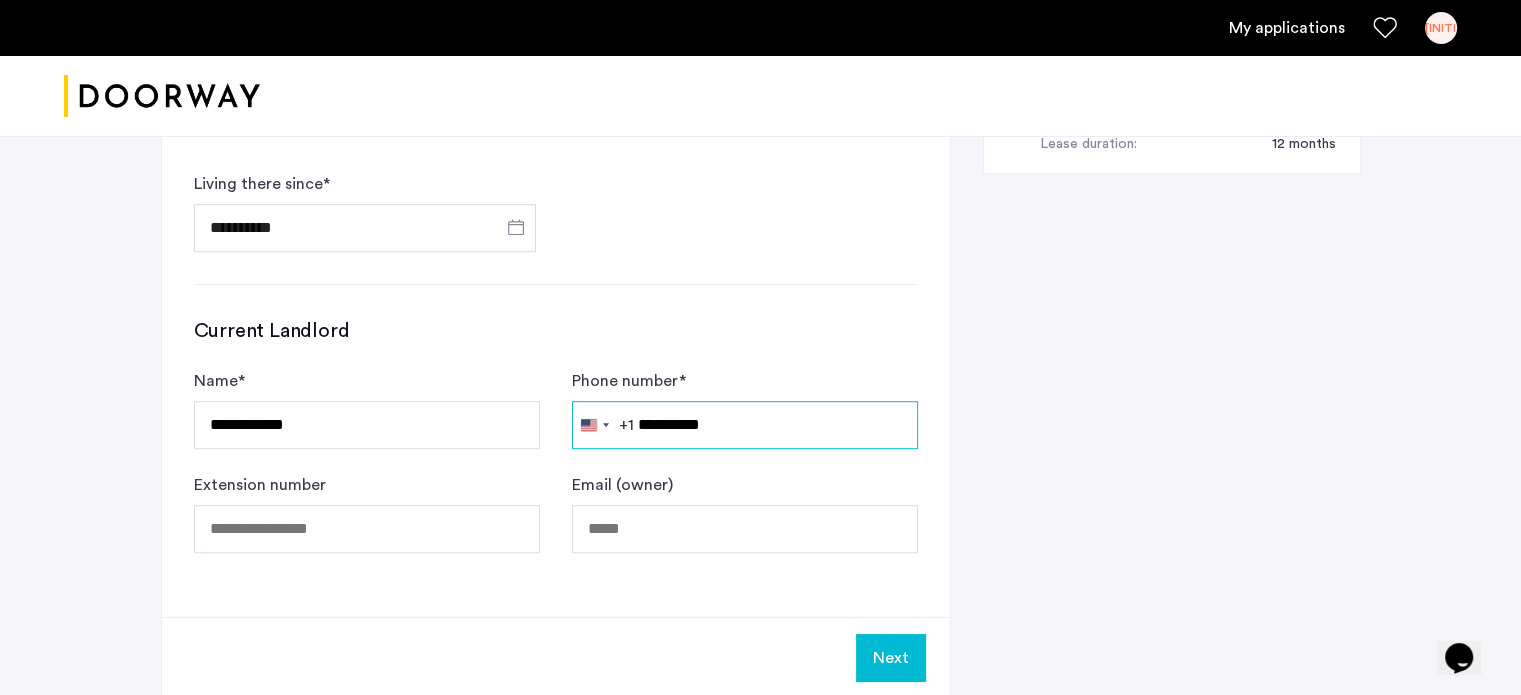 type on "**********" 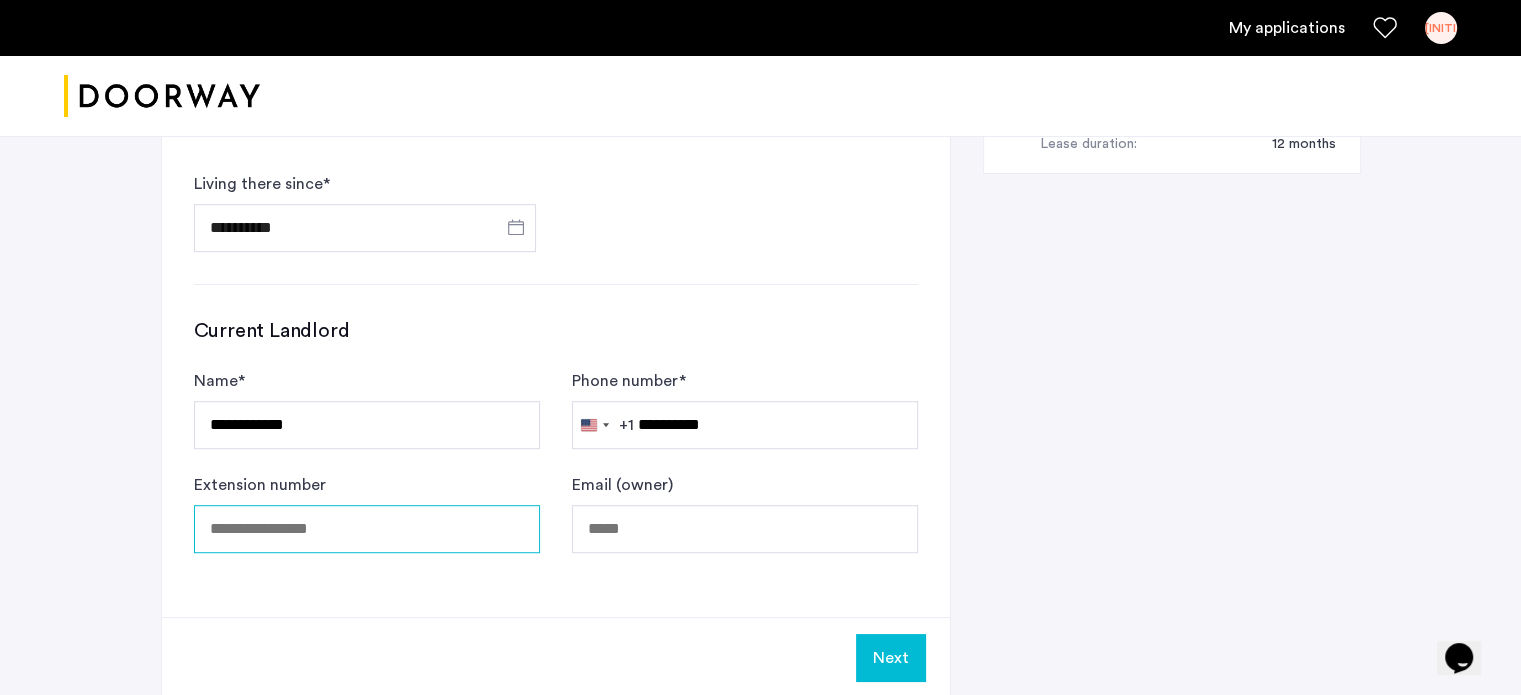 click on "Extension number" at bounding box center [367, 529] 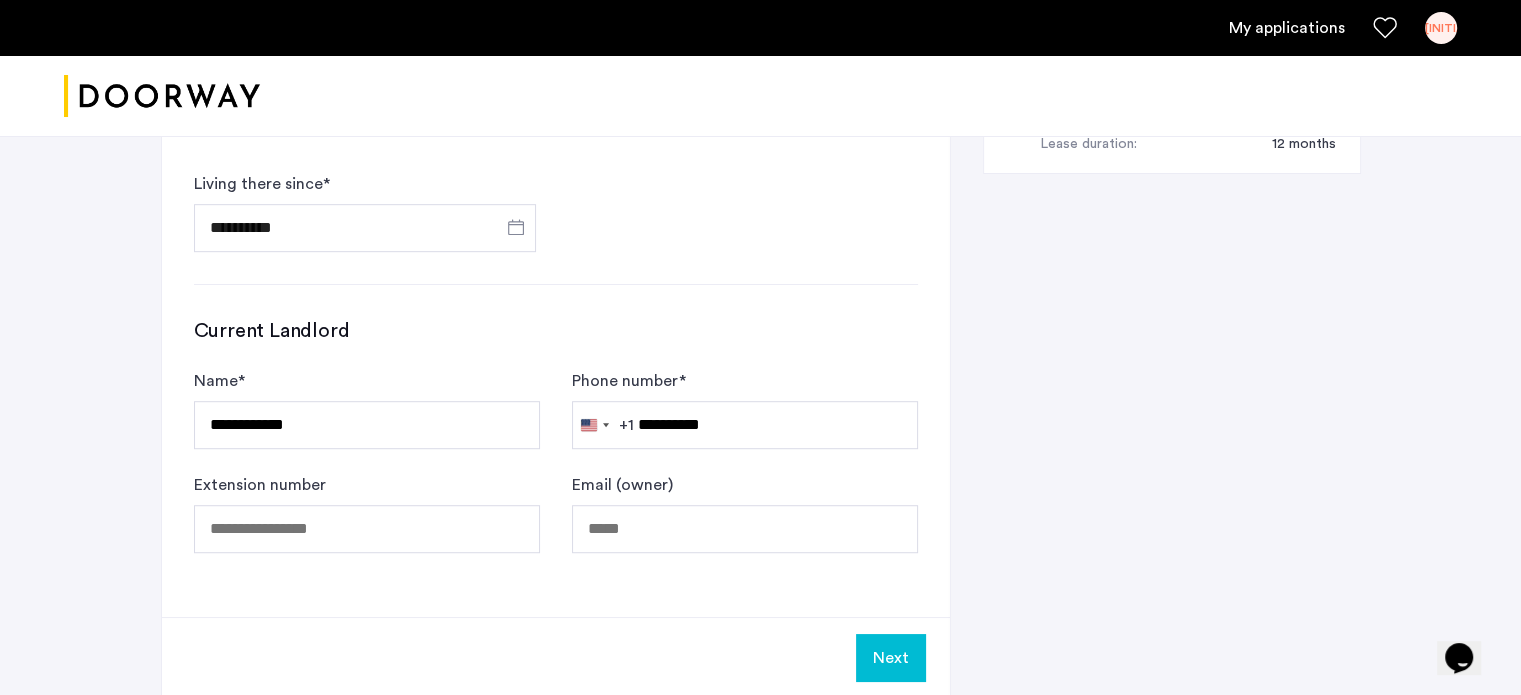 click on "**********" 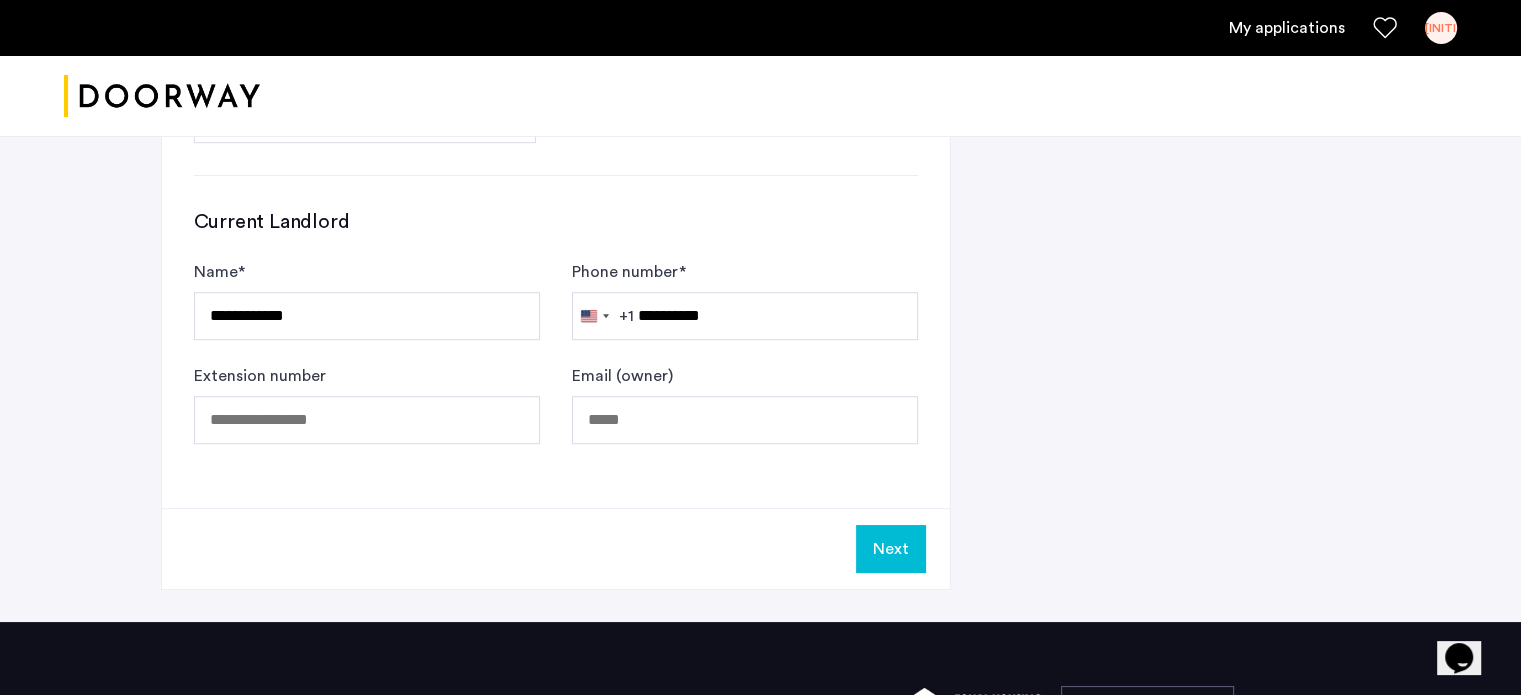 scroll, scrollTop: 1300, scrollLeft: 0, axis: vertical 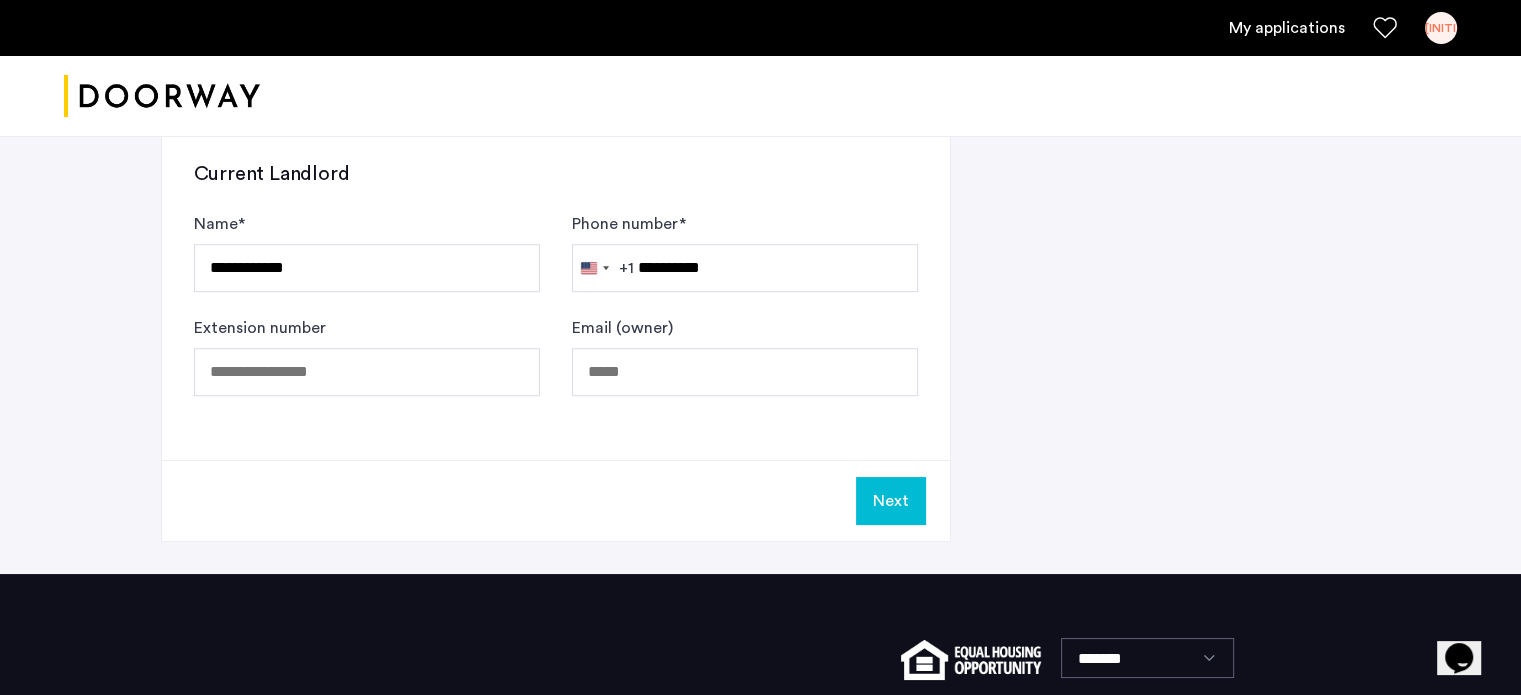 click on "Next" 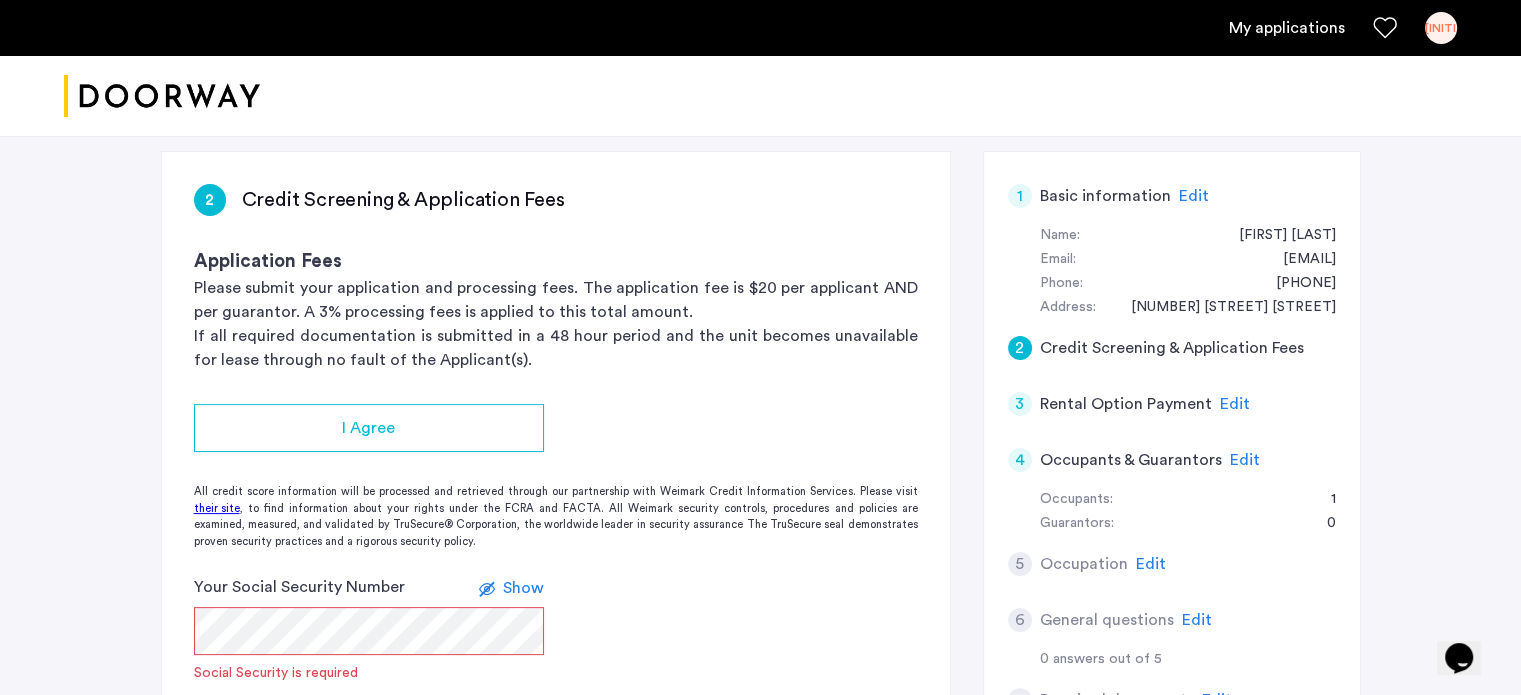 scroll, scrollTop: 290, scrollLeft: 0, axis: vertical 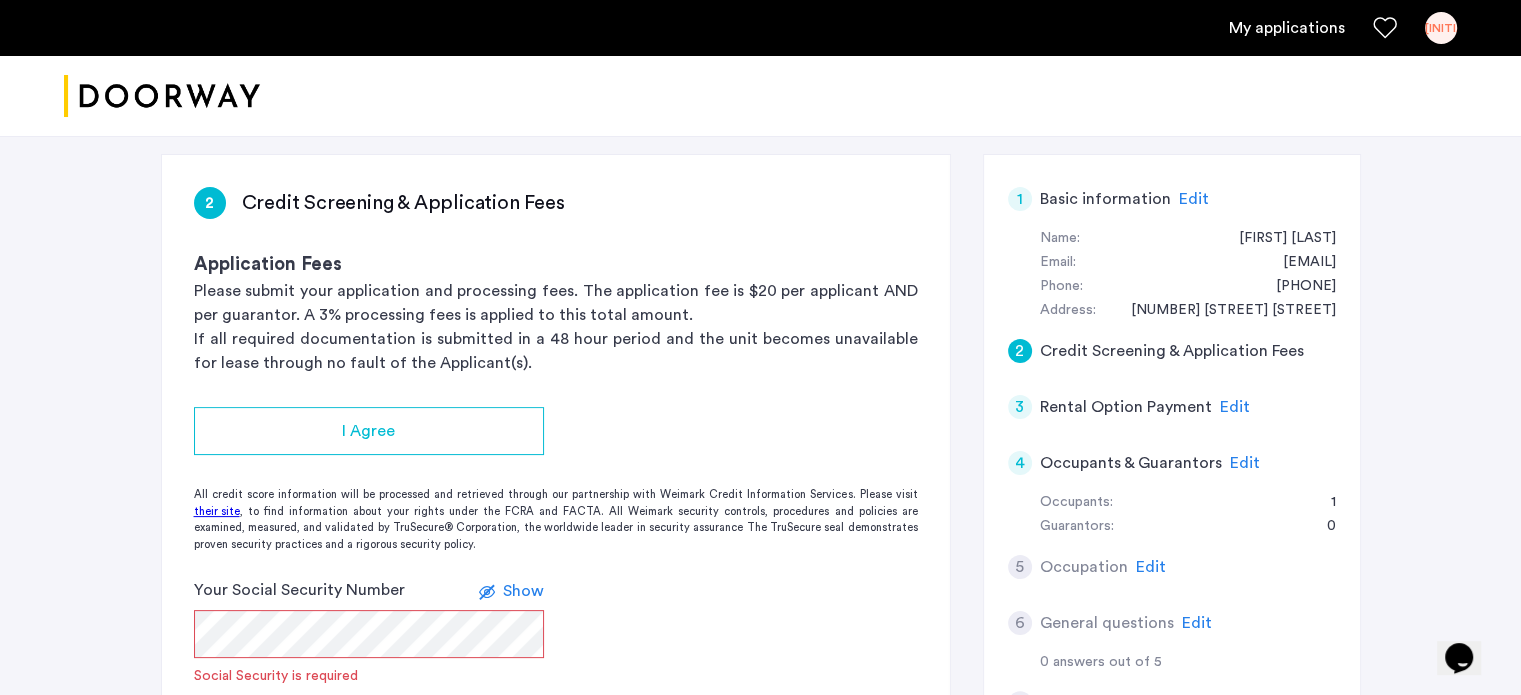 click on "If all required documentation is submitted in a 48 hour period and the unit becomes unavailable for lease through no fault of the Applicant(s)." 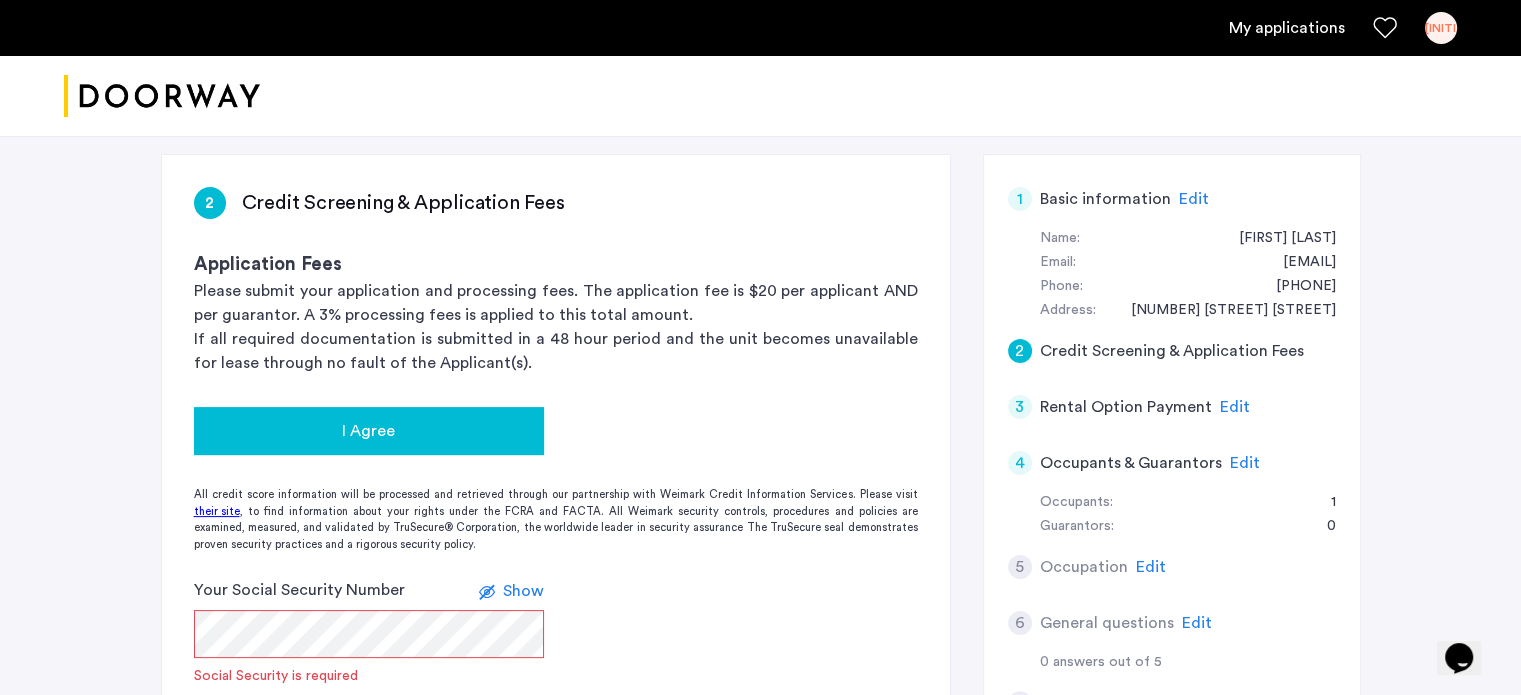 click on "I Agree" 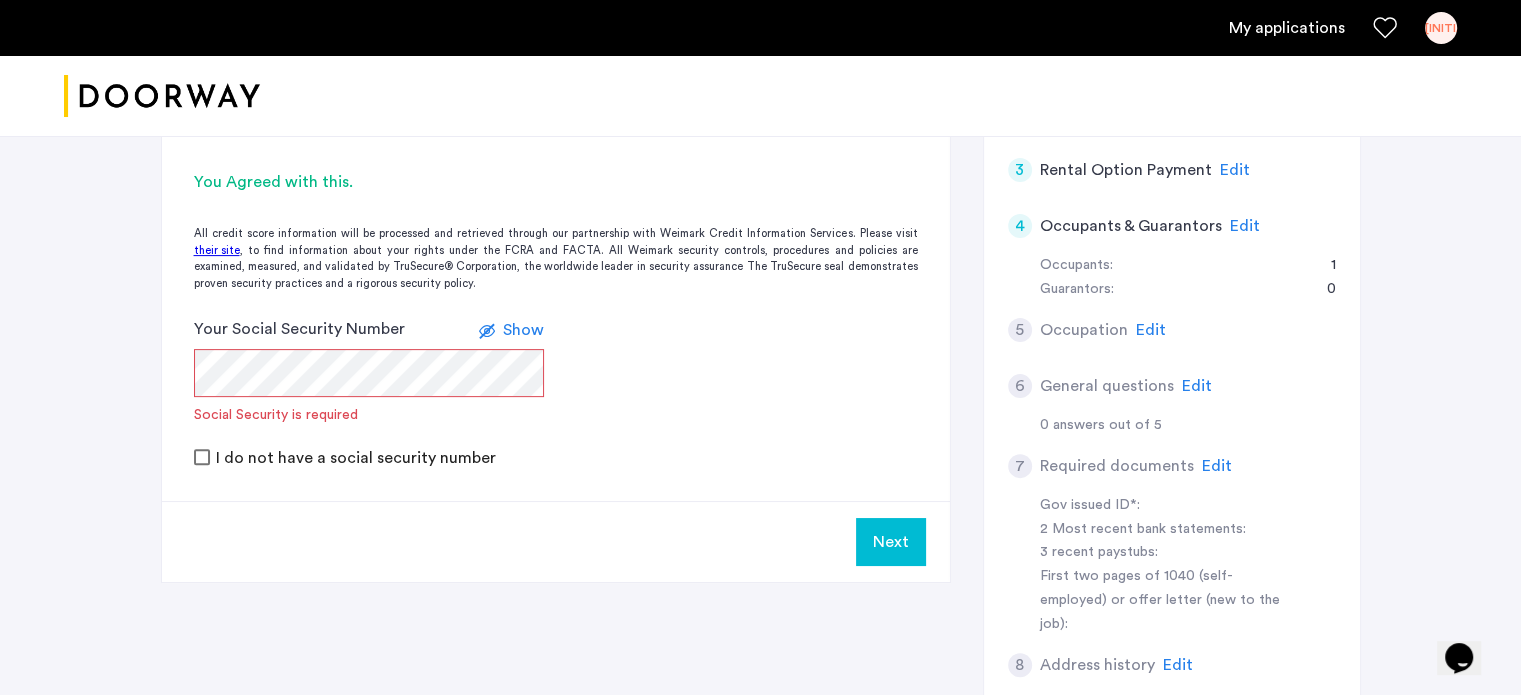 scroll, scrollTop: 528, scrollLeft: 0, axis: vertical 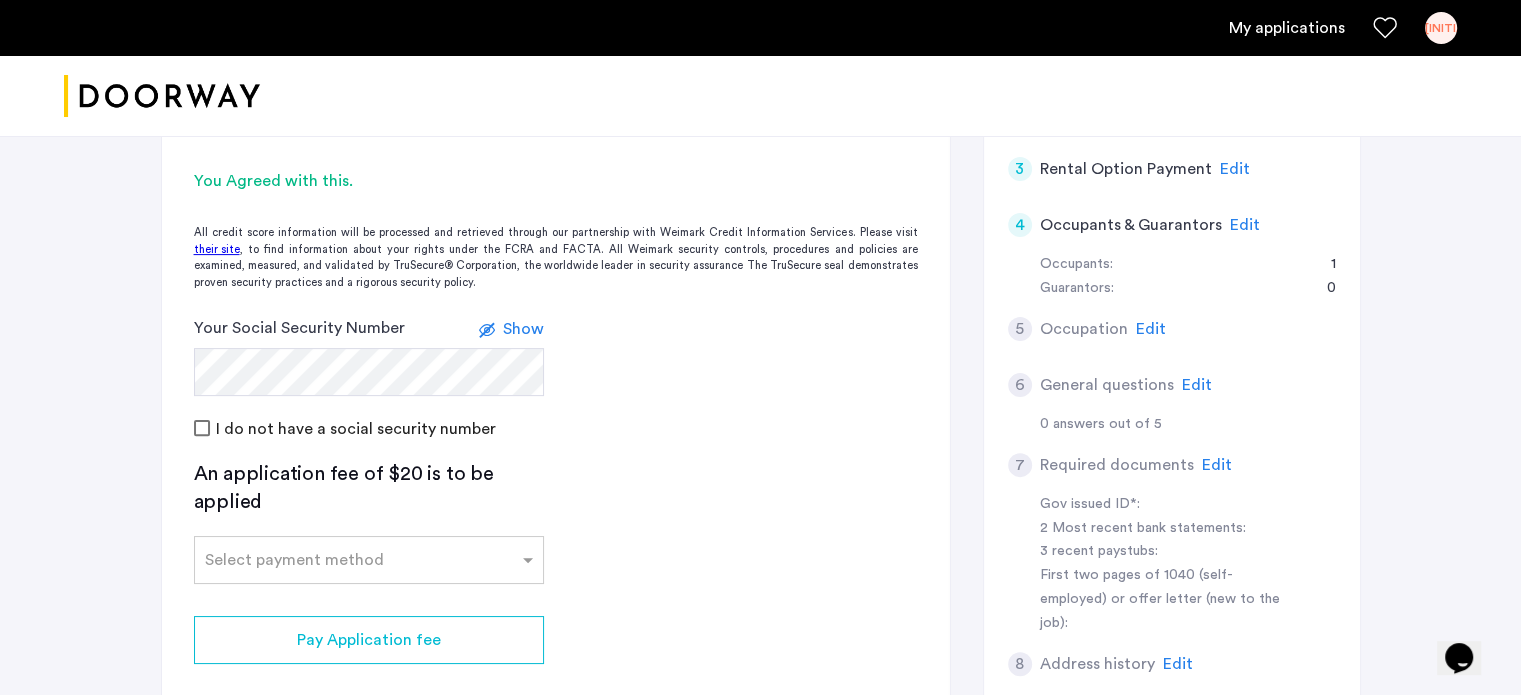 click on "Show" 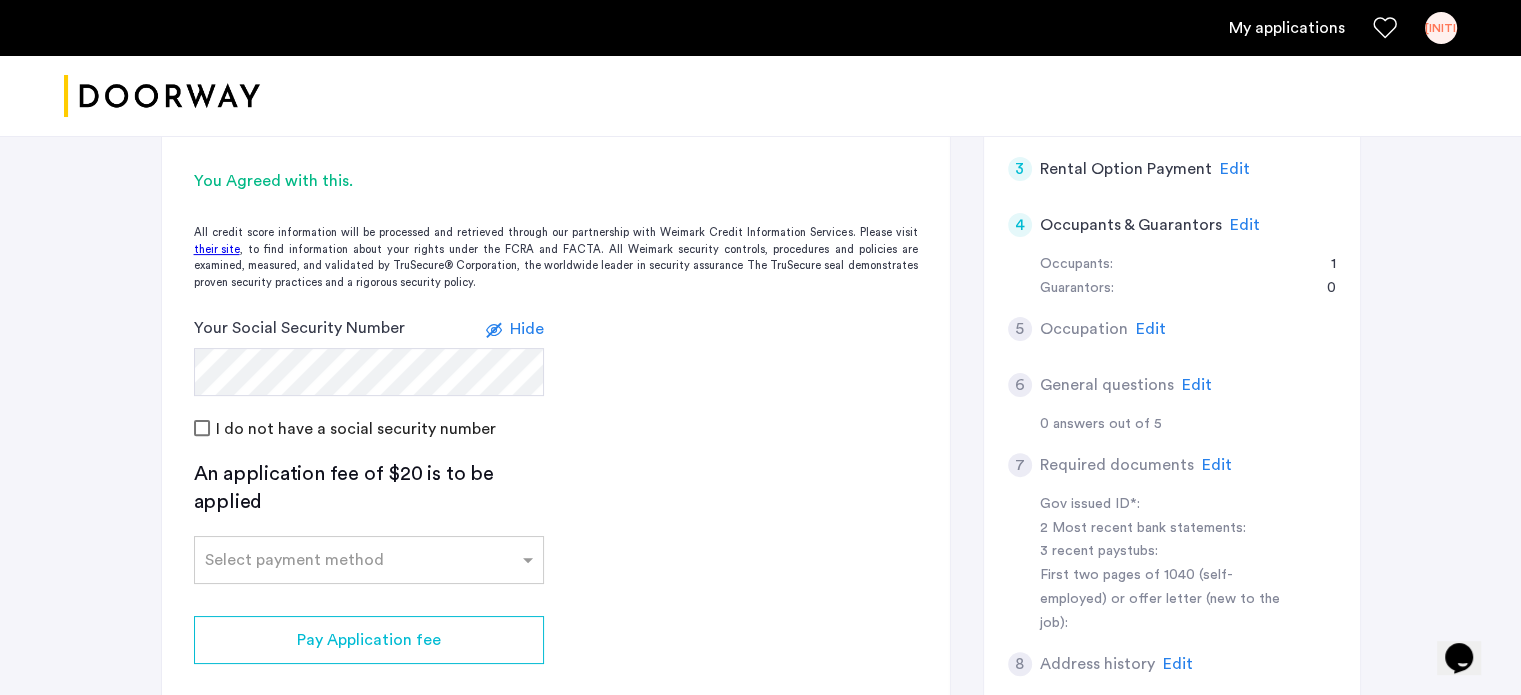 click on "Hide" 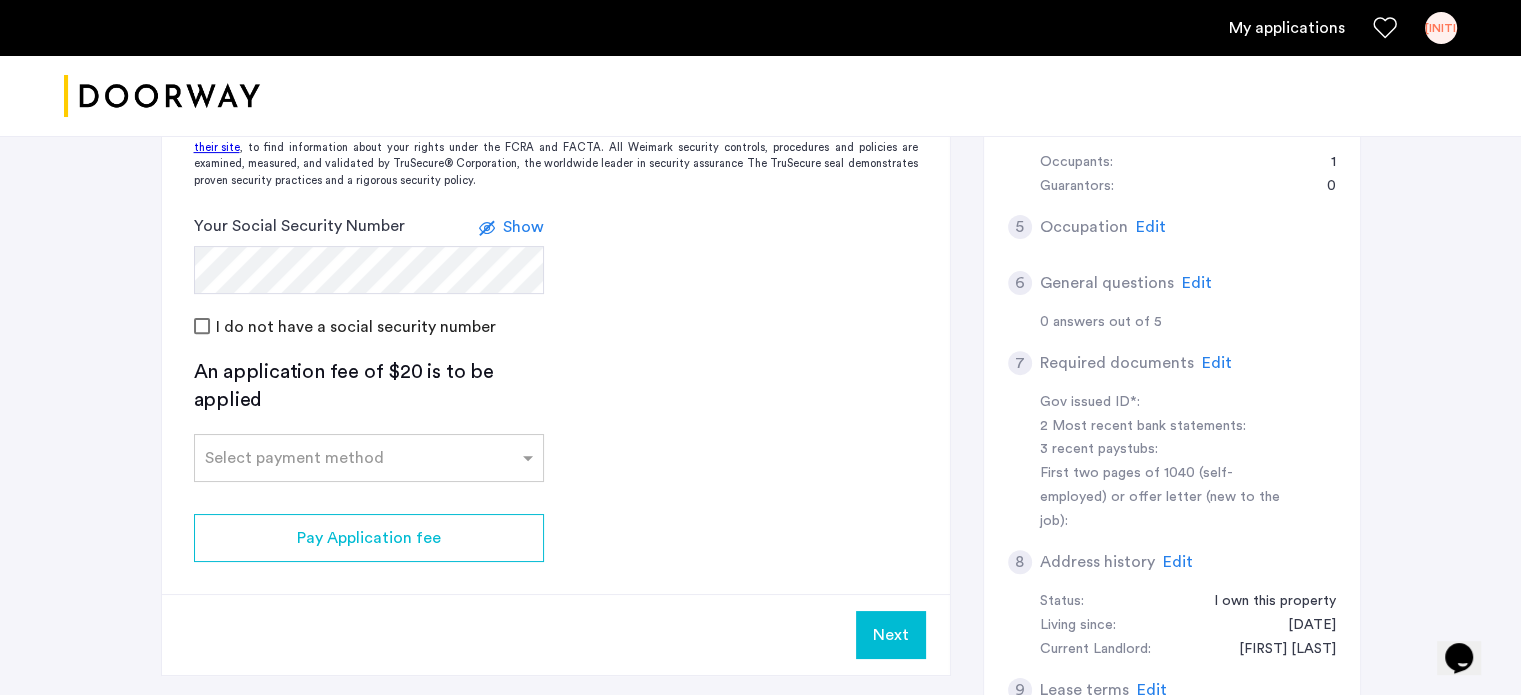 scroll, scrollTop: 631, scrollLeft: 0, axis: vertical 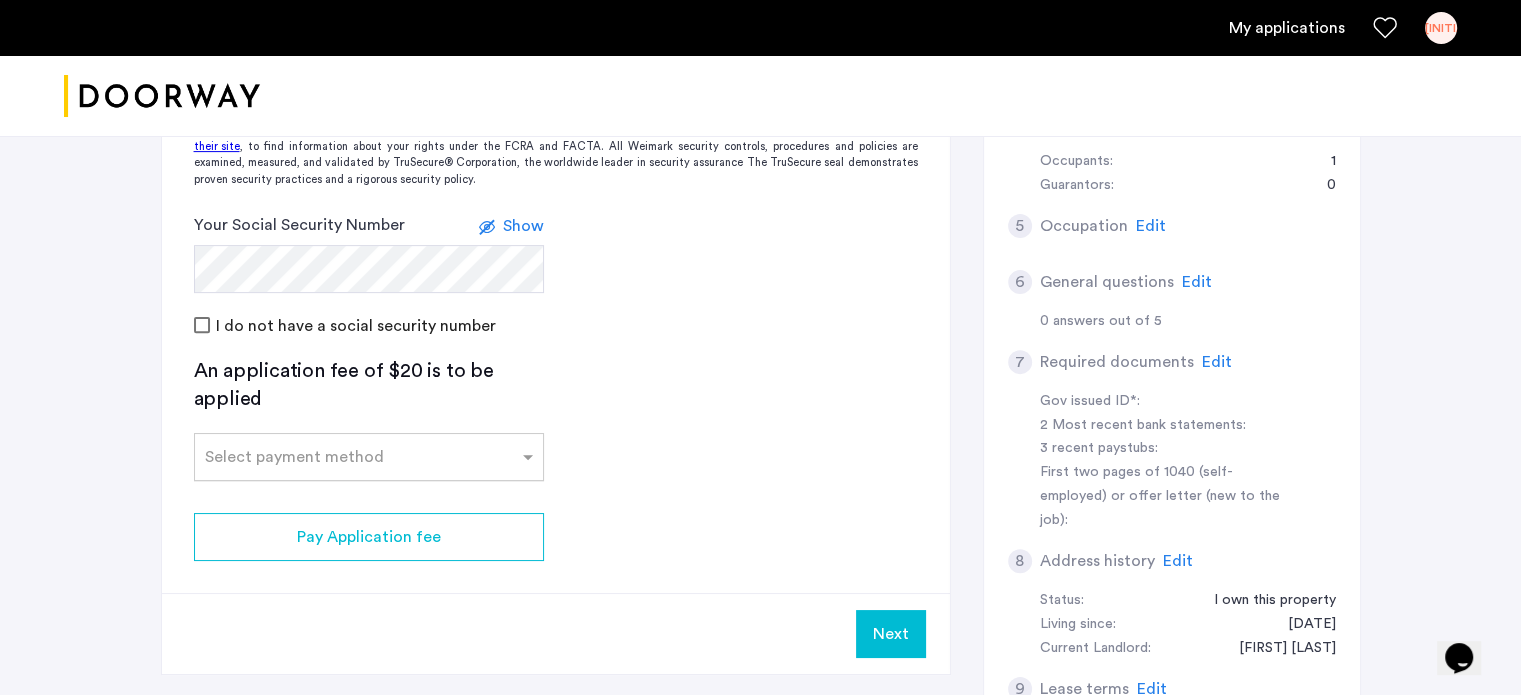 click 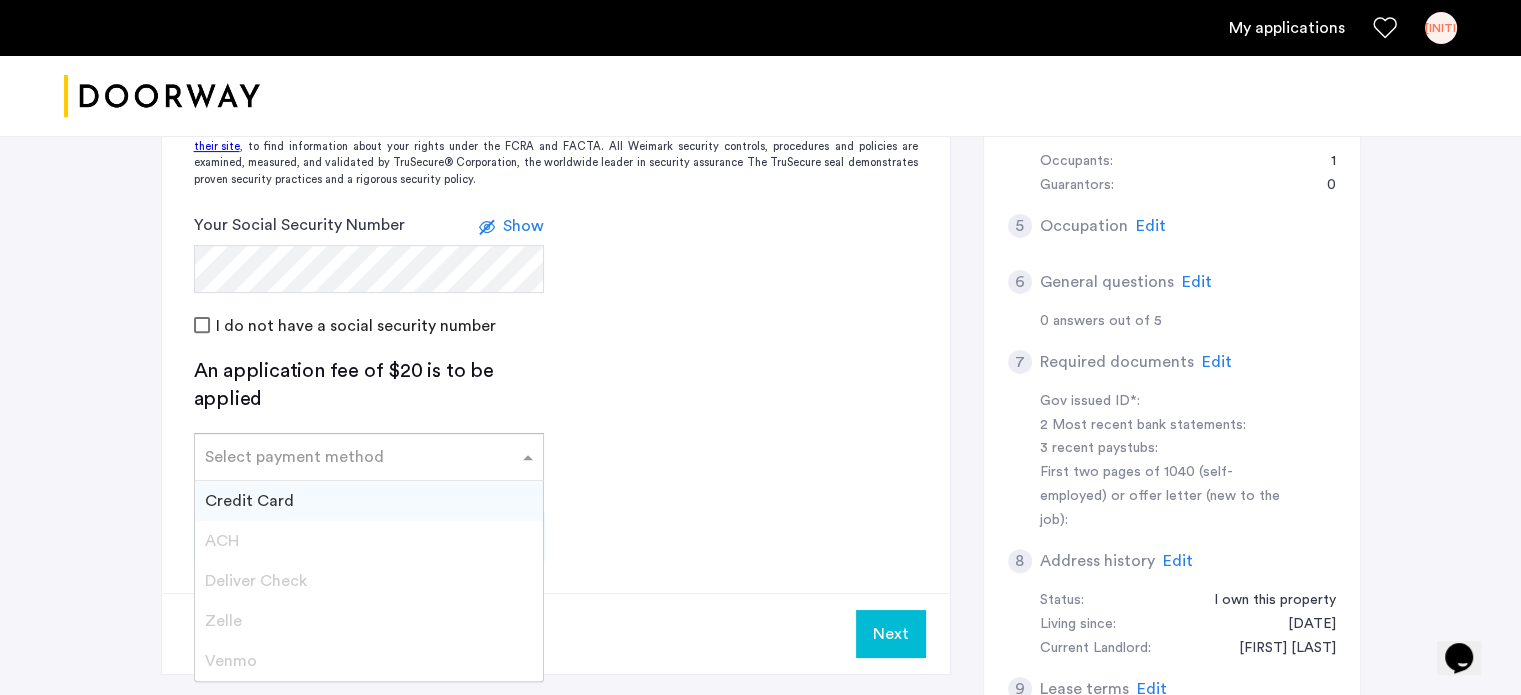 click on "Credit Card" at bounding box center [369, 501] 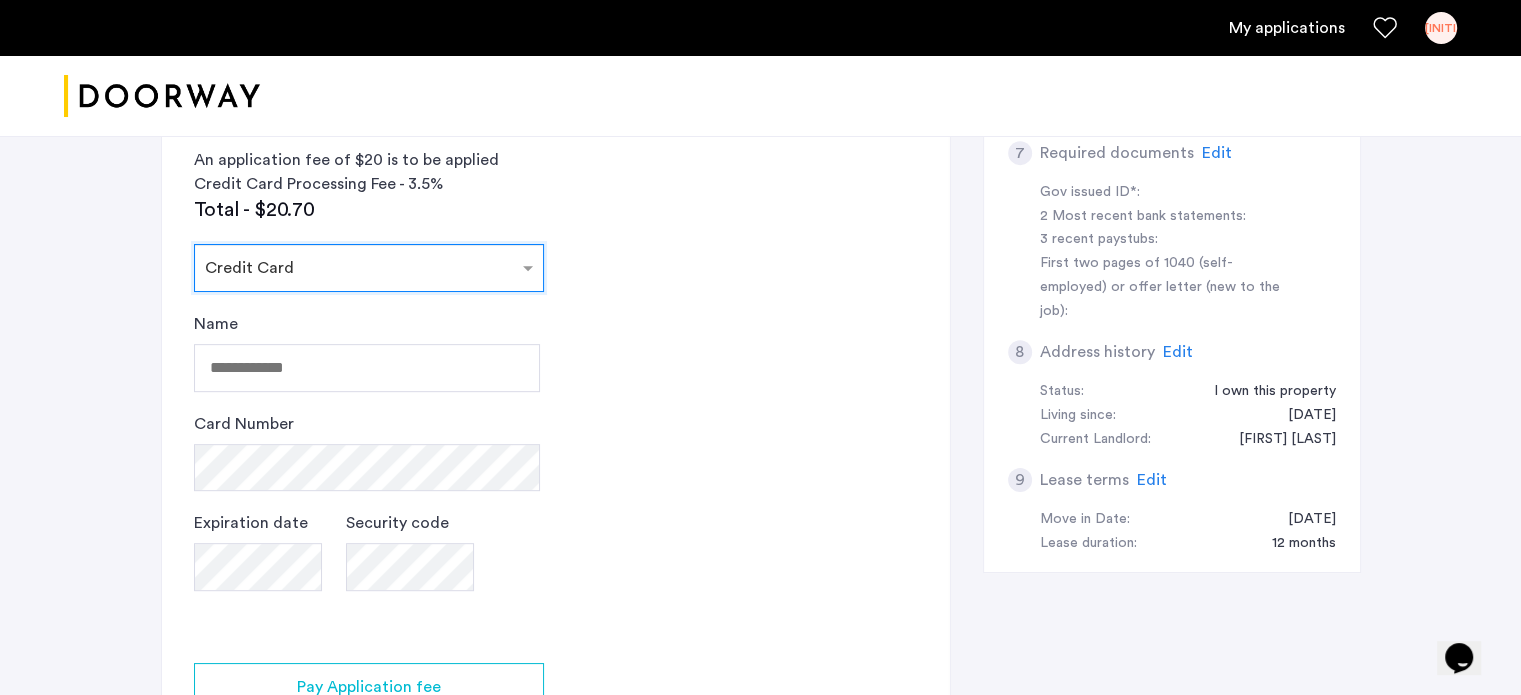 scroll, scrollTop: 855, scrollLeft: 0, axis: vertical 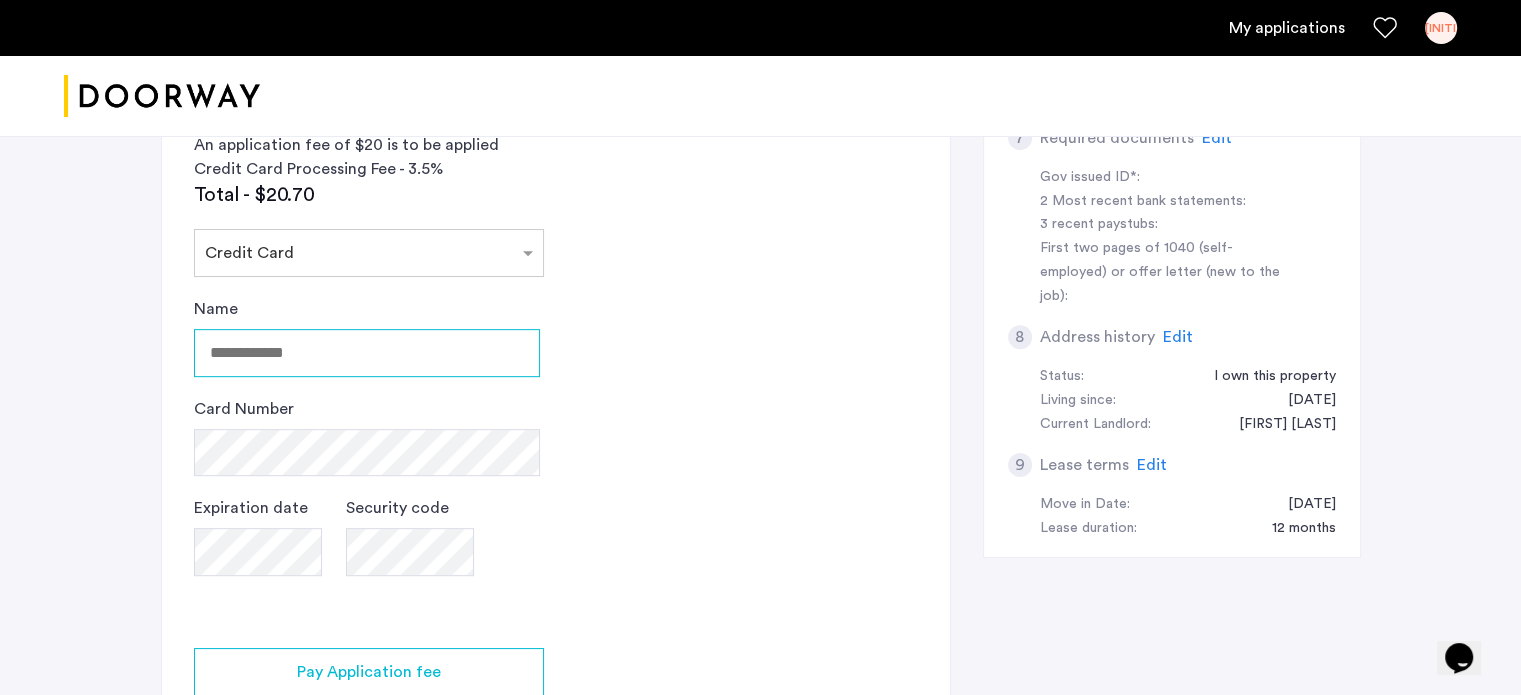 click on "Name" at bounding box center [367, 353] 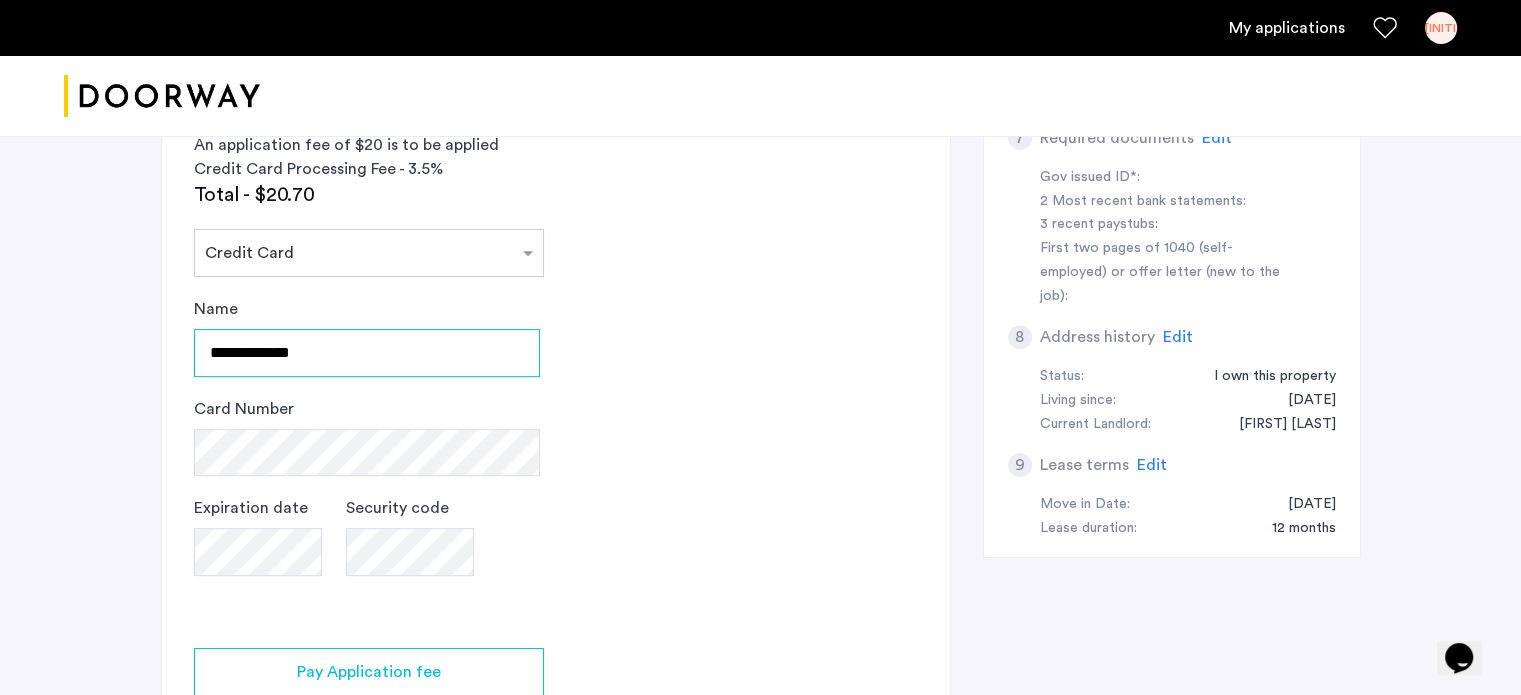 type on "**********" 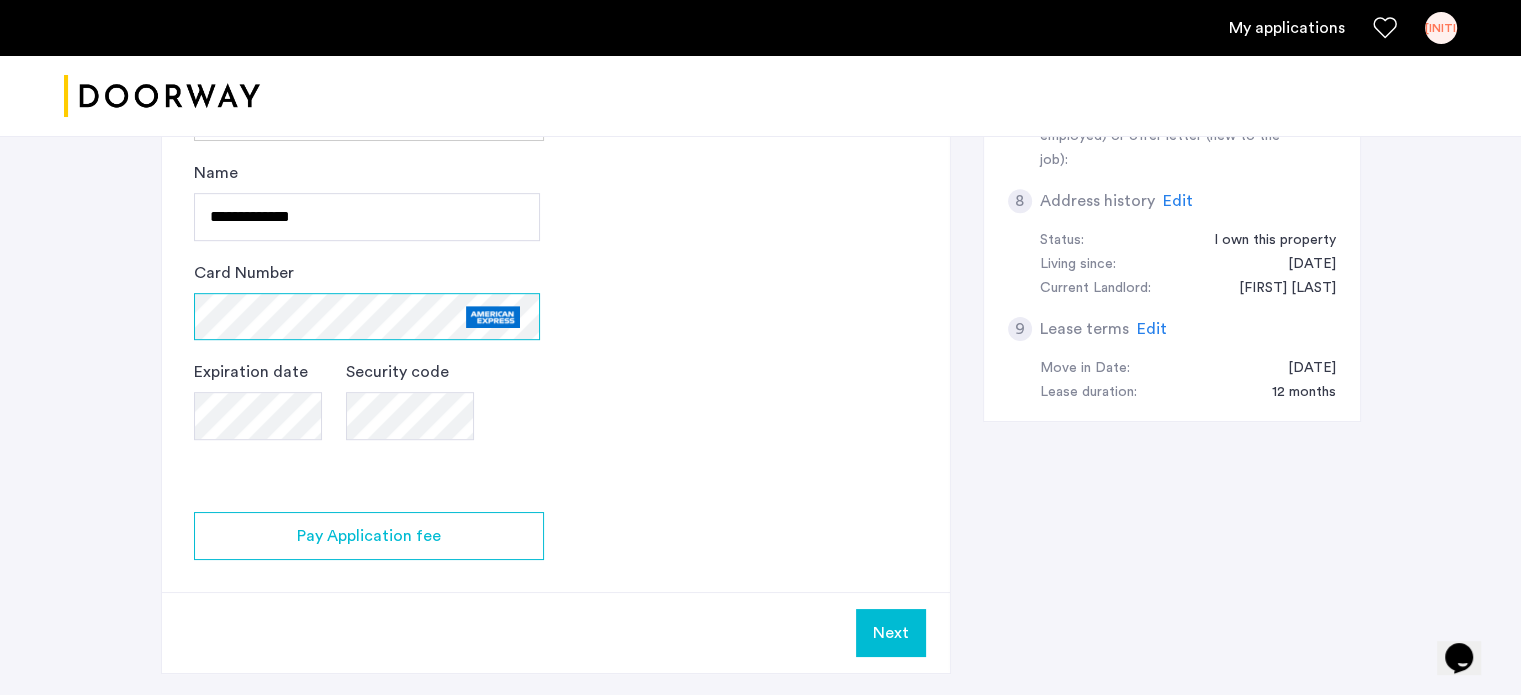 scroll, scrollTop: 996, scrollLeft: 0, axis: vertical 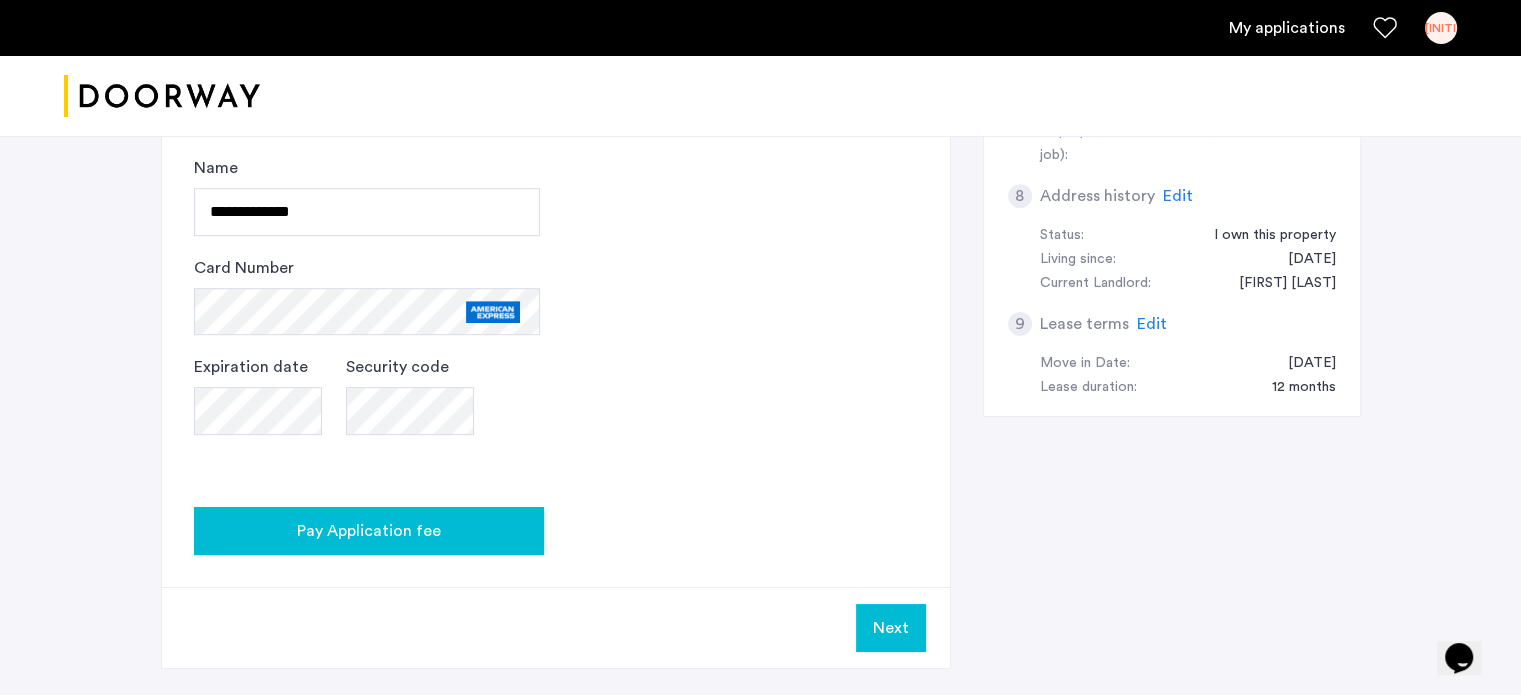 click on "Pay Application fee" 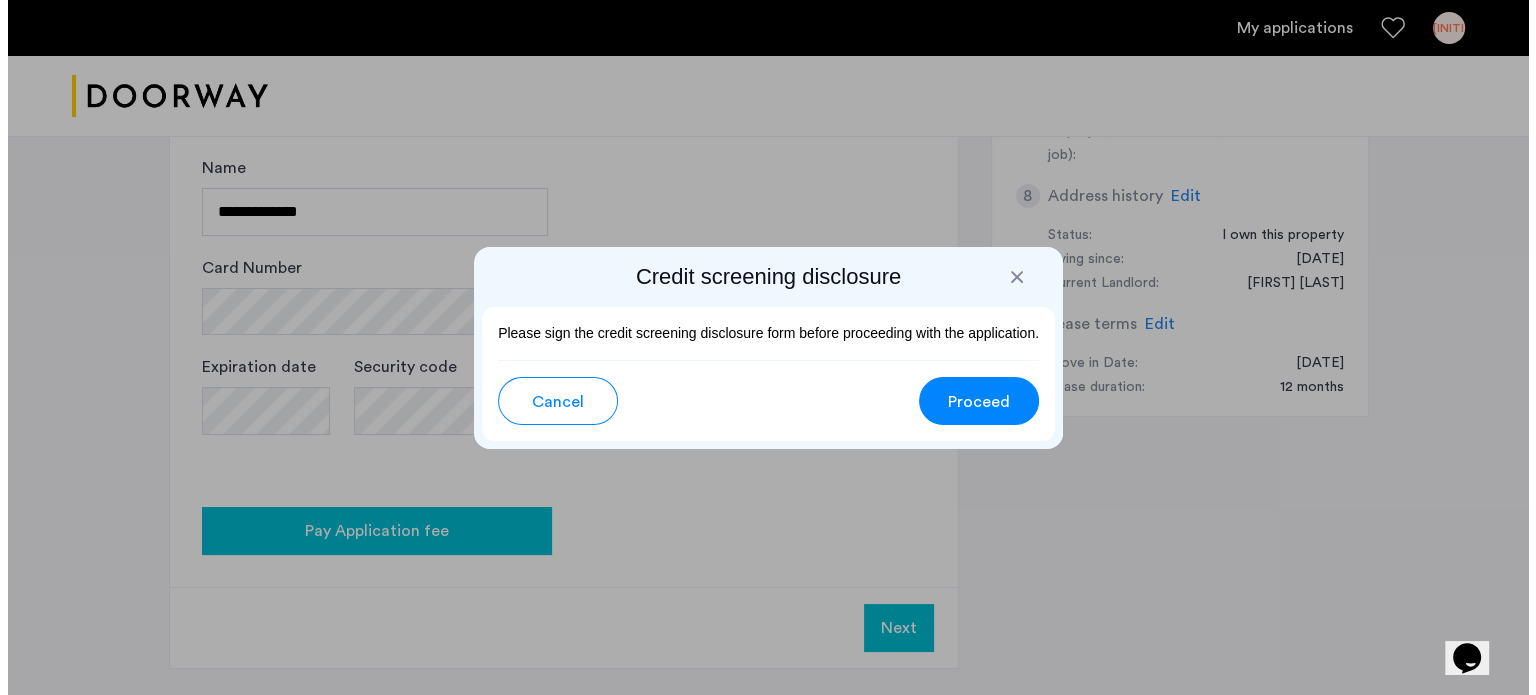 scroll, scrollTop: 0, scrollLeft: 0, axis: both 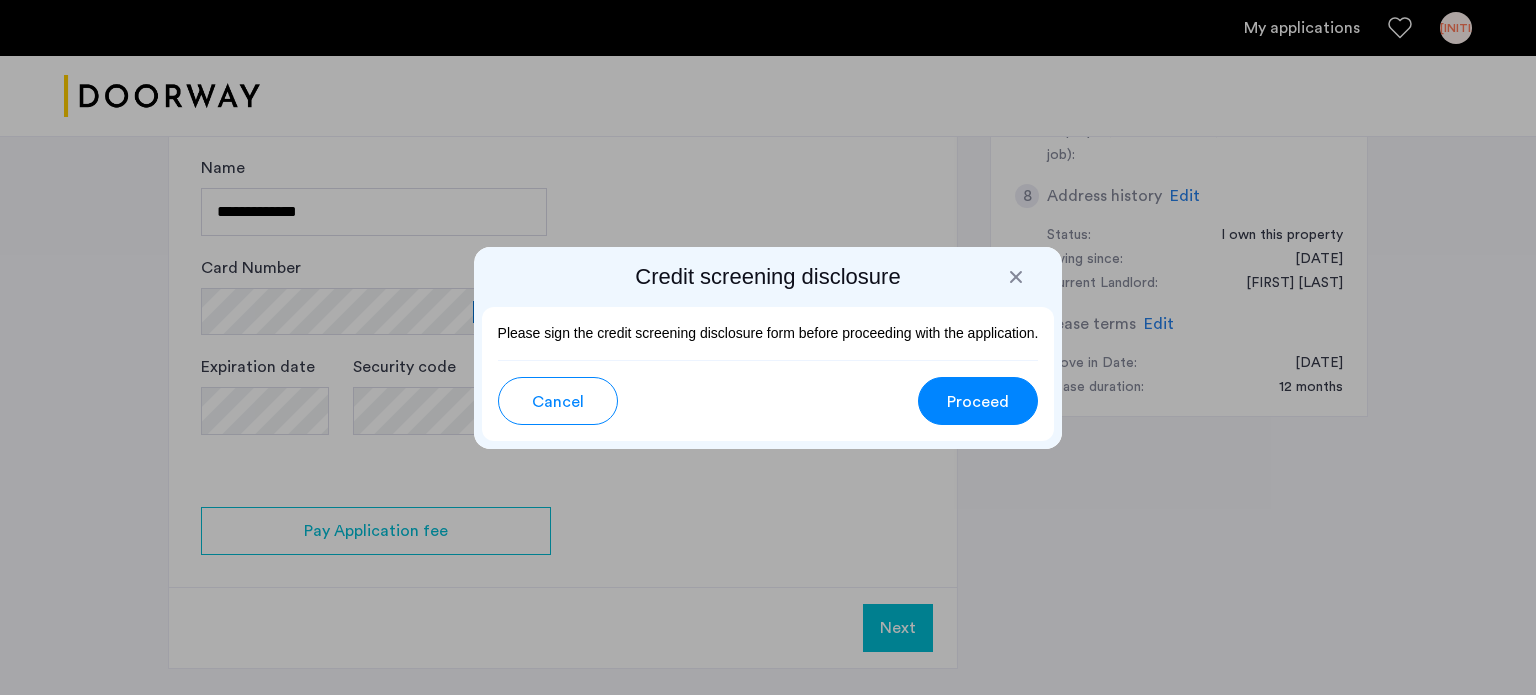 click on "Proceed" at bounding box center [978, 402] 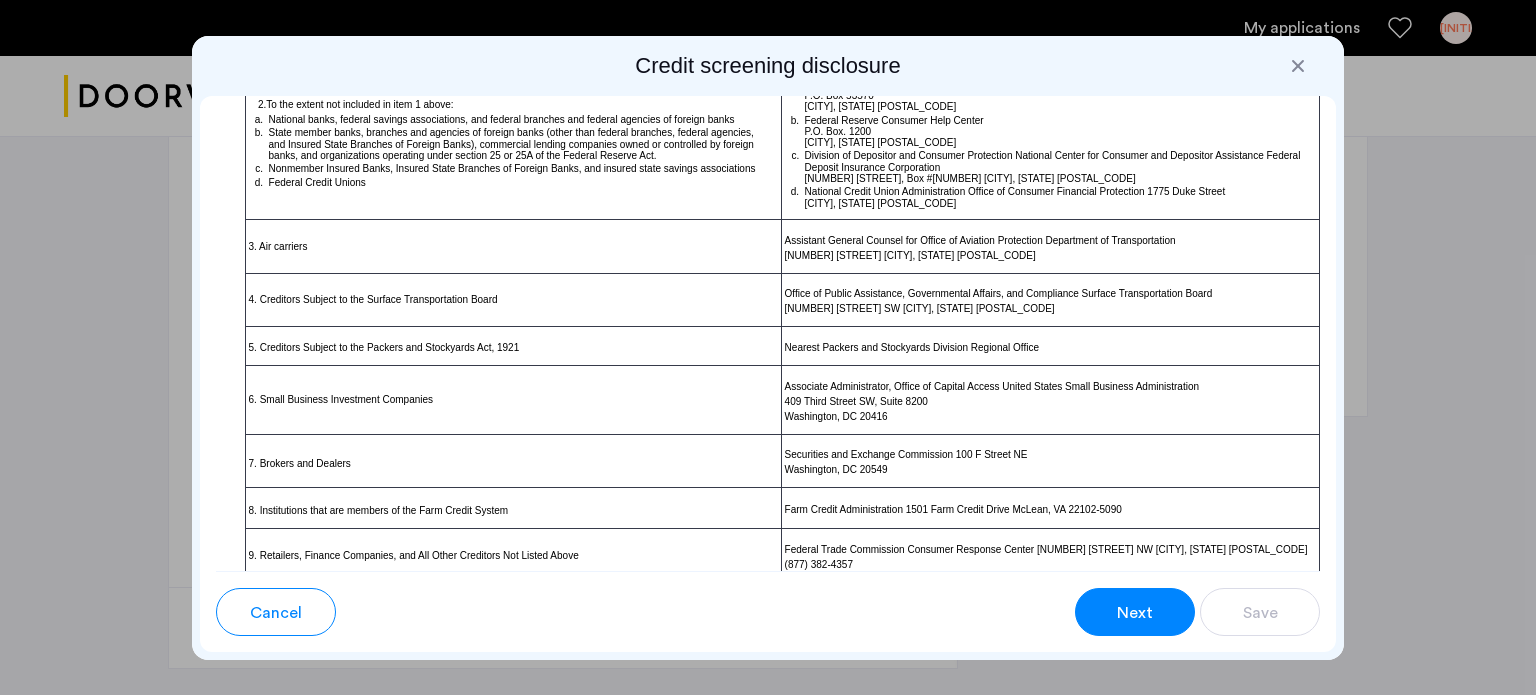 scroll, scrollTop: 1234, scrollLeft: 0, axis: vertical 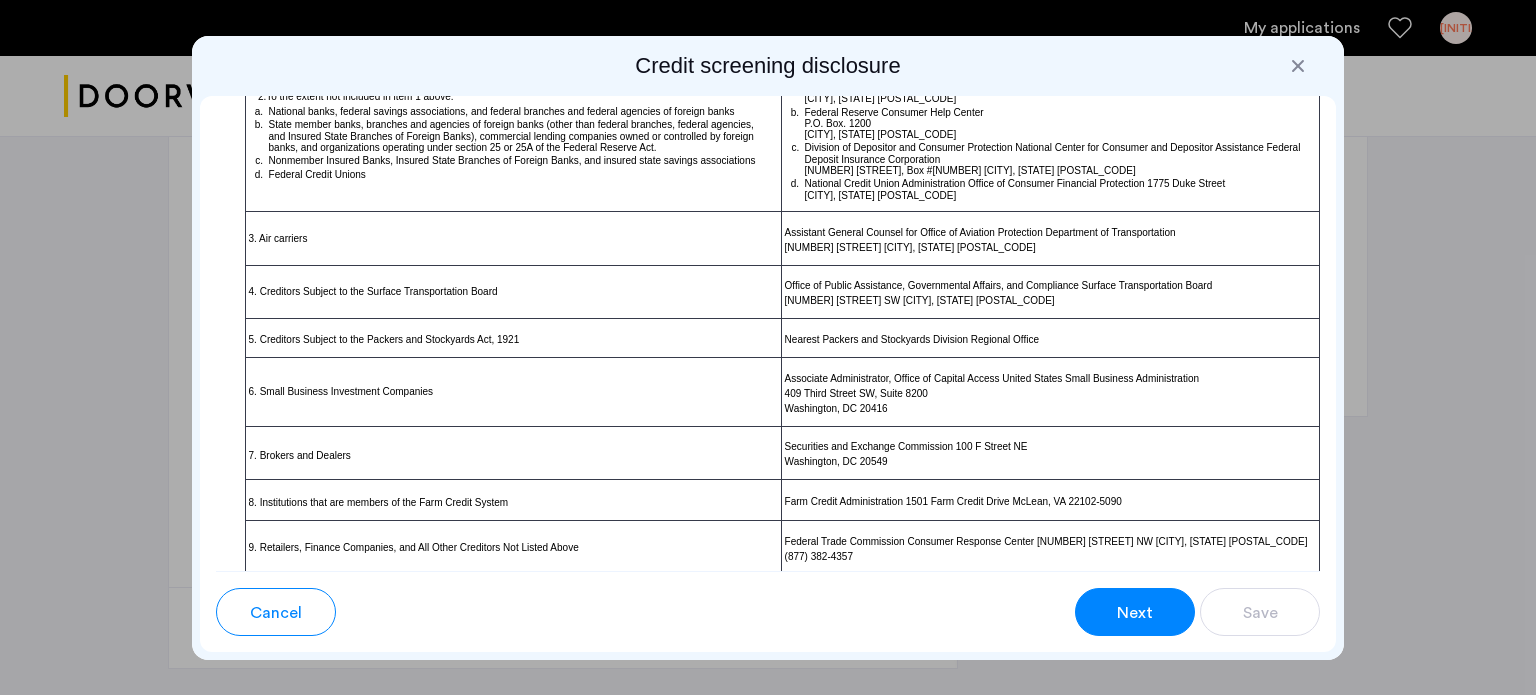 click on "Next" at bounding box center [1135, 613] 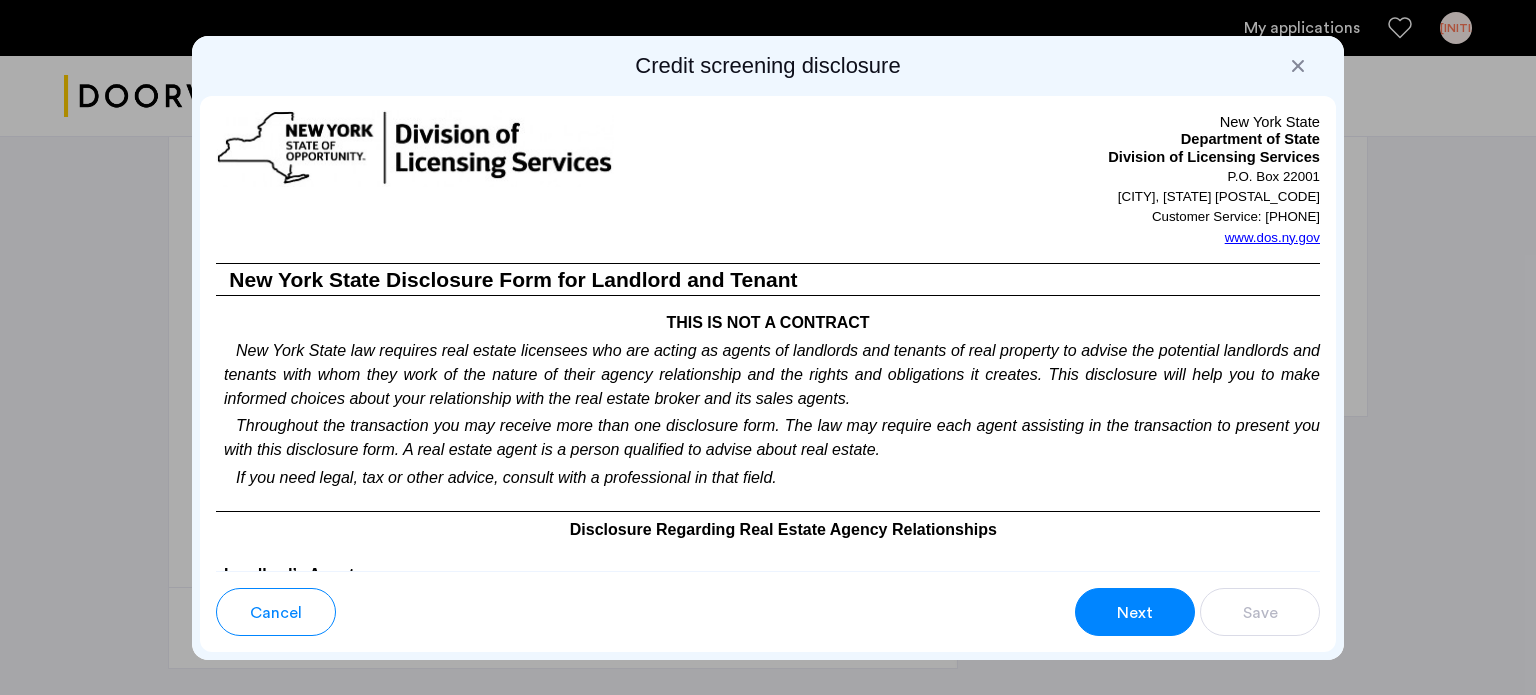 scroll, scrollTop: 4121, scrollLeft: 0, axis: vertical 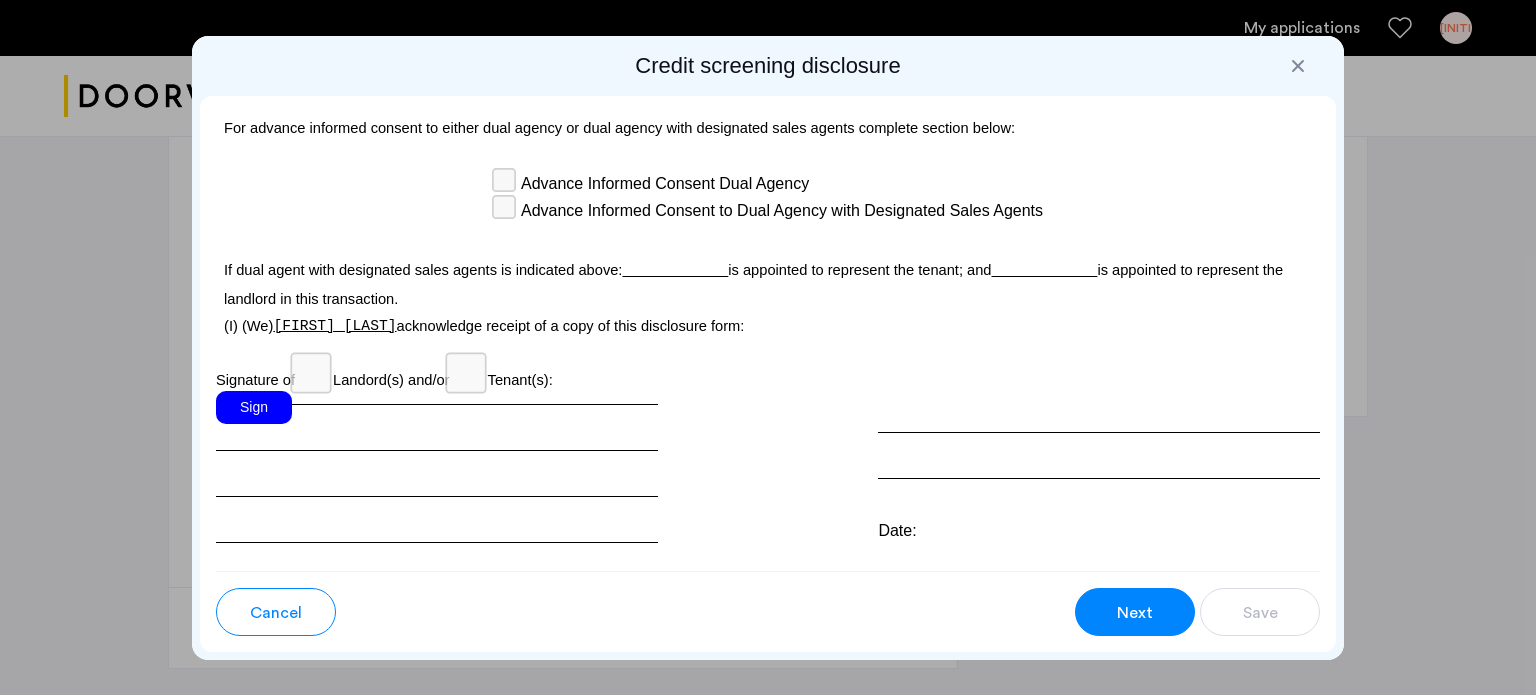 click on "Sign" at bounding box center (254, 407) 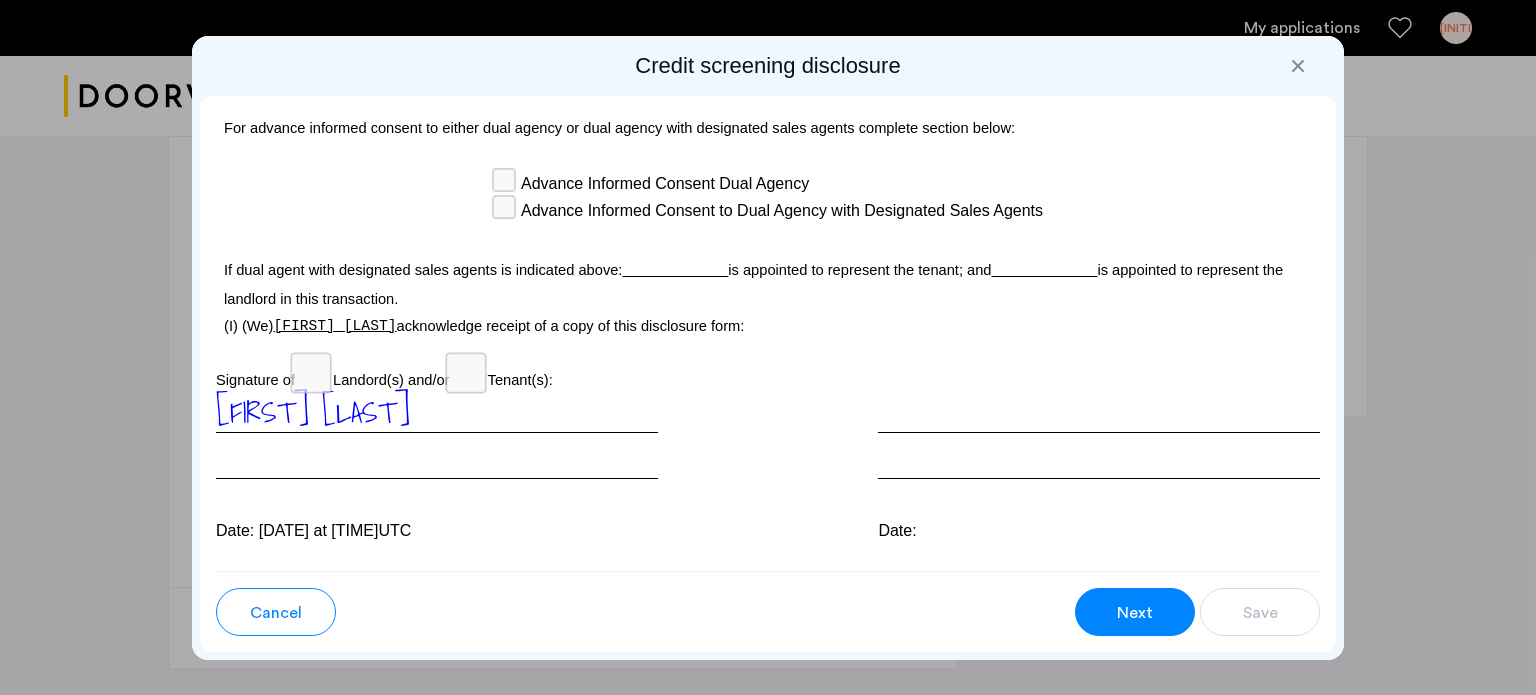 scroll, scrollTop: 5845, scrollLeft: 0, axis: vertical 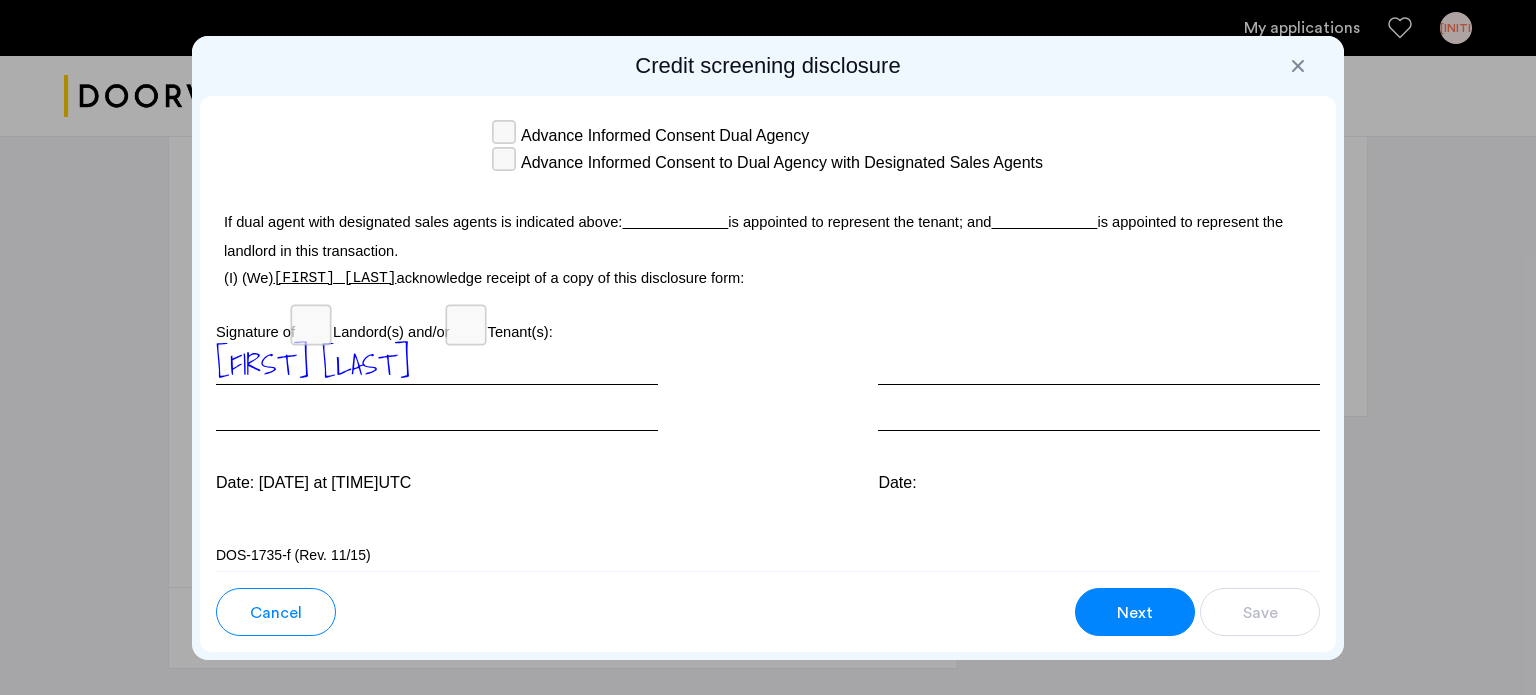 click on "Cancel Next Save" at bounding box center [768, 603] 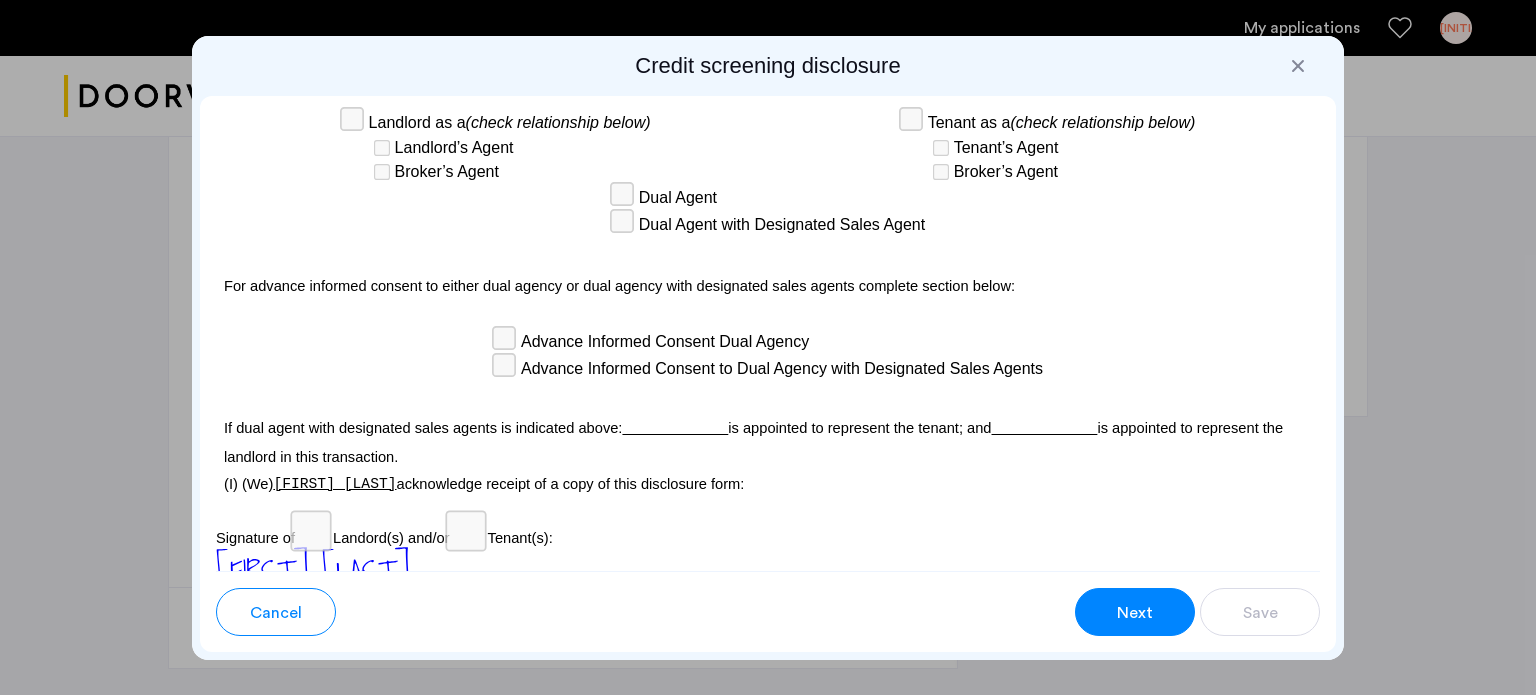 scroll, scrollTop: 5845, scrollLeft: 0, axis: vertical 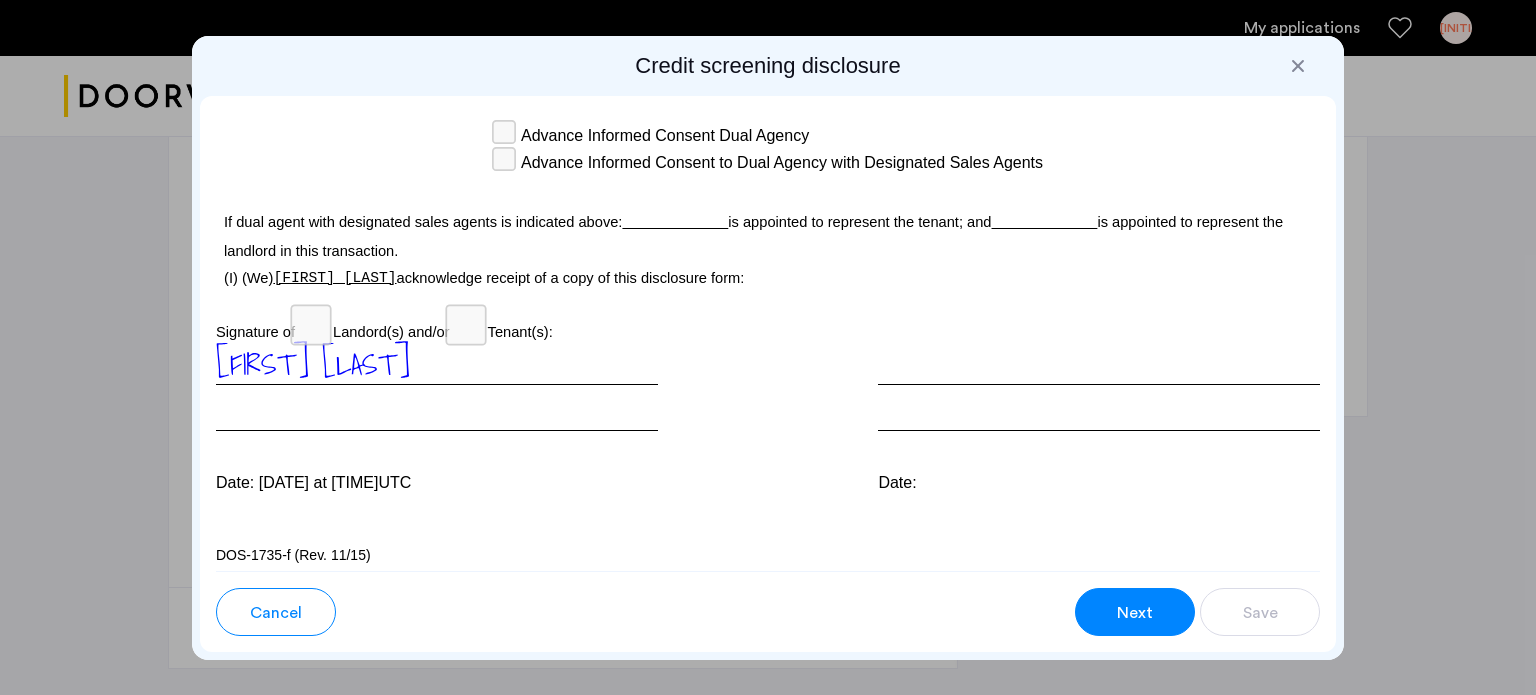 click on "Next" at bounding box center [1135, 613] 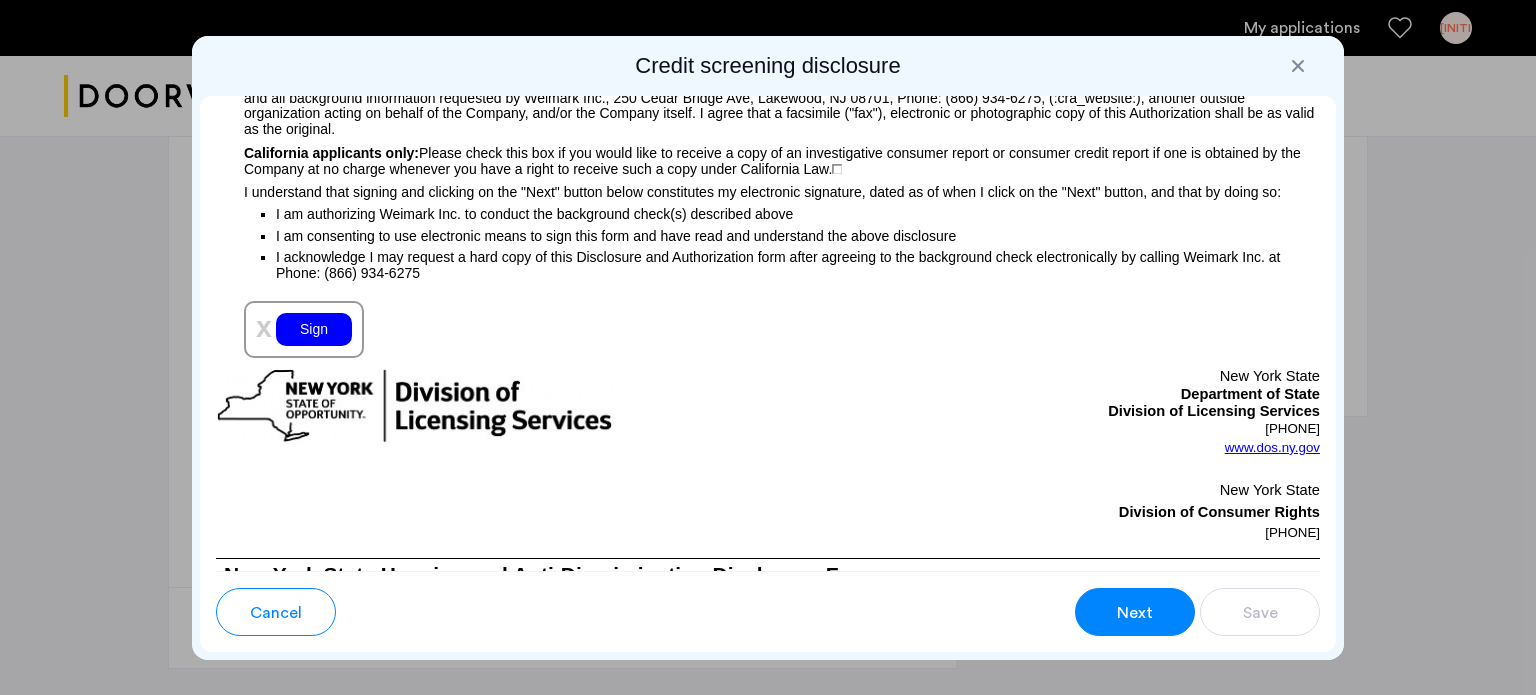 scroll, scrollTop: 2213, scrollLeft: 0, axis: vertical 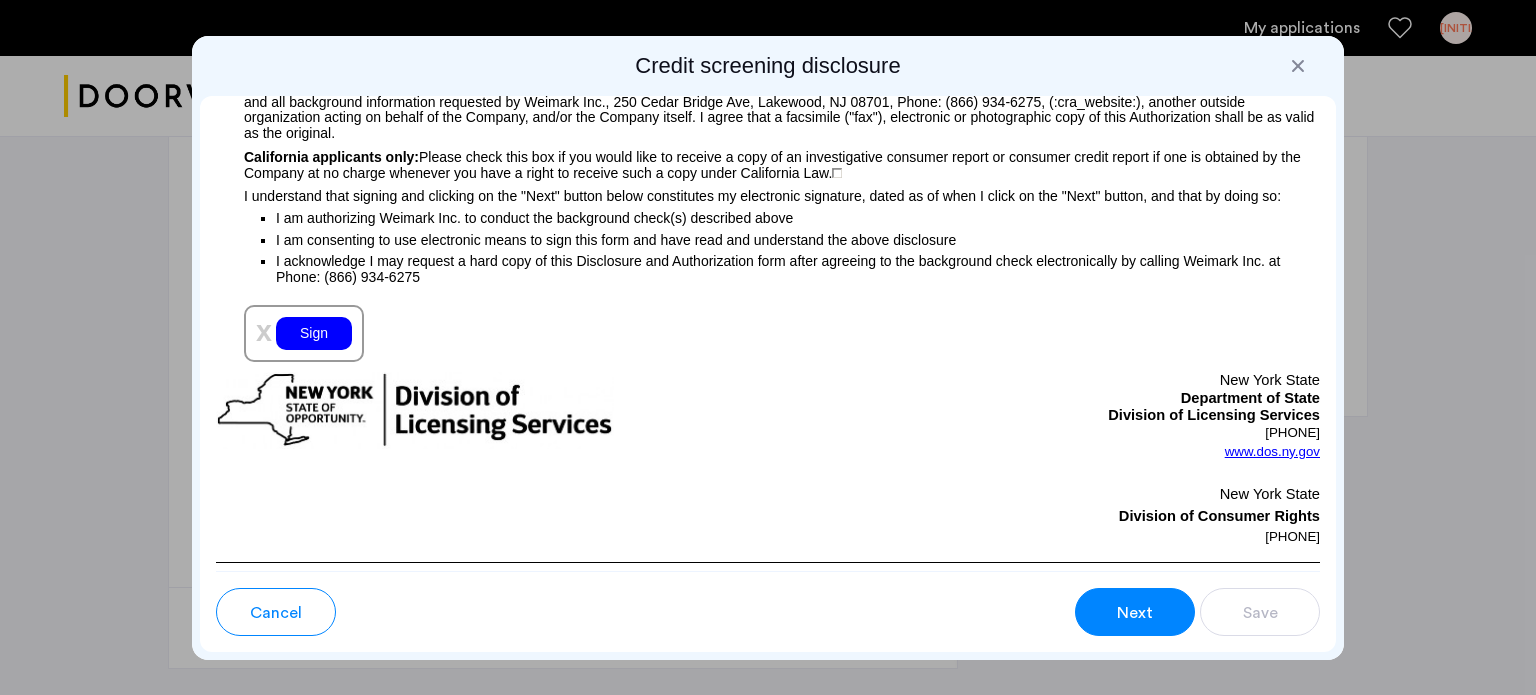 click on "Sign" at bounding box center (314, 333) 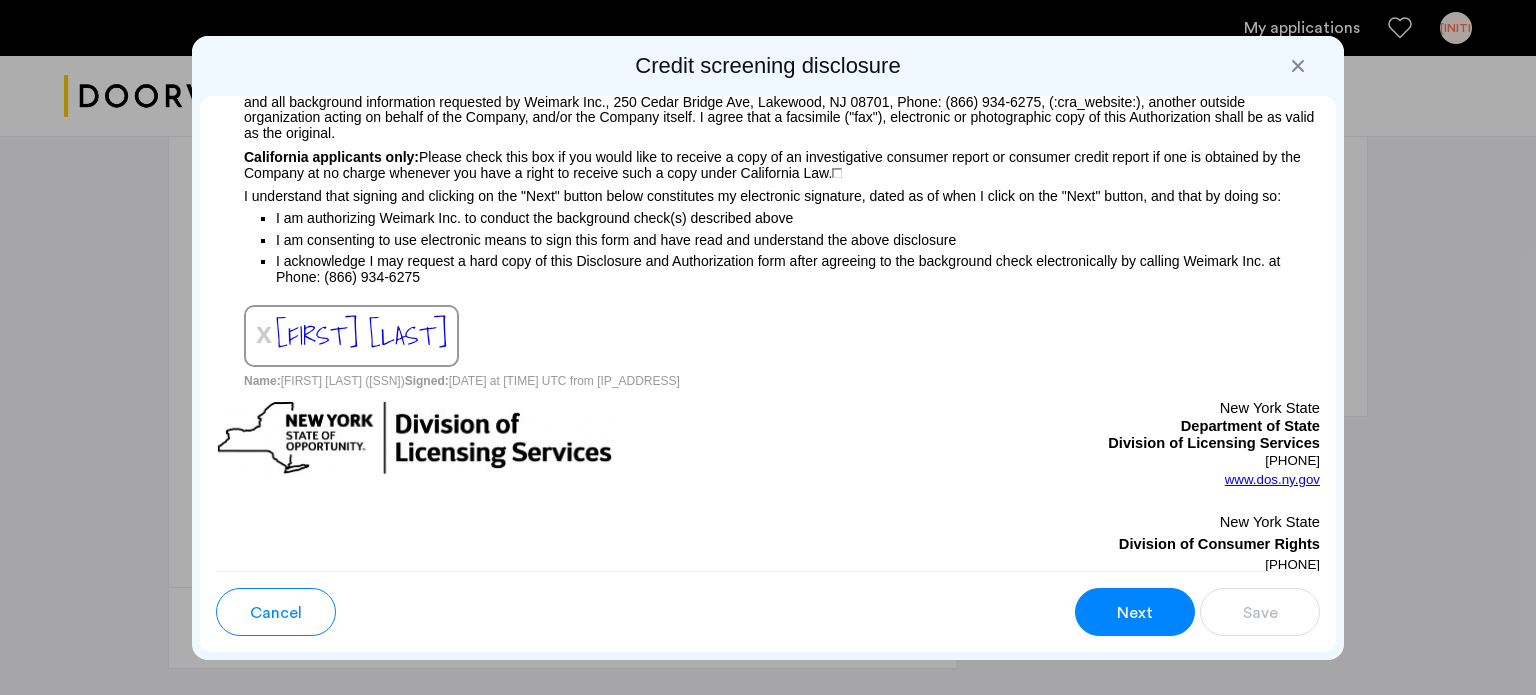 click on "Next" at bounding box center (1135, 613) 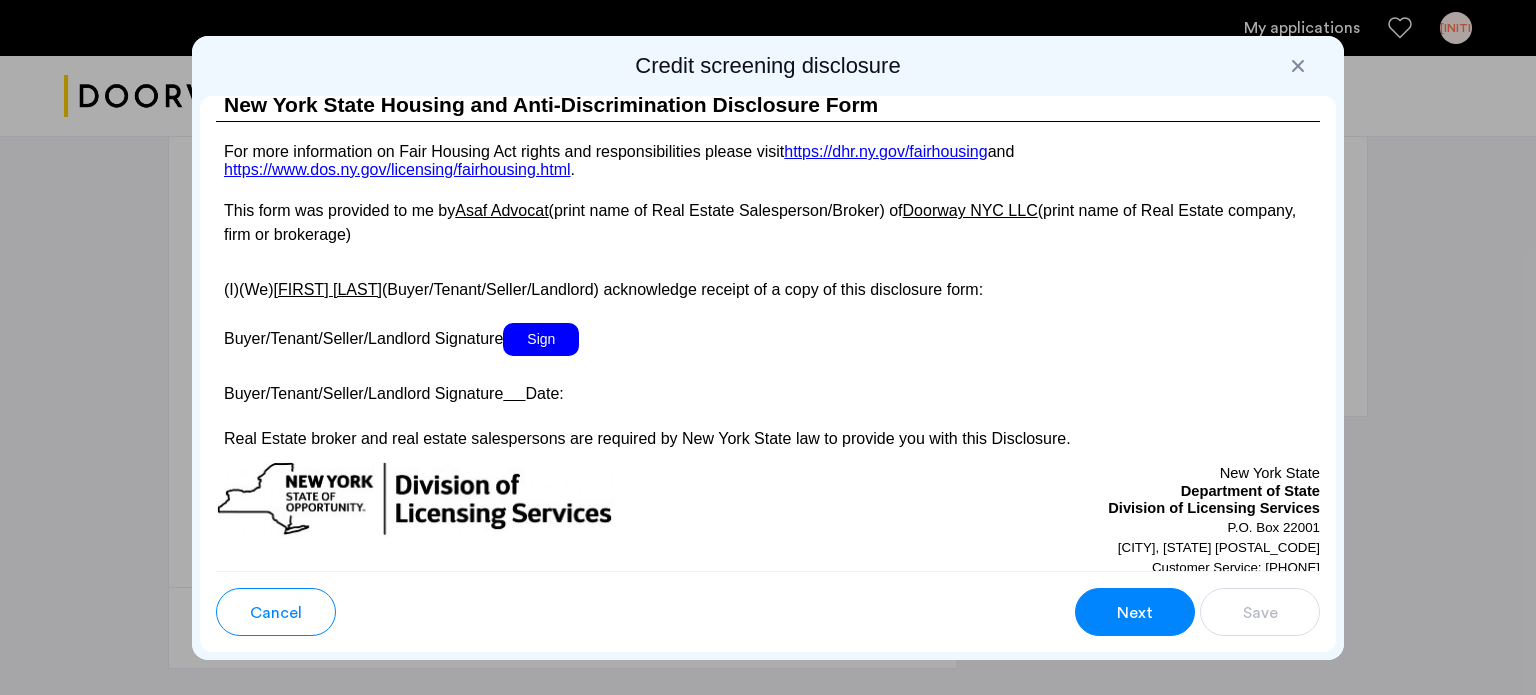 scroll, scrollTop: 3667, scrollLeft: 0, axis: vertical 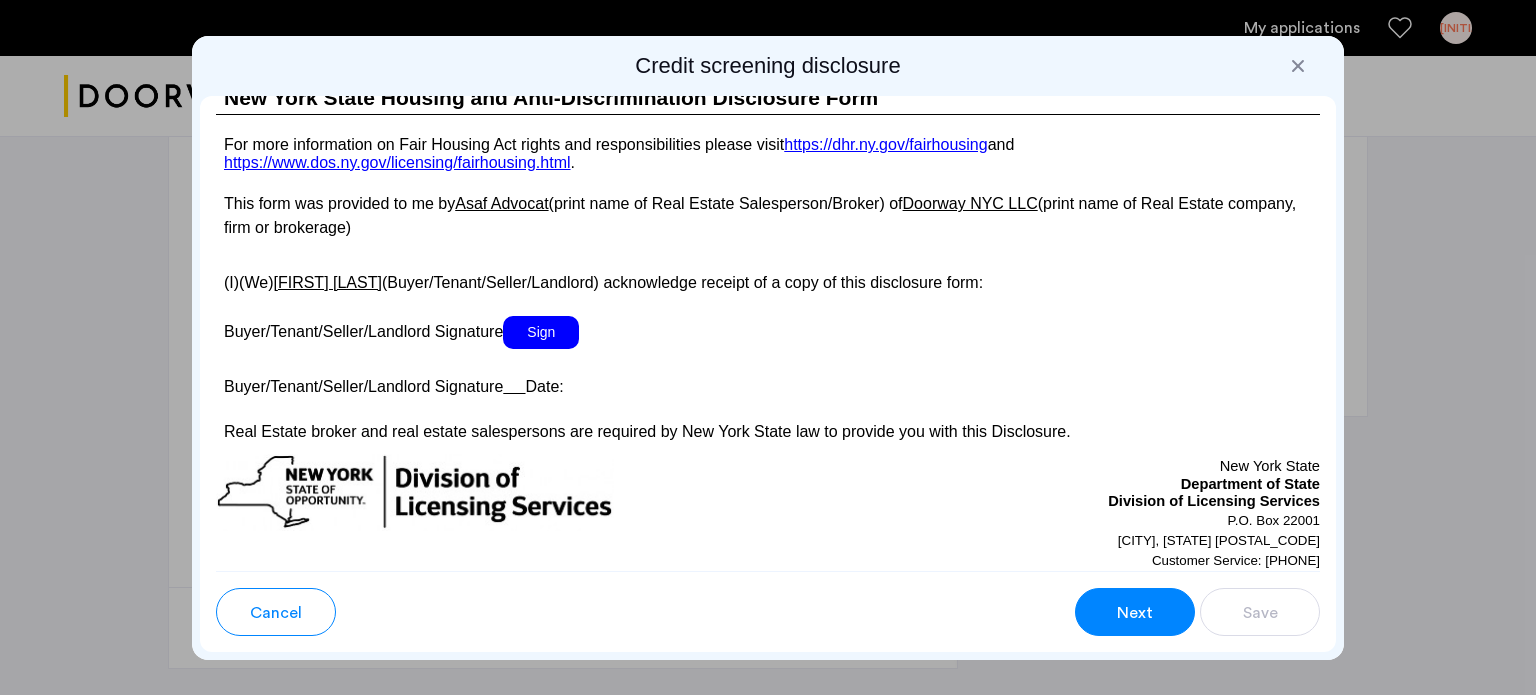 click on "Sign" at bounding box center [541, 332] 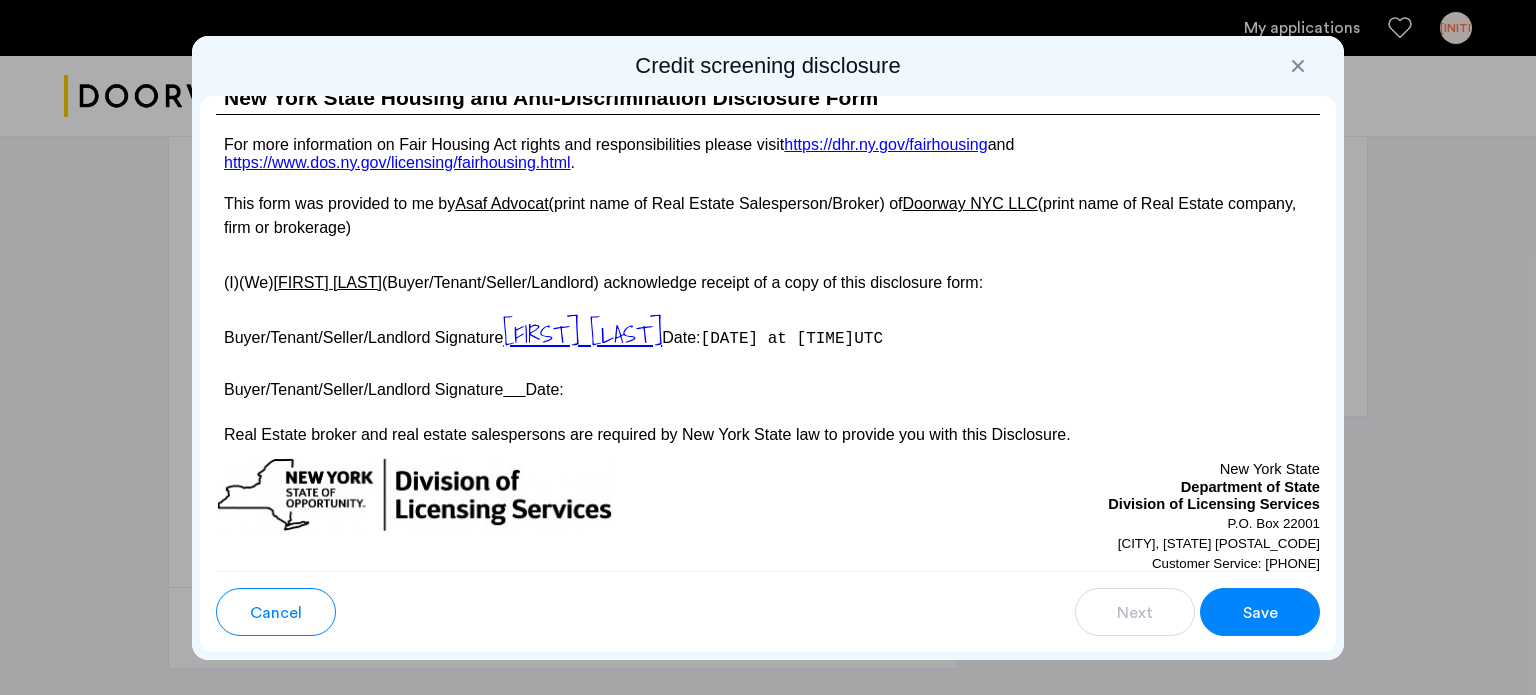 click on "Save" at bounding box center [1260, 613] 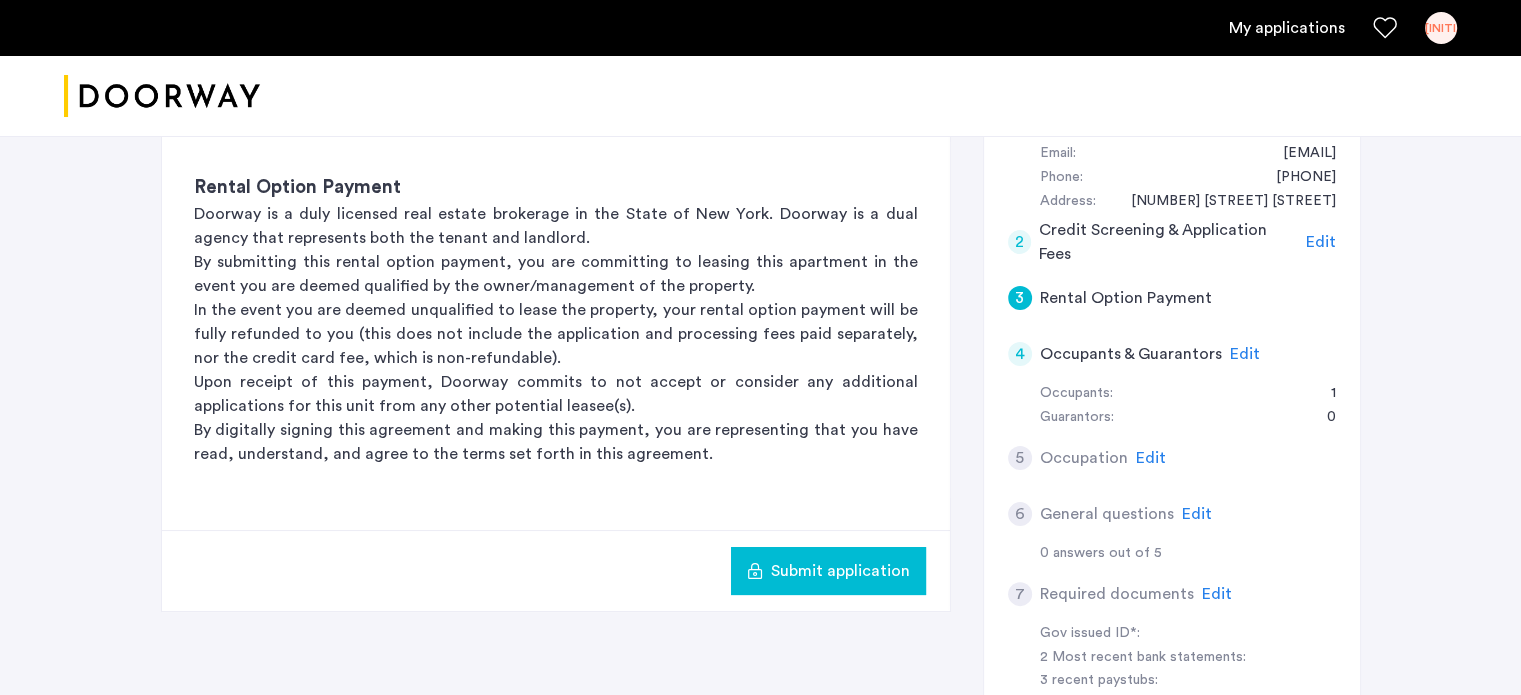 scroll, scrollTop: 362, scrollLeft: 0, axis: vertical 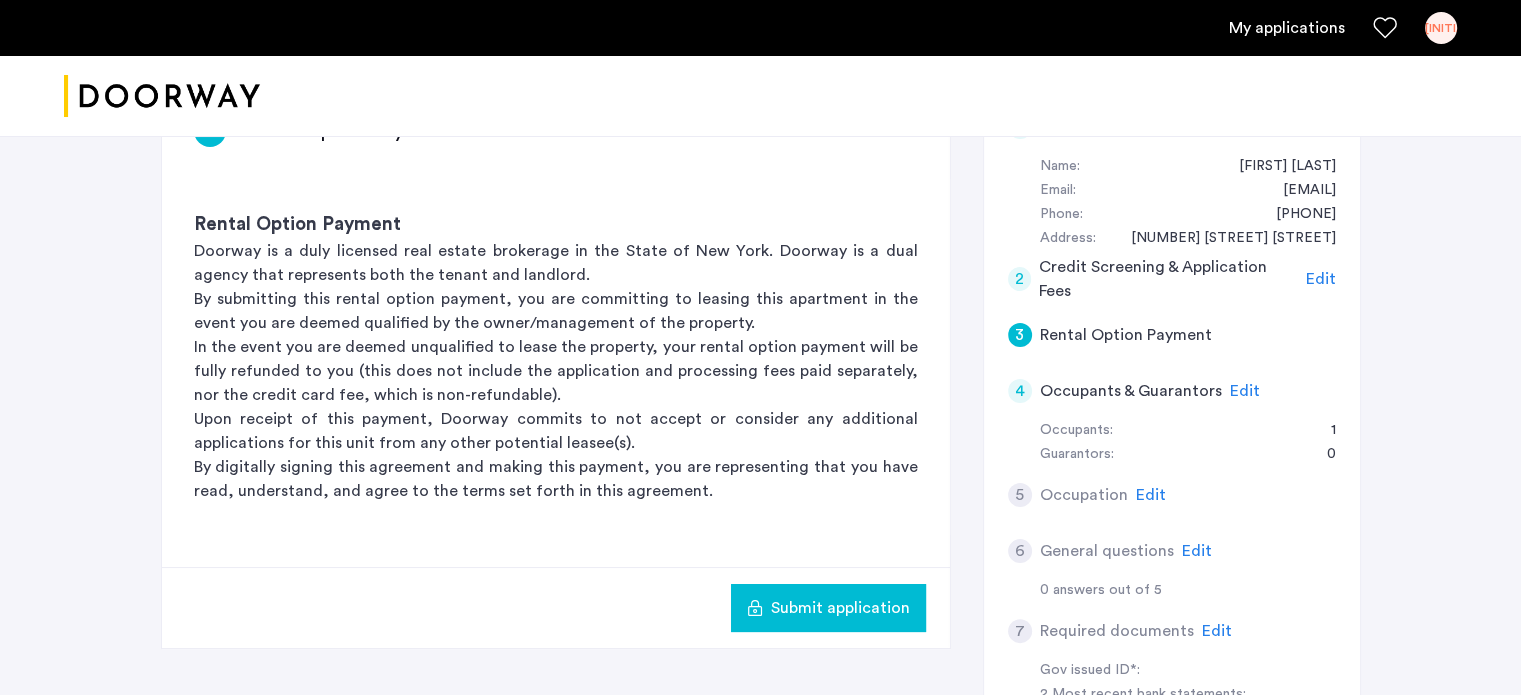 click on "3" 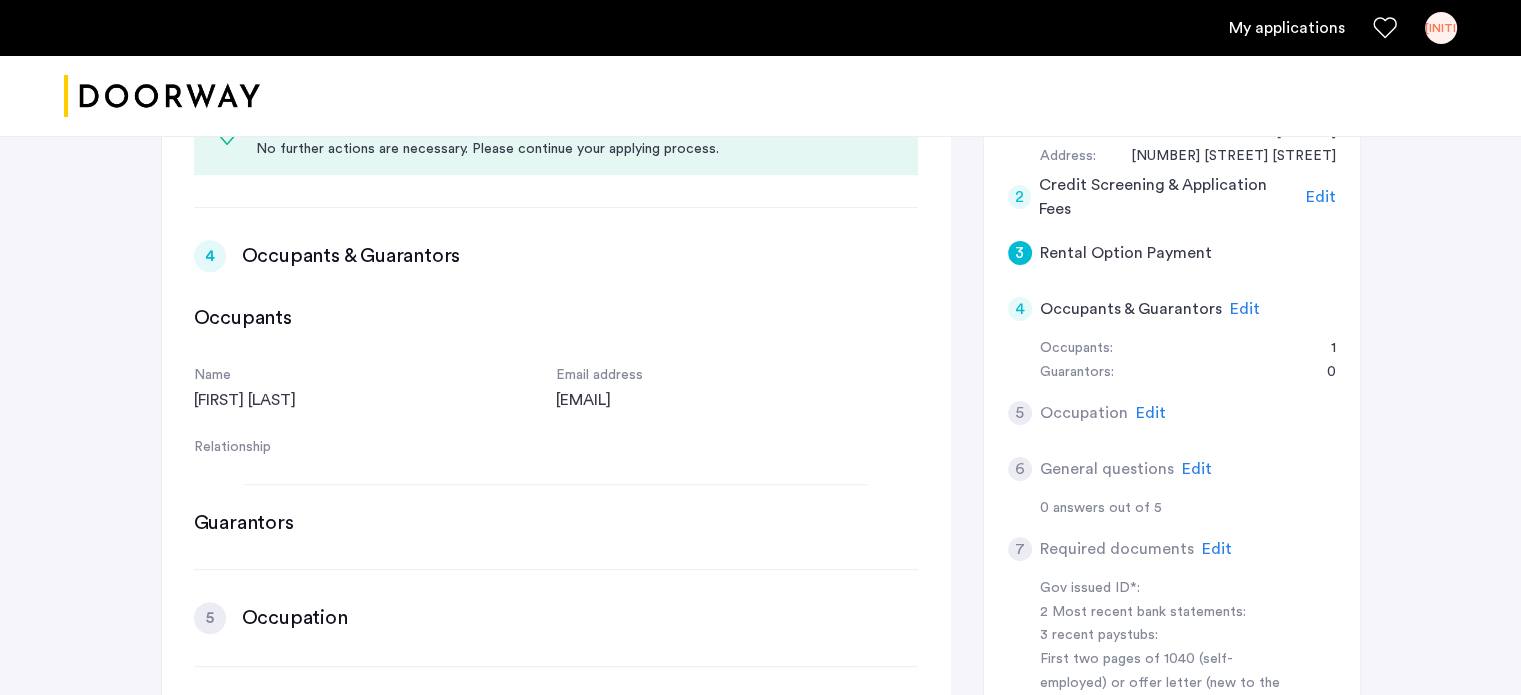 scroll, scrollTop: 0, scrollLeft: 0, axis: both 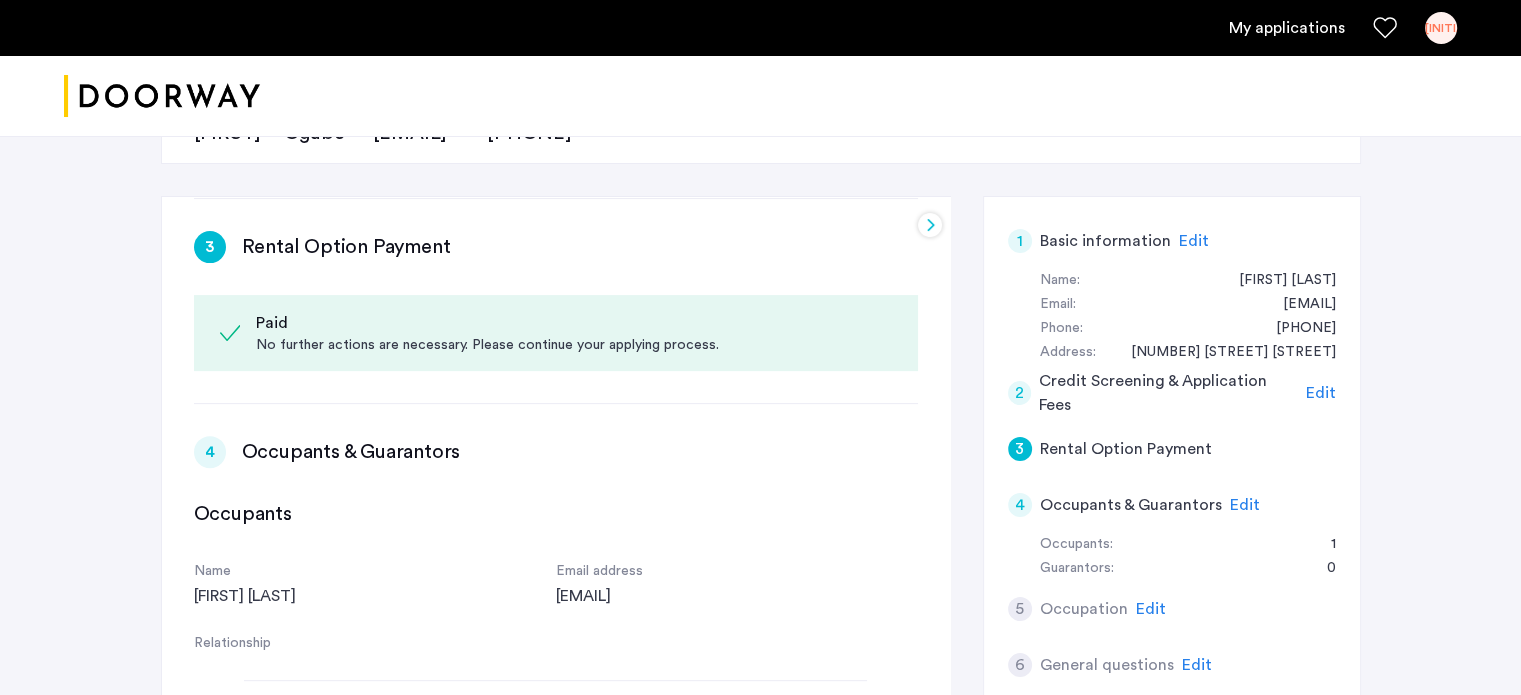 click on "3 Rental Option Payment Rental Option Payment Doorway is a duly licensed real estate brokerage in the State of New York. Doorway is a dual agency that represents both the tenant and landlord. By submitting this rental option payment, you are committing to leasing this apartment in the event you are deemed qualified by the owner/management of the property. In the event you are deemed unqualified to lease the property, your rental option payment will be fully refunded to you (this does not include the application and processing fees paid separately, nor the credit card fee, which is non-refundable). Upon receipt of this payment, Doorway commits to not accept or consider any additional applications for this unit from any other potential leasee(s). By digitally signing this agreement and making this payment, you are representing that you have read, understand, and agree to the terms set forth in this agreement. Submit application 1 Basic information Edit First name Ethan Last name Finver Email address 05/14/1999" 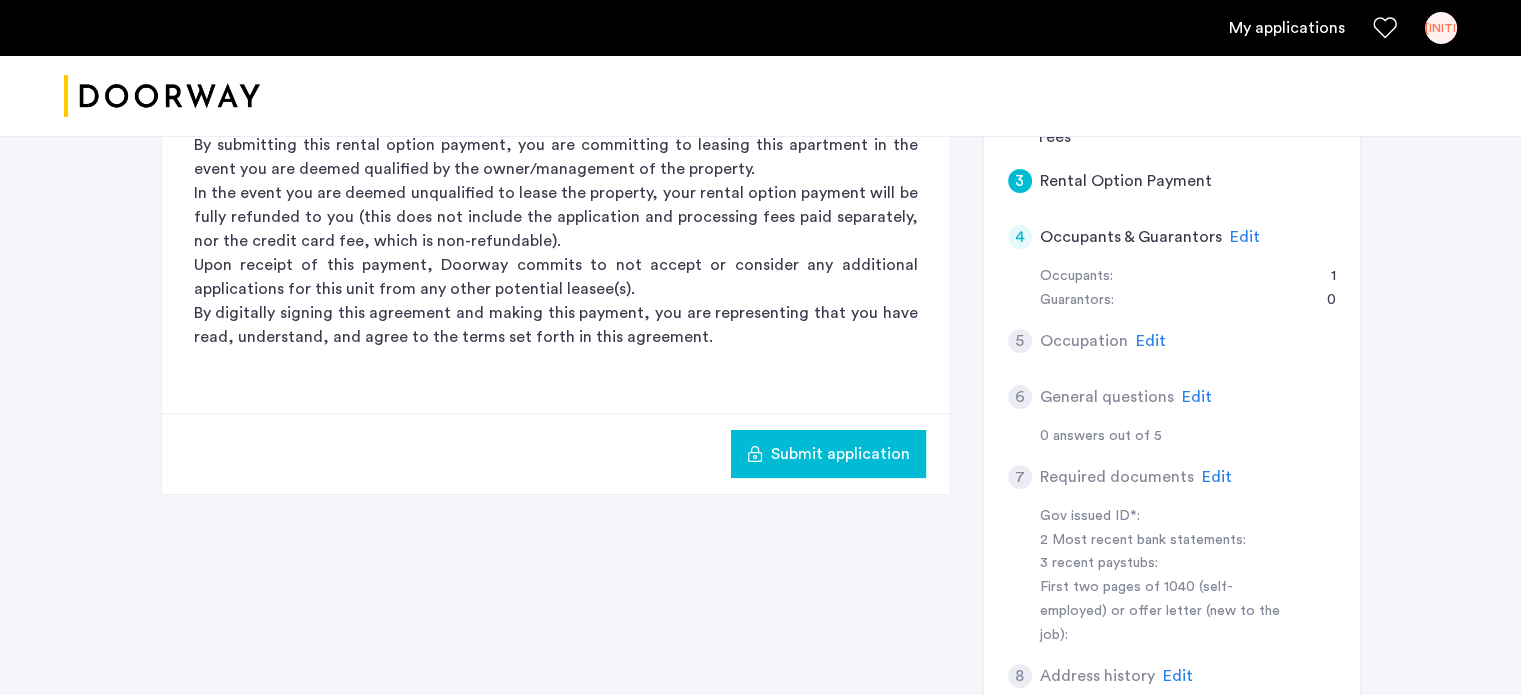 scroll, scrollTop: 324, scrollLeft: 0, axis: vertical 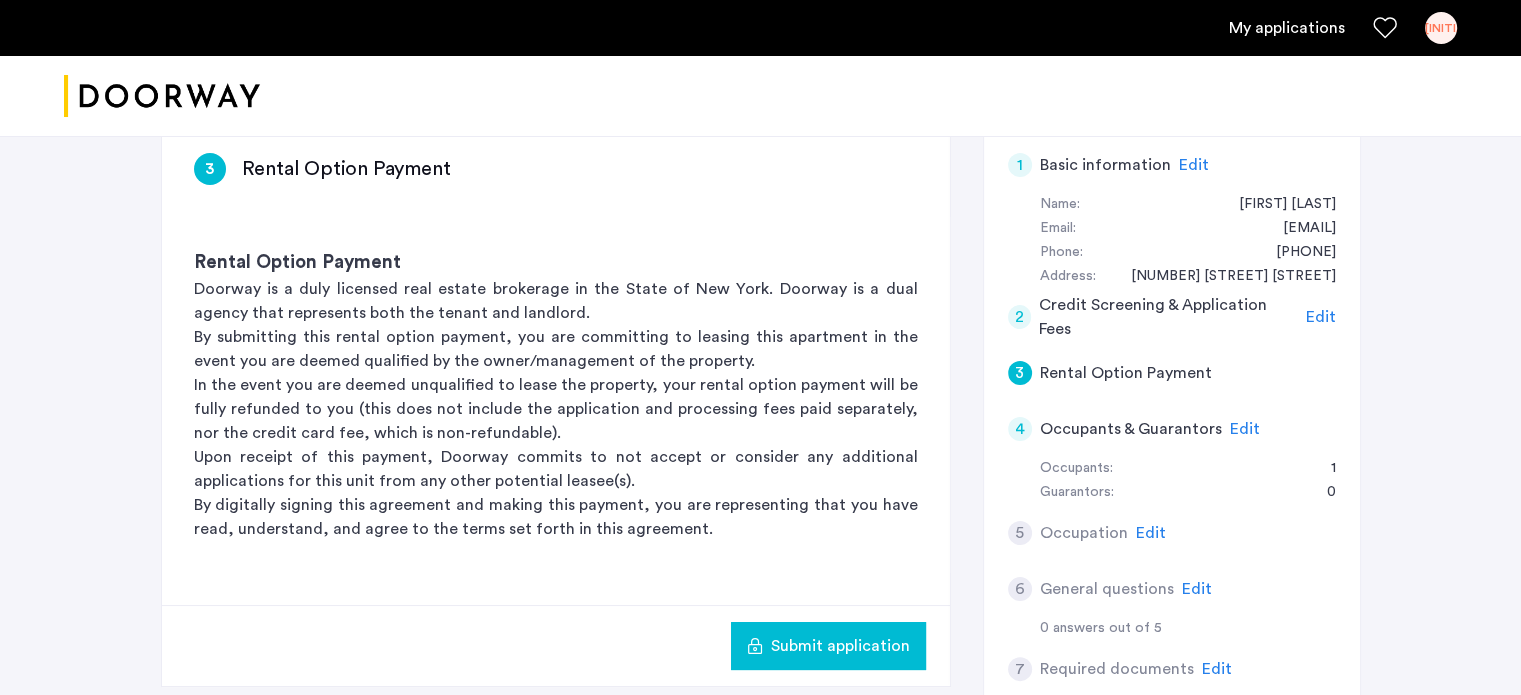click on "3" 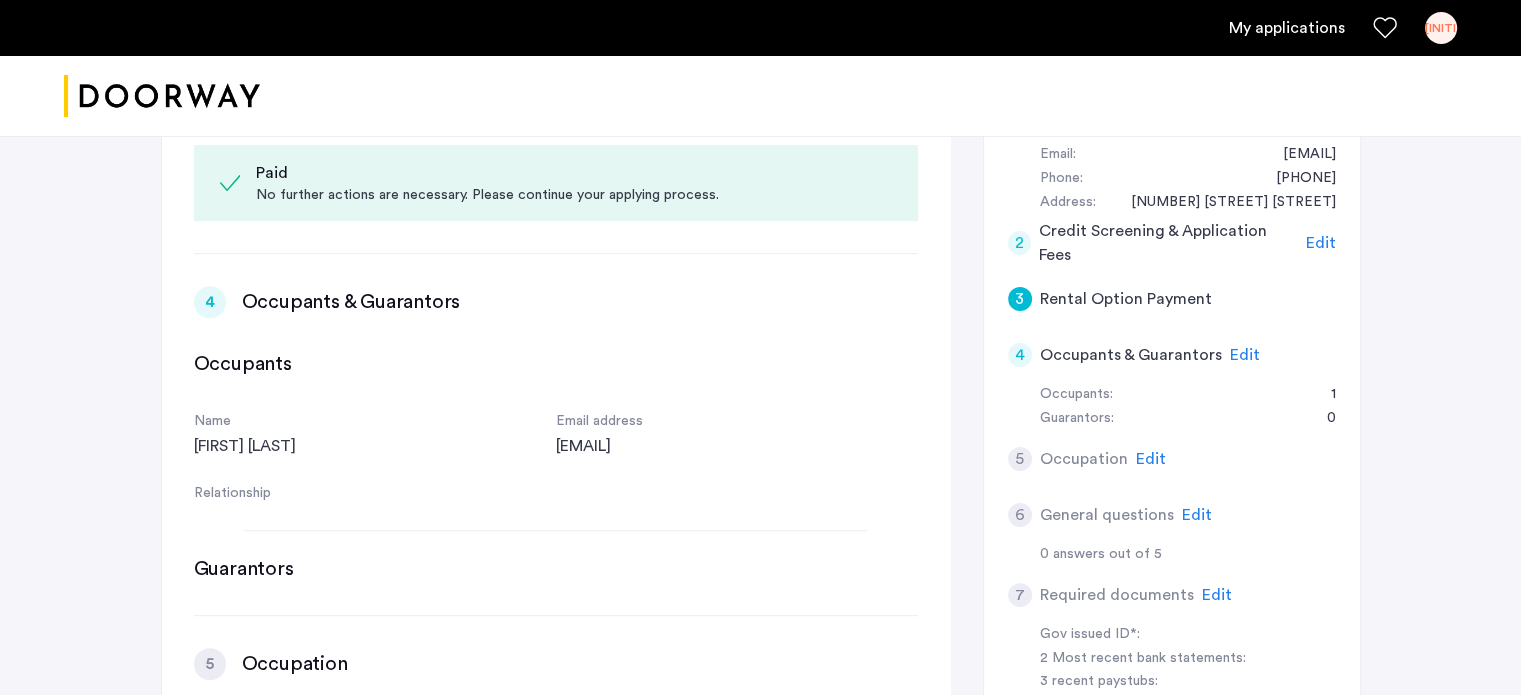 scroll, scrollTop: 444, scrollLeft: 0, axis: vertical 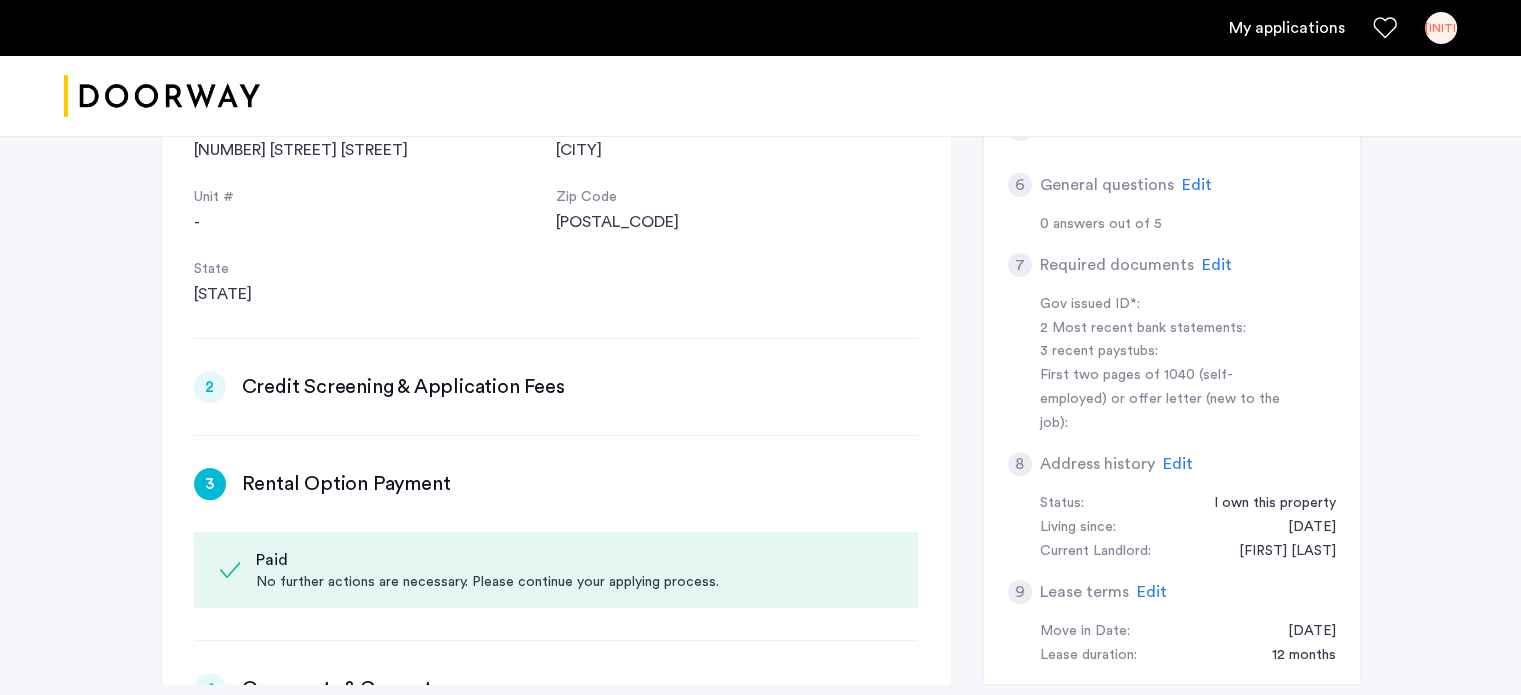click on "Rental Option Payment" at bounding box center (346, 484) 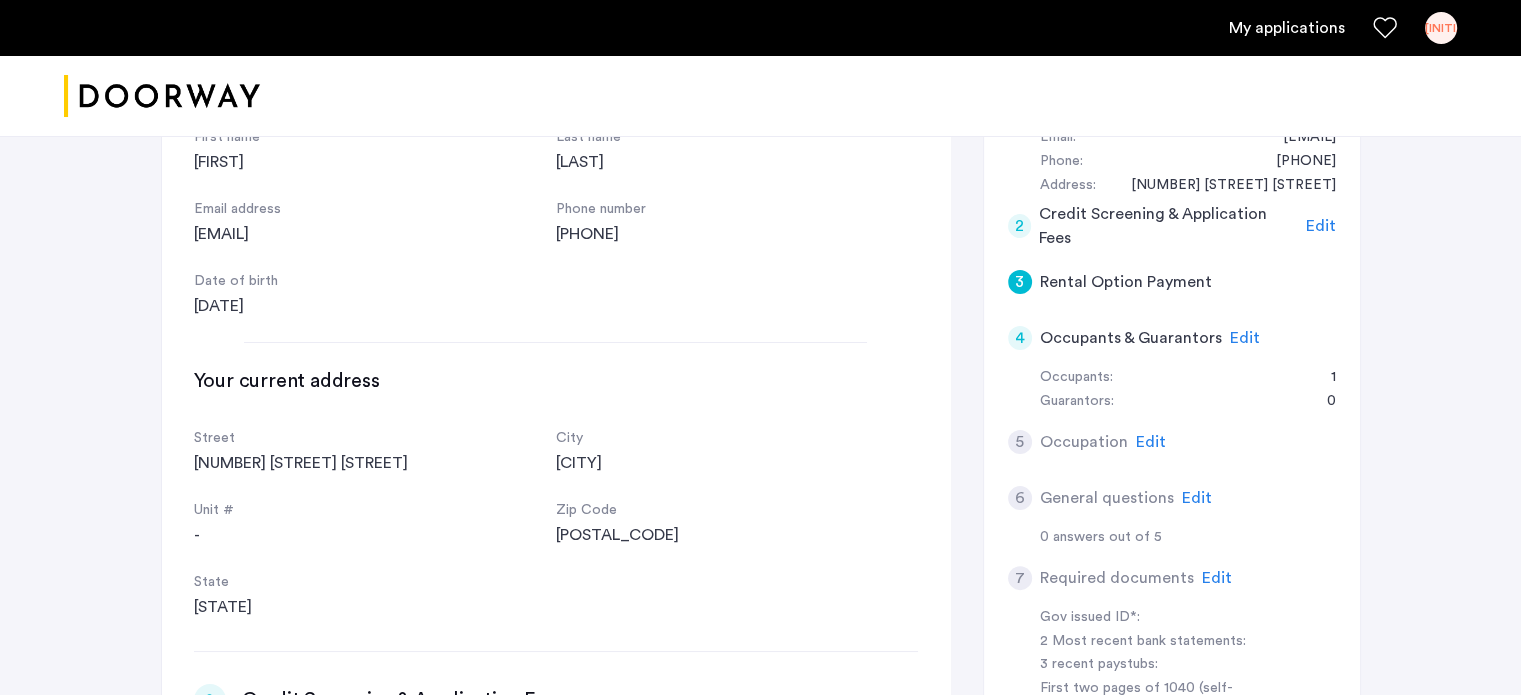 scroll, scrollTop: 414, scrollLeft: 0, axis: vertical 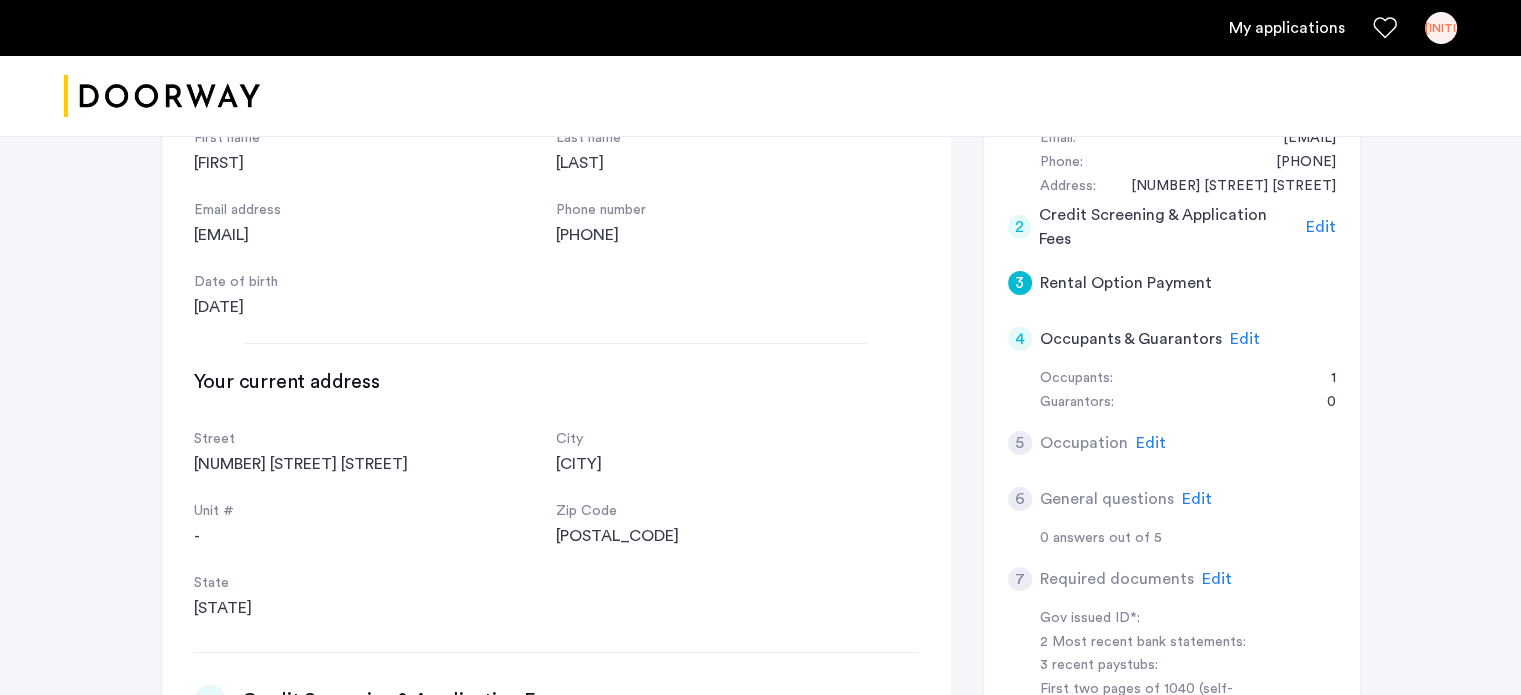 click on "3" 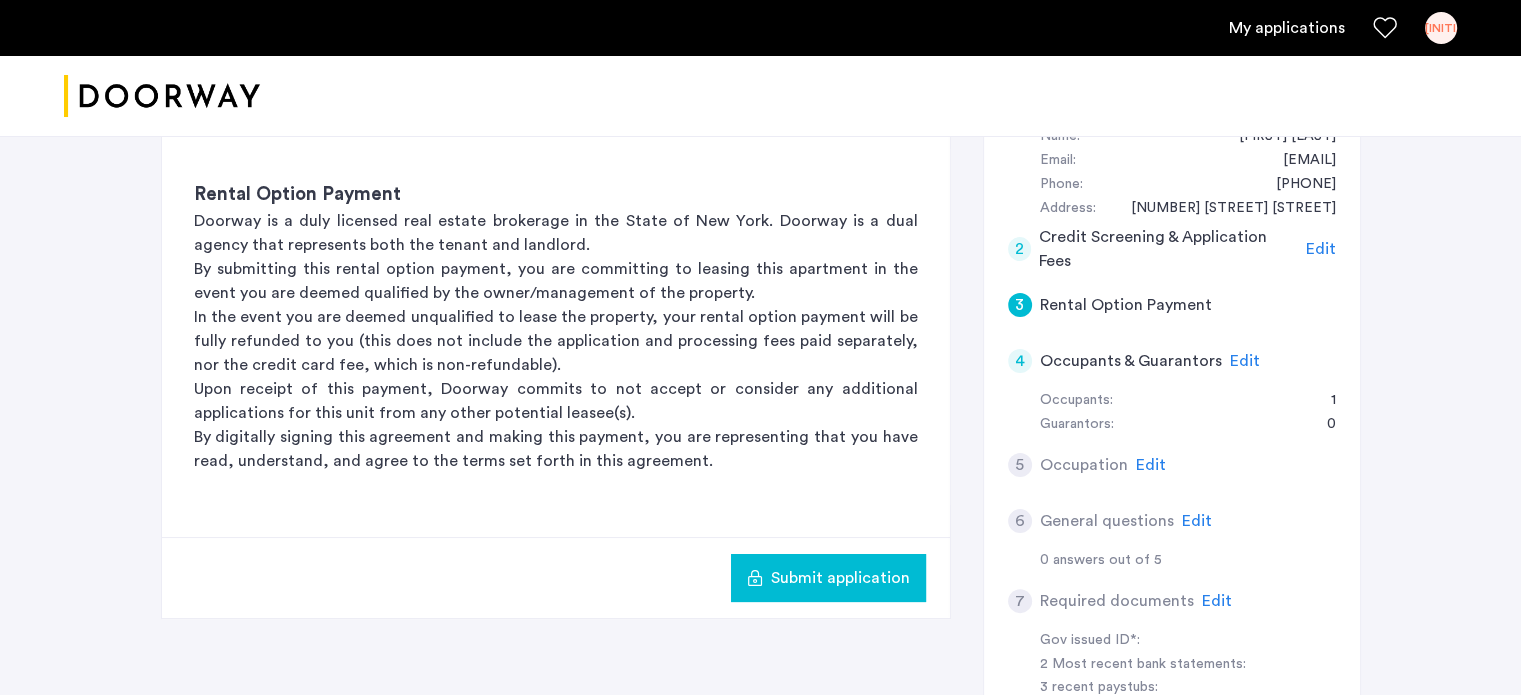 scroll, scrollTop: 392, scrollLeft: 0, axis: vertical 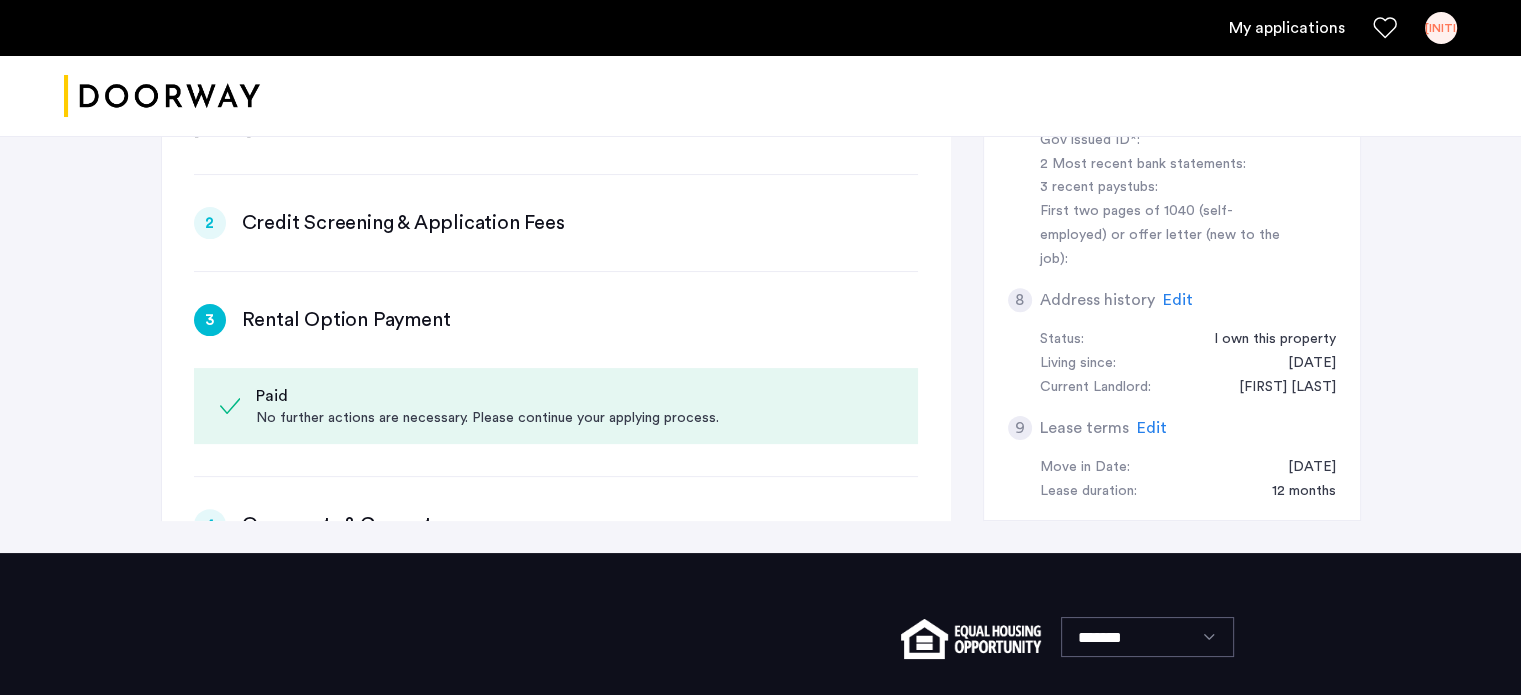 click on "Rental Option Payment" at bounding box center (346, 320) 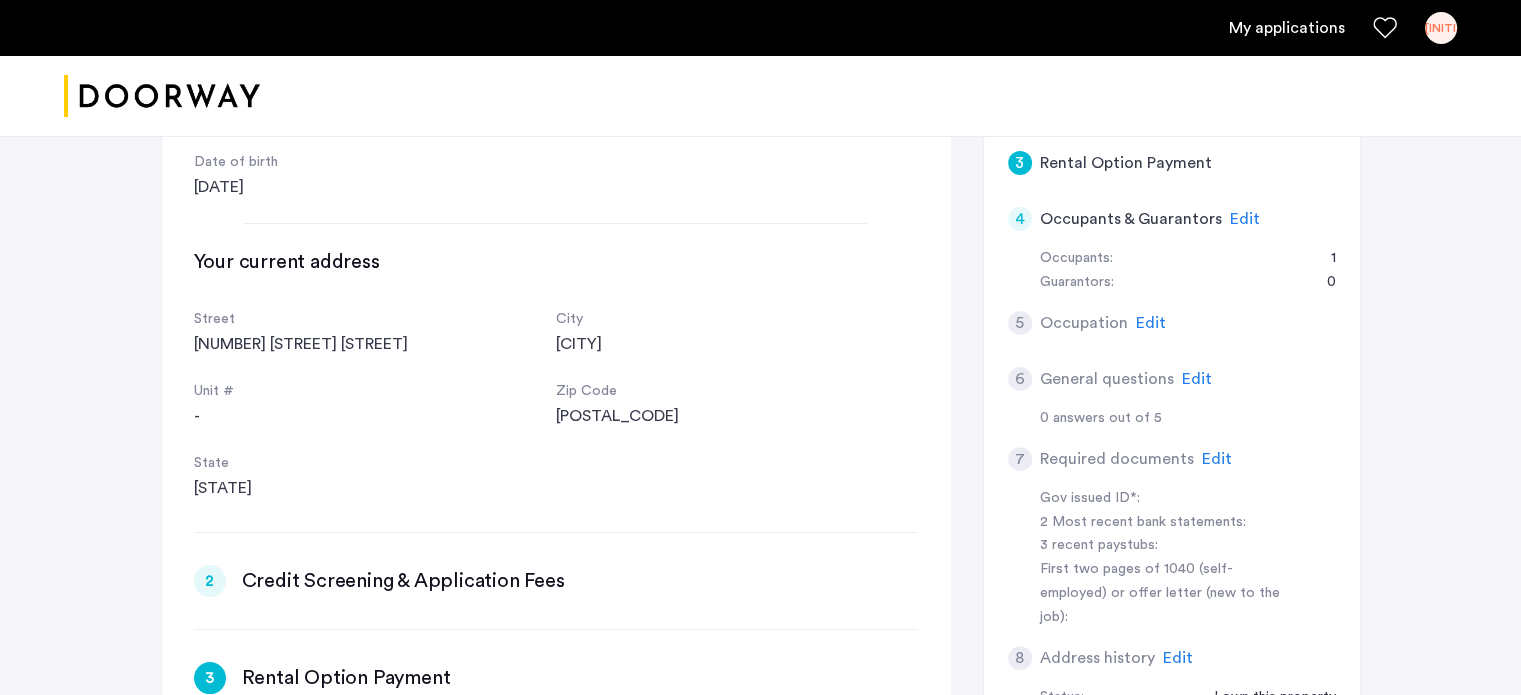 scroll, scrollTop: 508, scrollLeft: 0, axis: vertical 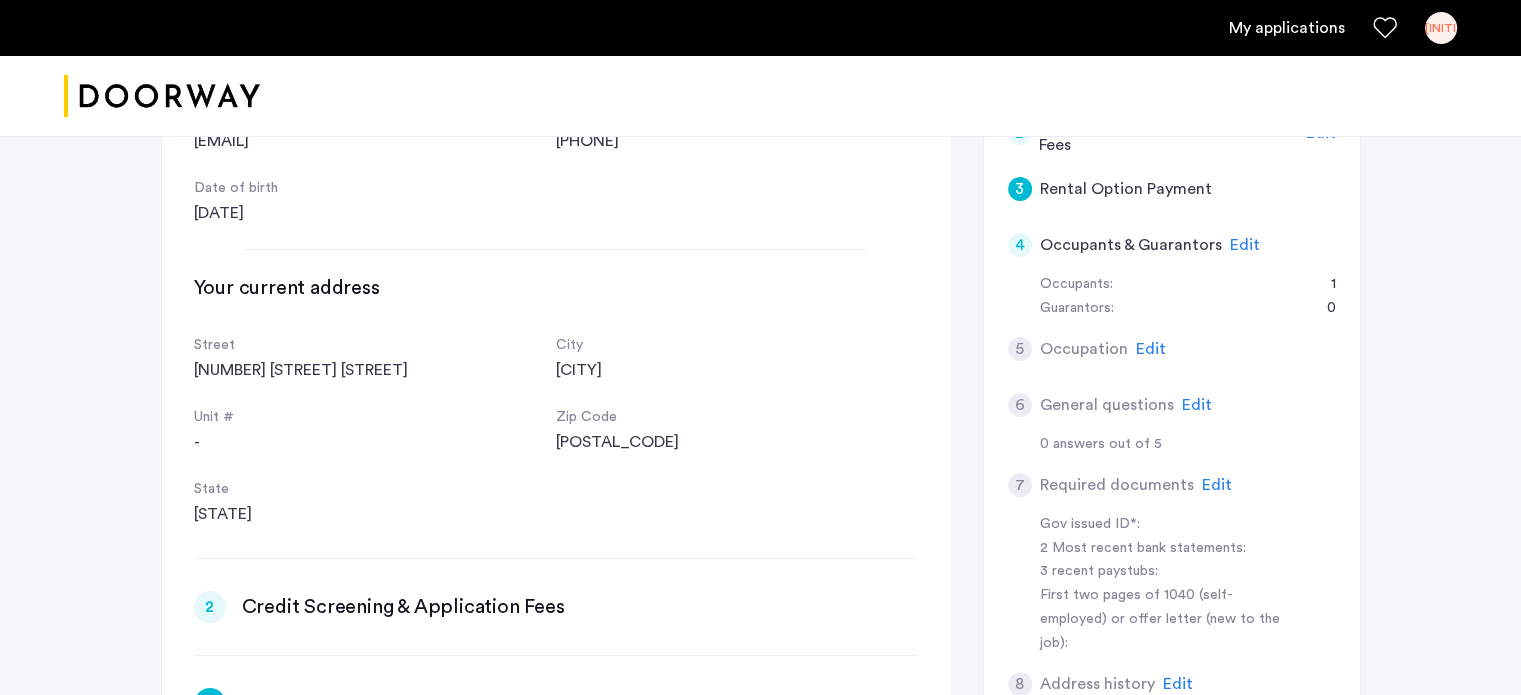 click on "3" 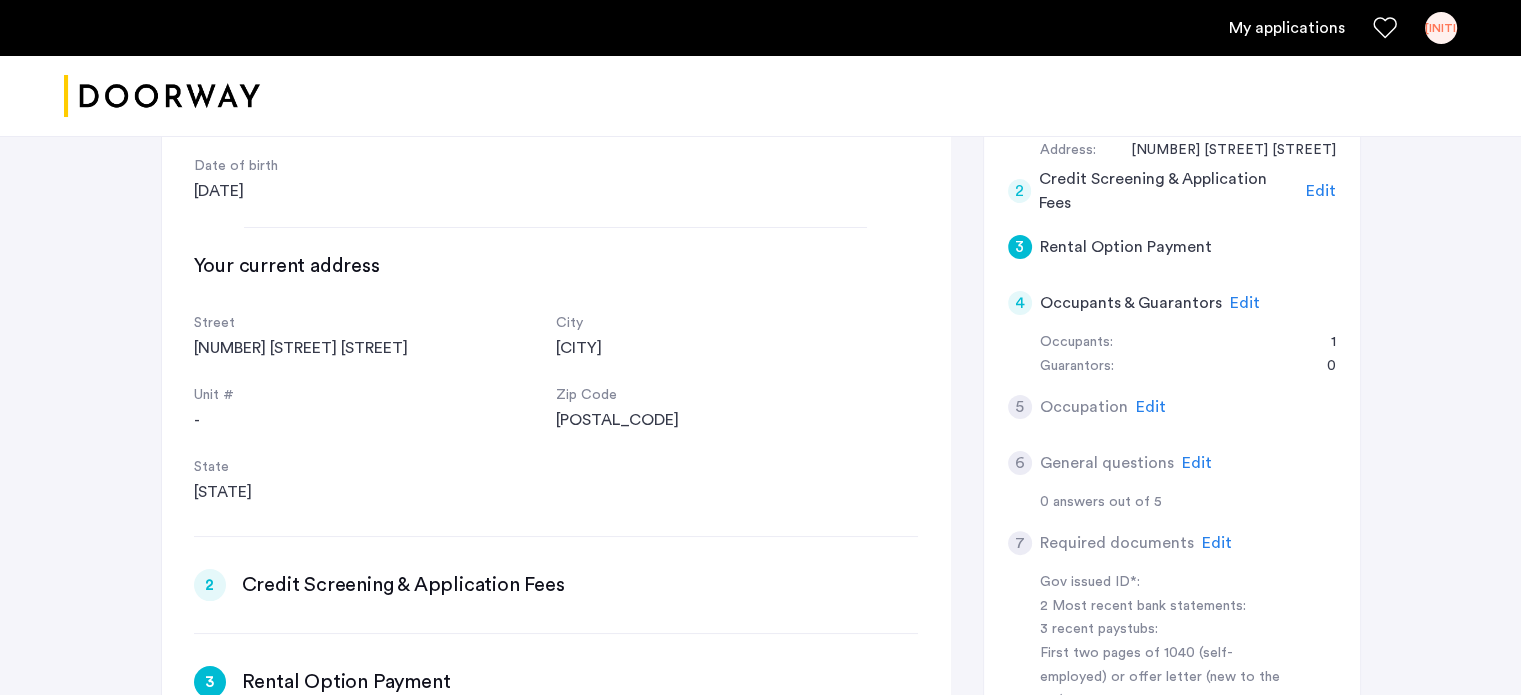 scroll, scrollTop: 444, scrollLeft: 0, axis: vertical 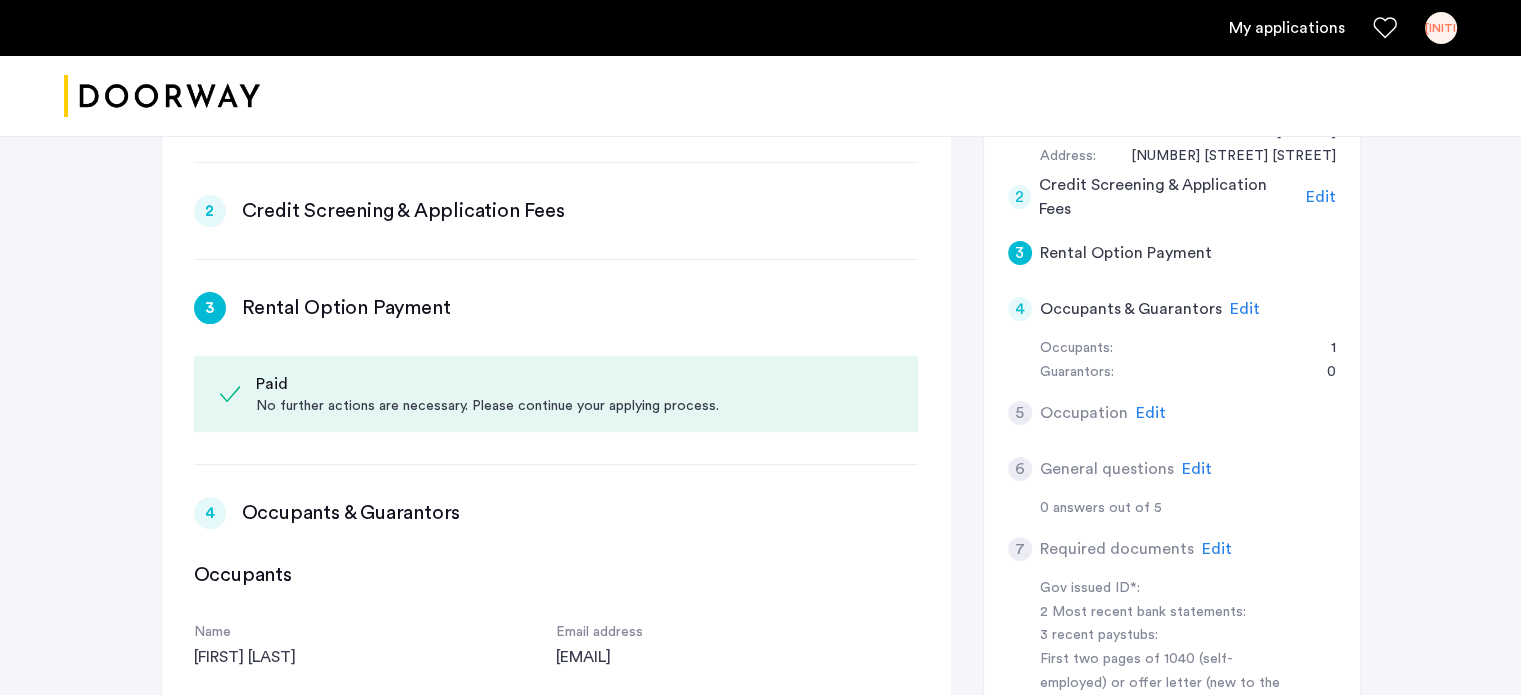 click on "3" 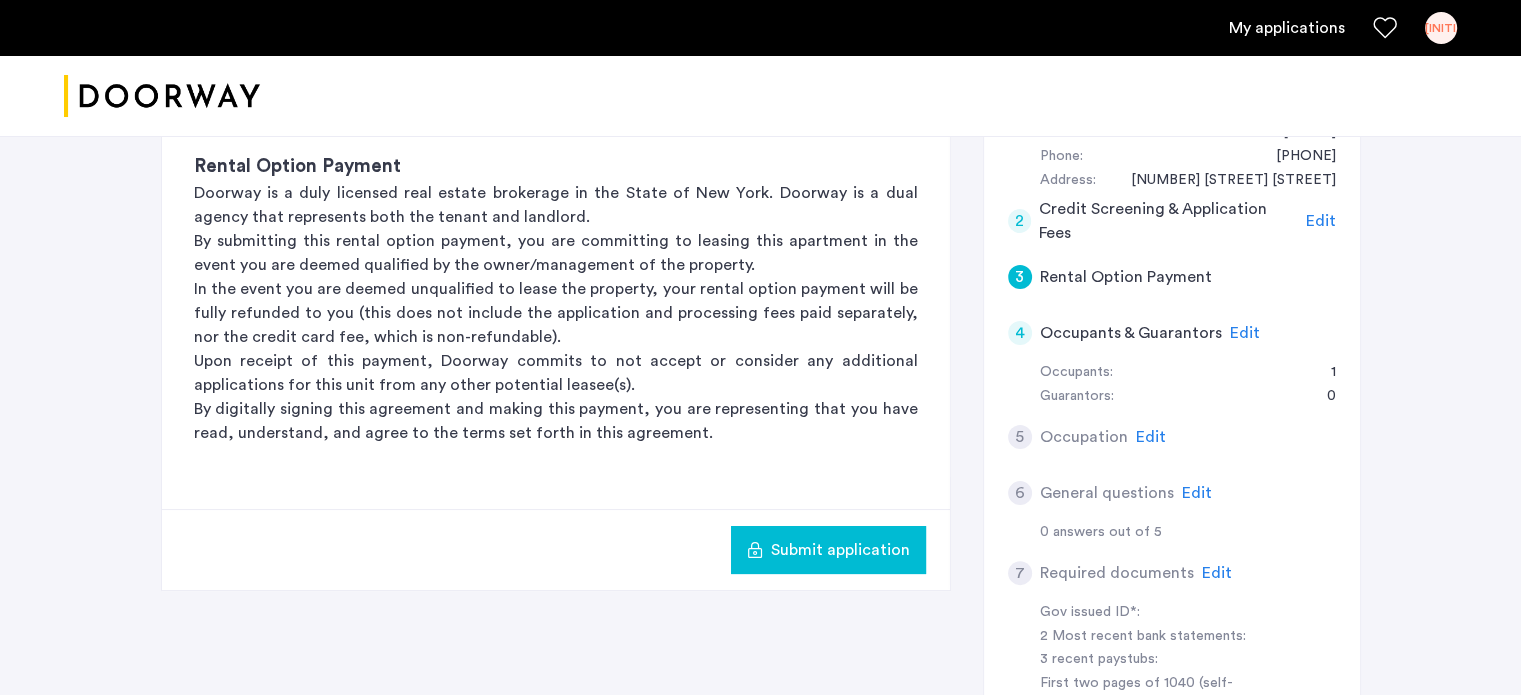 scroll, scrollTop: 415, scrollLeft: 0, axis: vertical 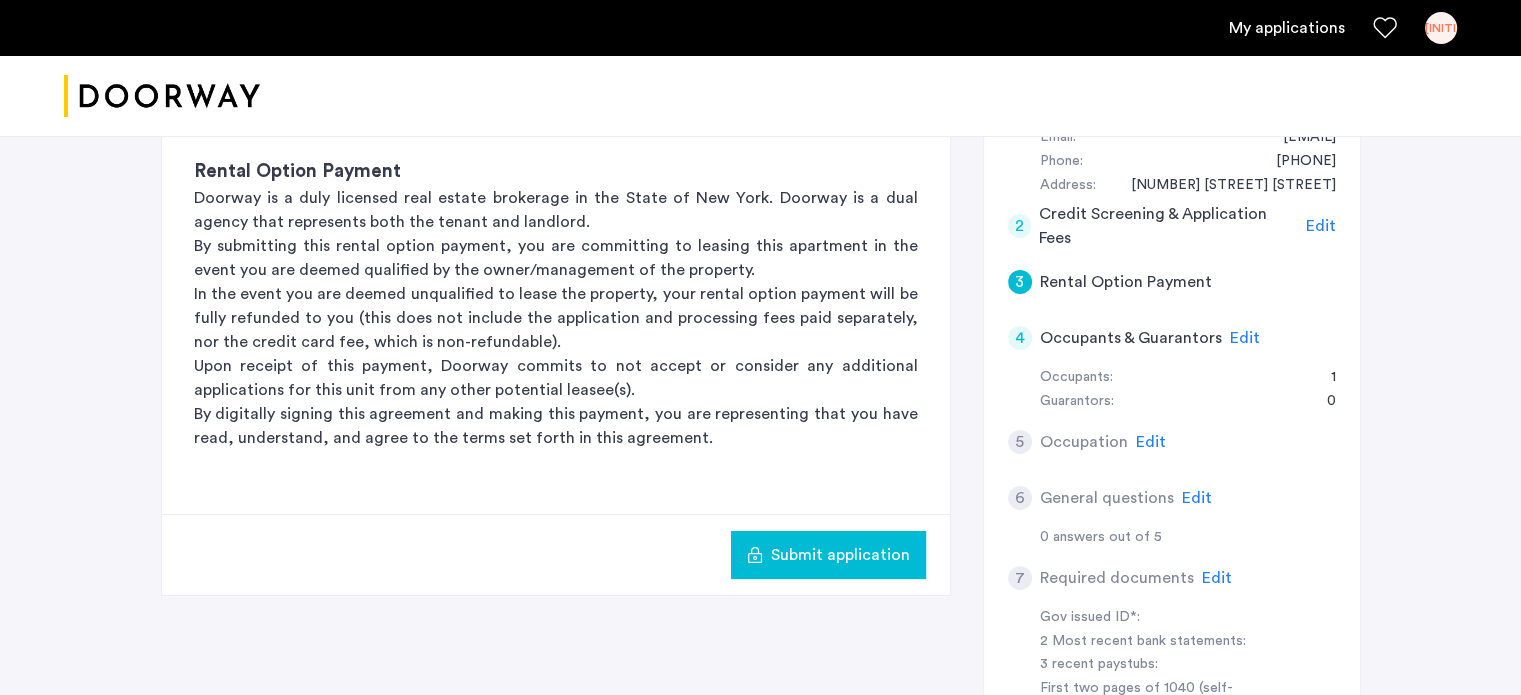 click on "4" 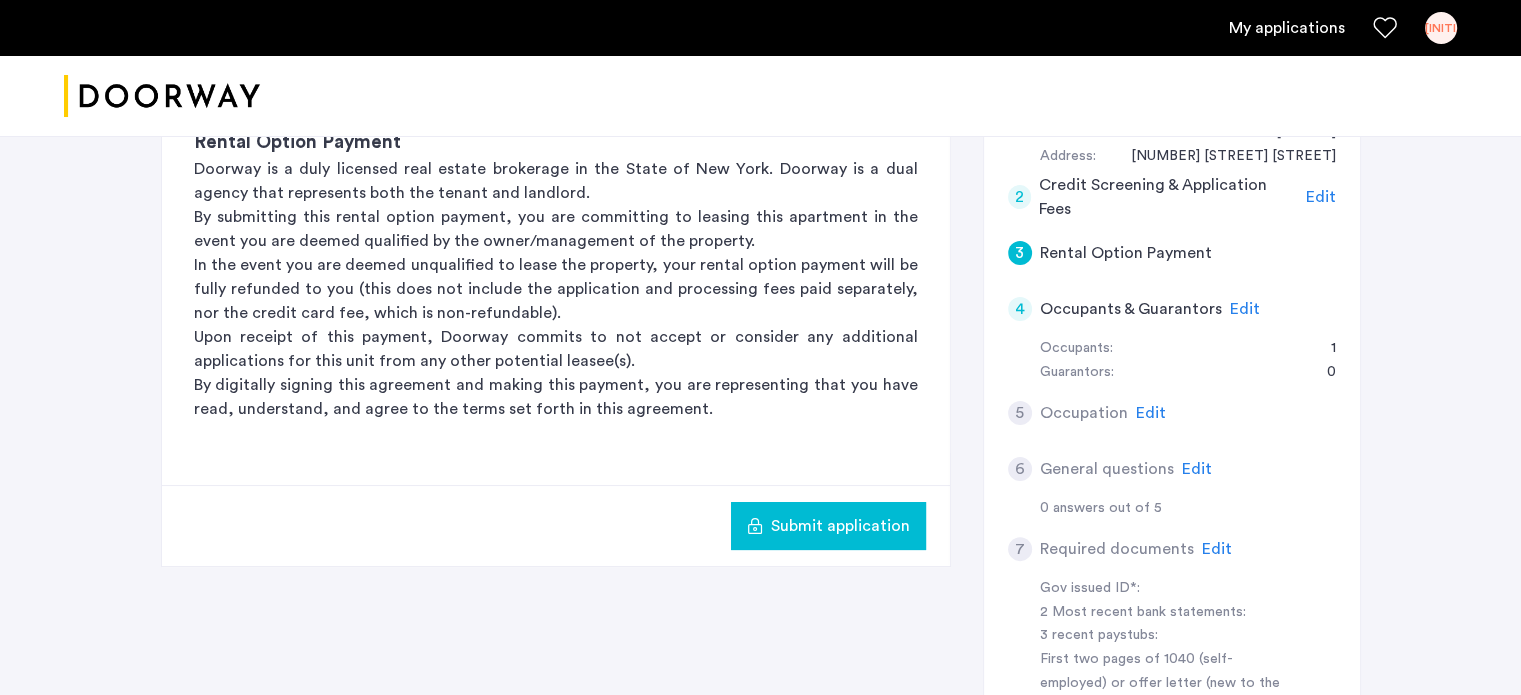 scroll, scrollTop: 0, scrollLeft: 58, axis: horizontal 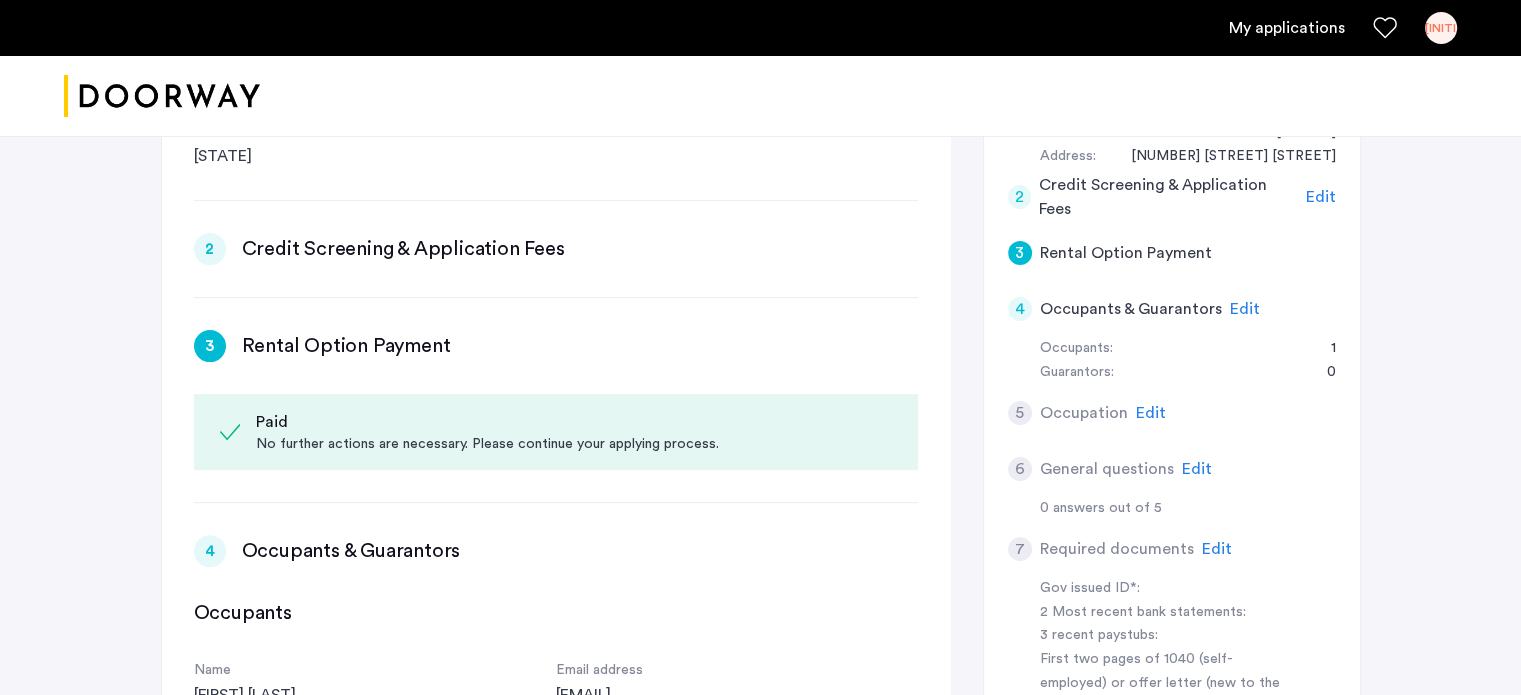 click on "3" at bounding box center (210, 346) 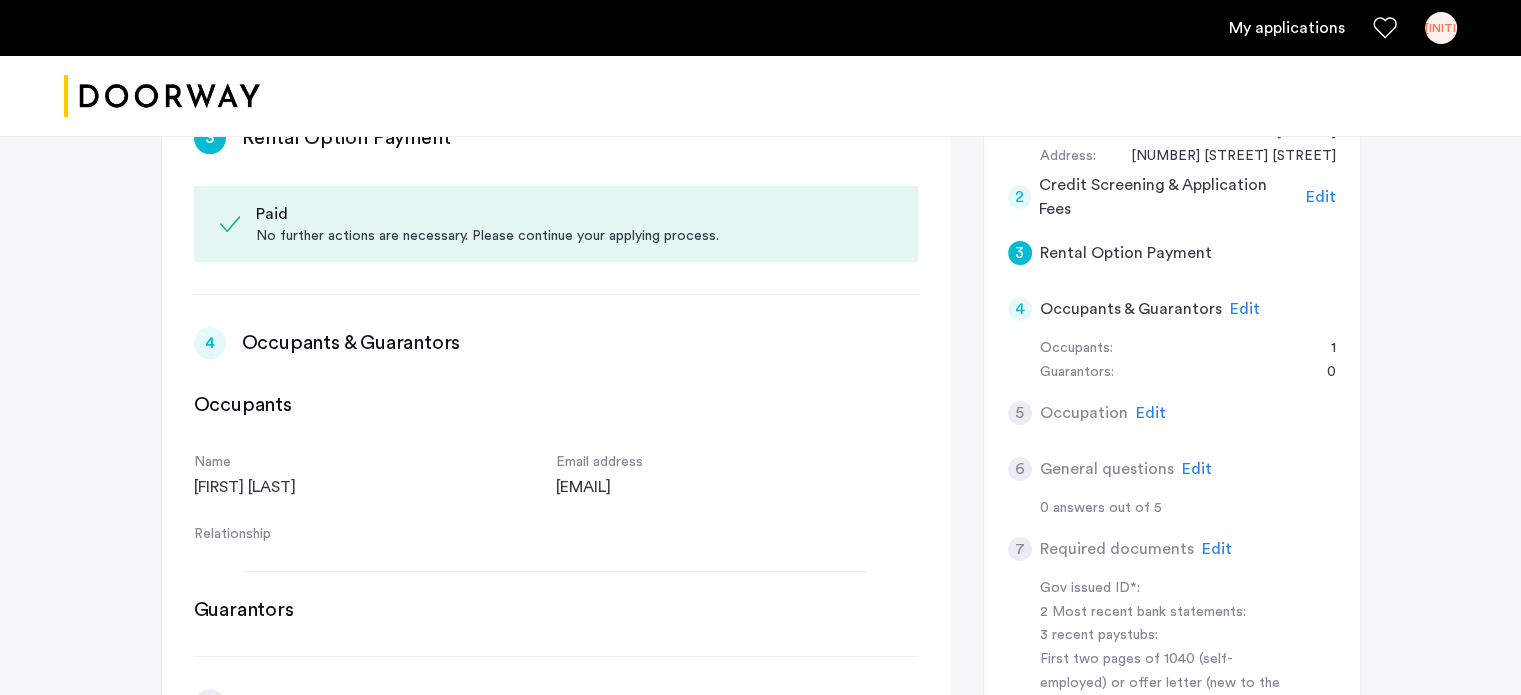 scroll, scrollTop: 717, scrollLeft: 0, axis: vertical 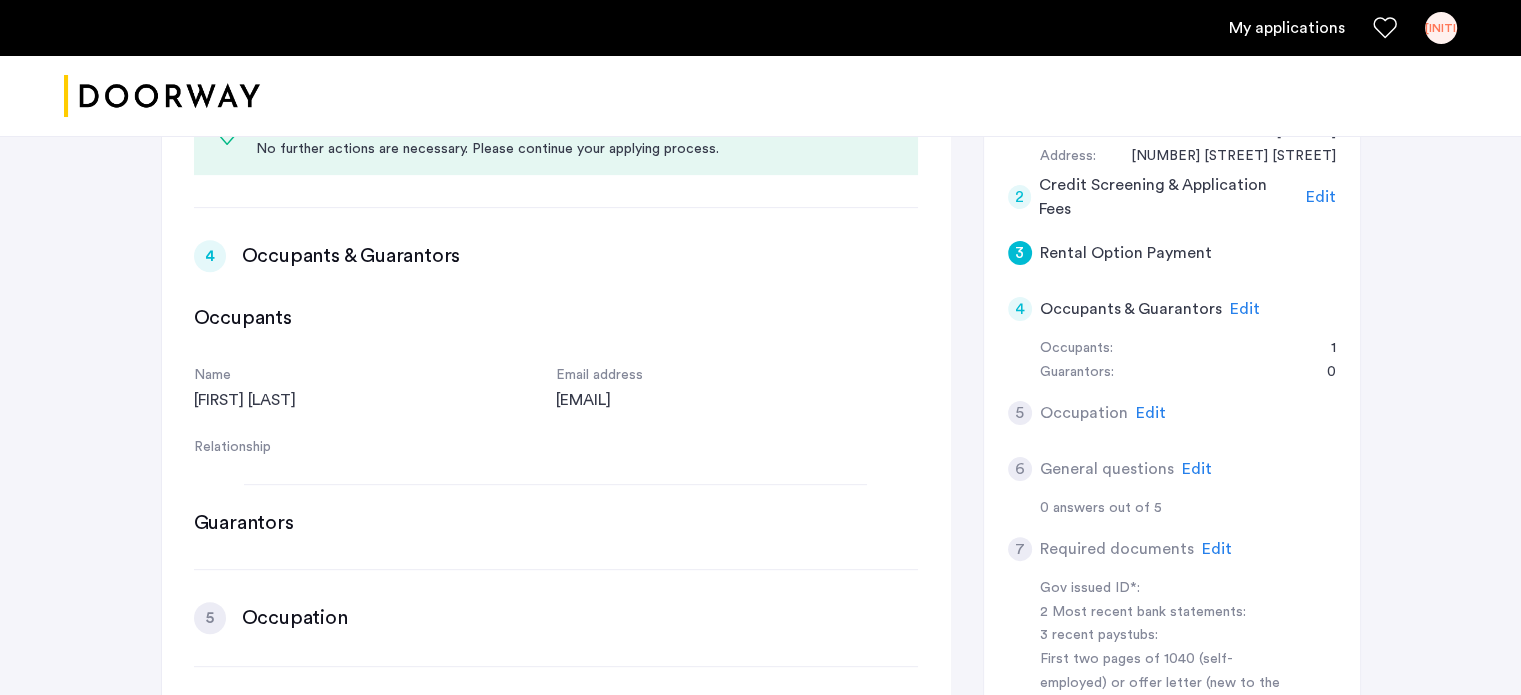 click on "3" 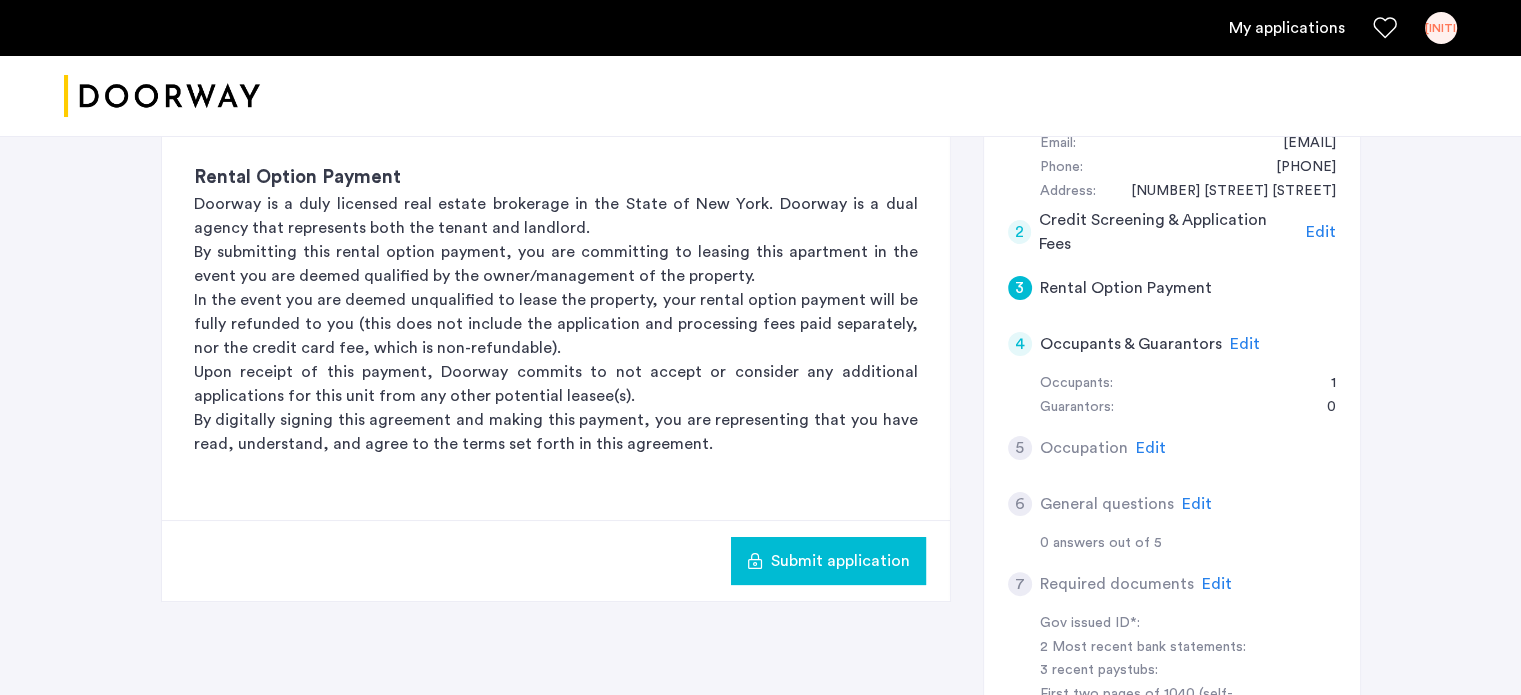 scroll, scrollTop: 444, scrollLeft: 0, axis: vertical 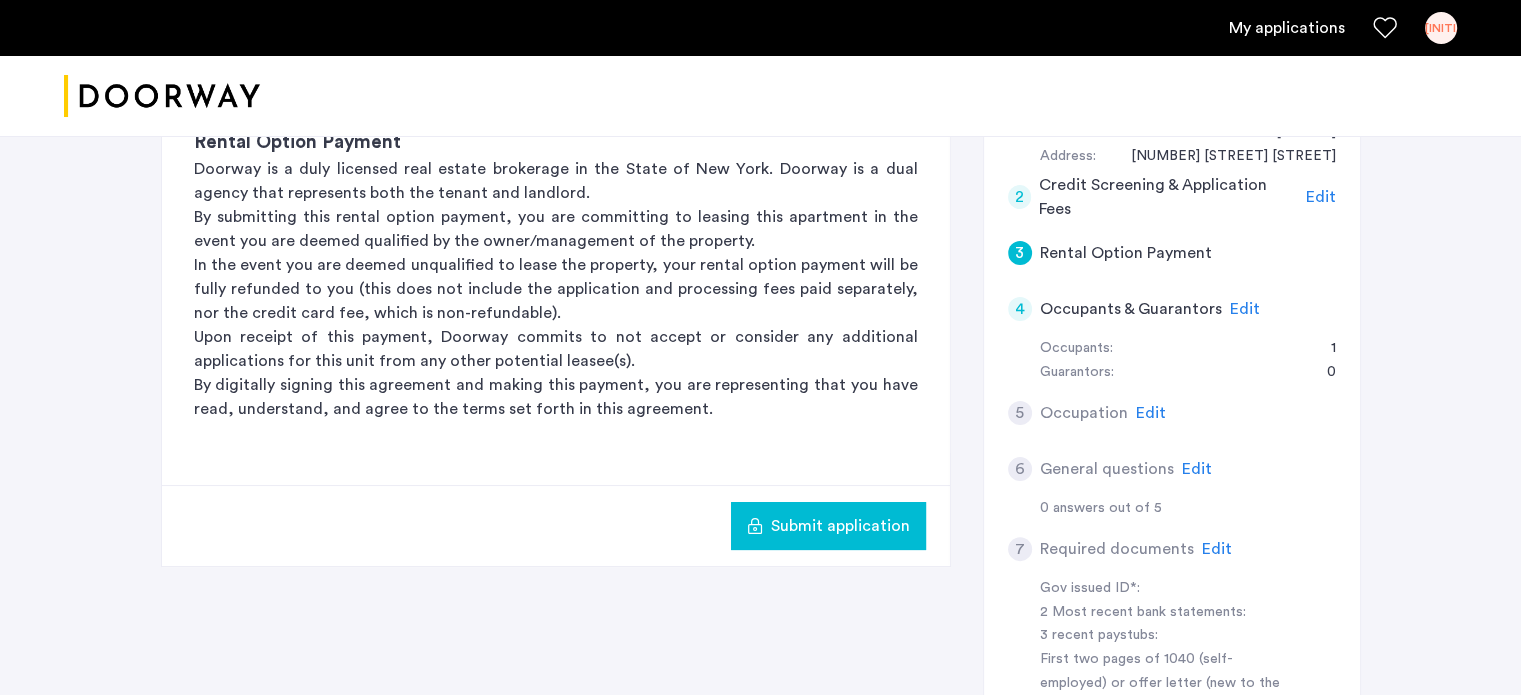 click on "Submit application" 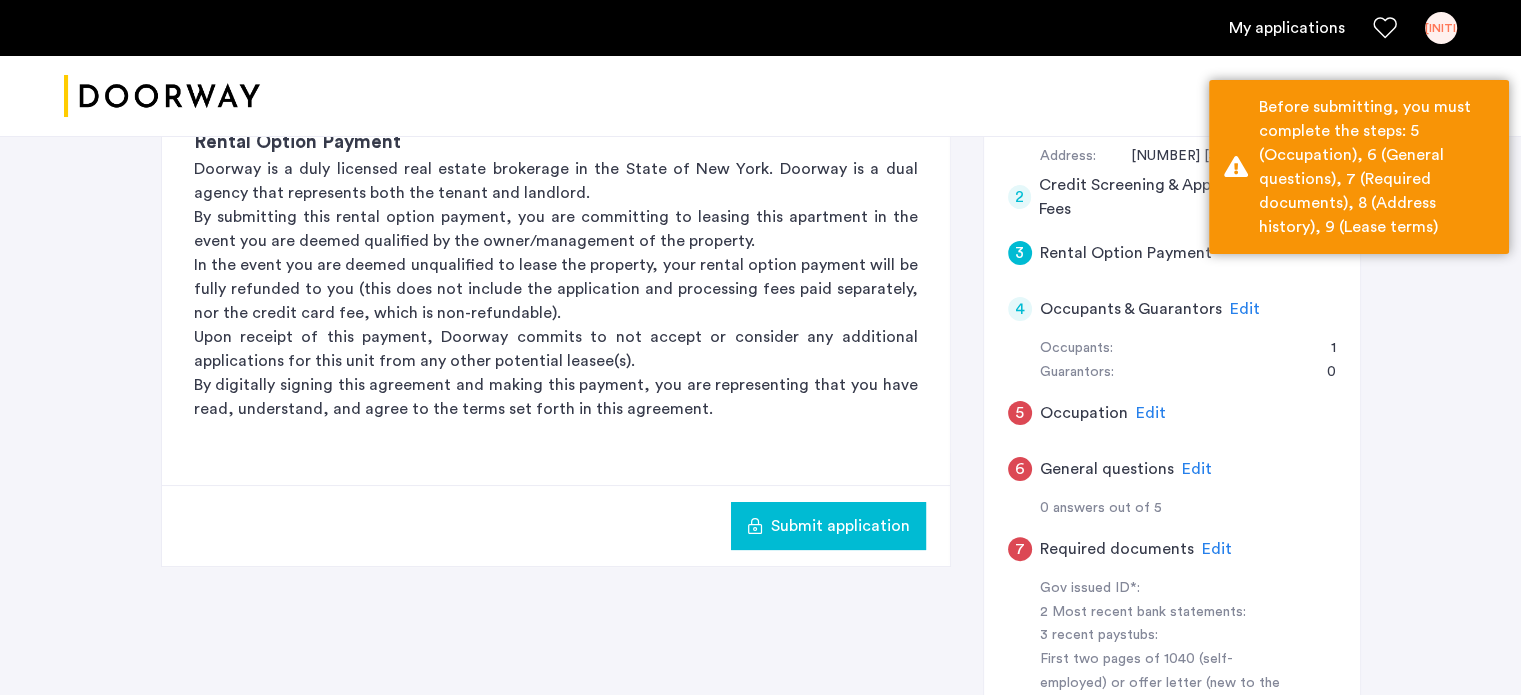 drag, startPoint x: 852, startPoint y: 362, endPoint x: 865, endPoint y: 360, distance: 13.152946 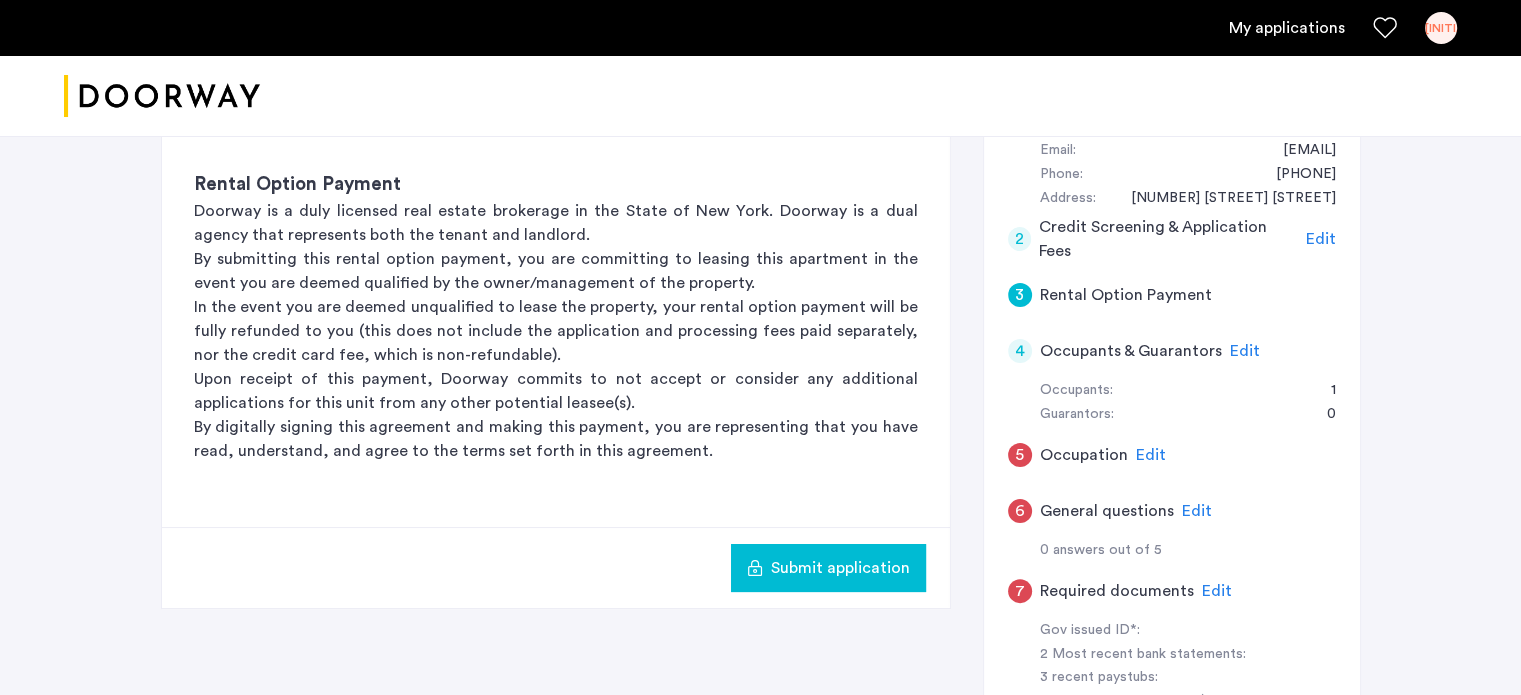 scroll, scrollTop: 444, scrollLeft: 0, axis: vertical 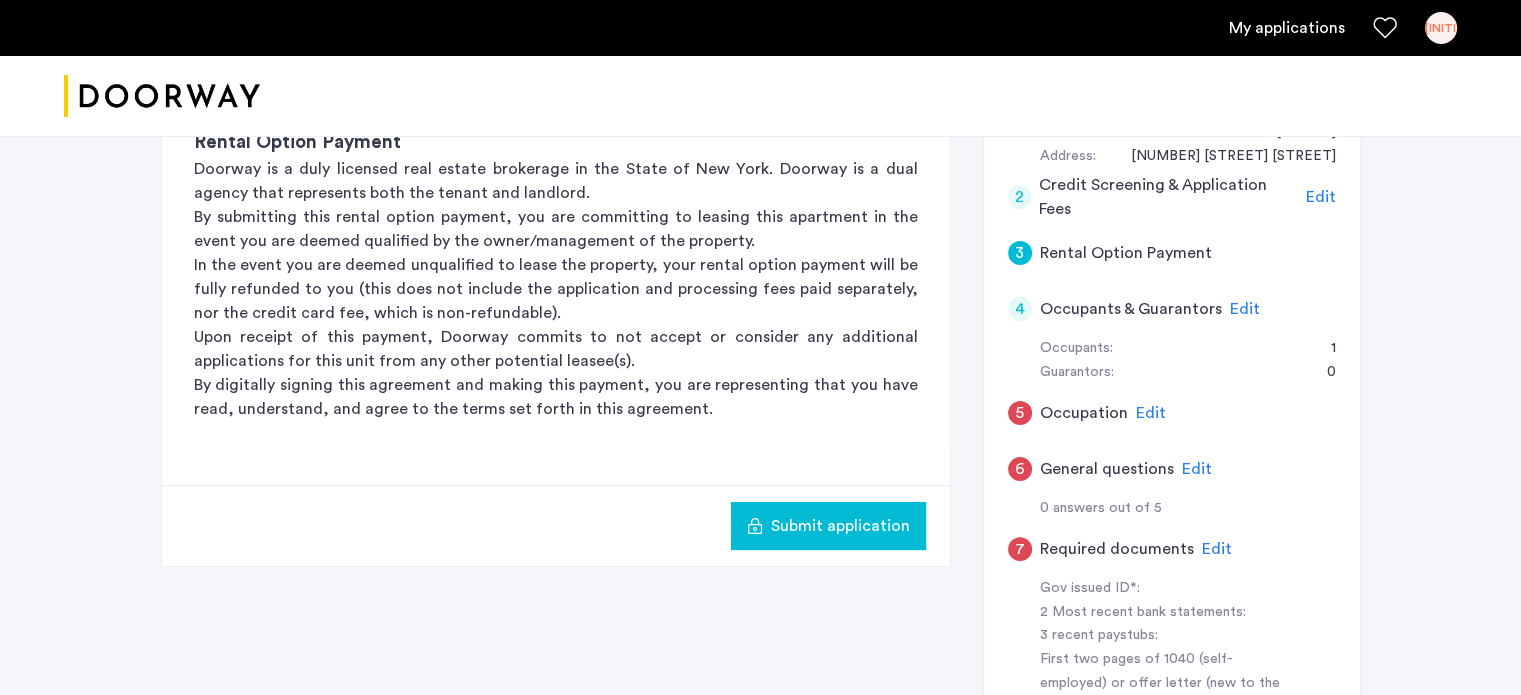 click on "4" 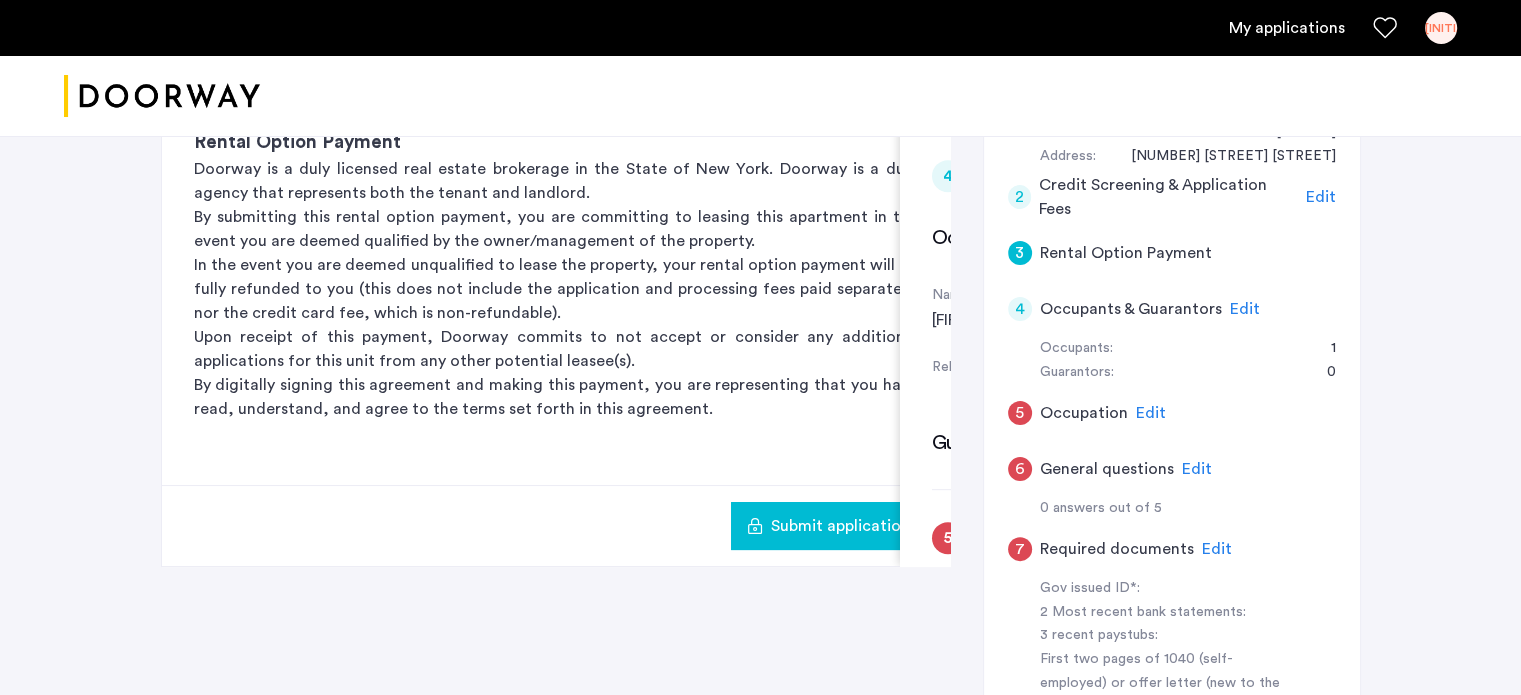 scroll, scrollTop: 916, scrollLeft: 0, axis: vertical 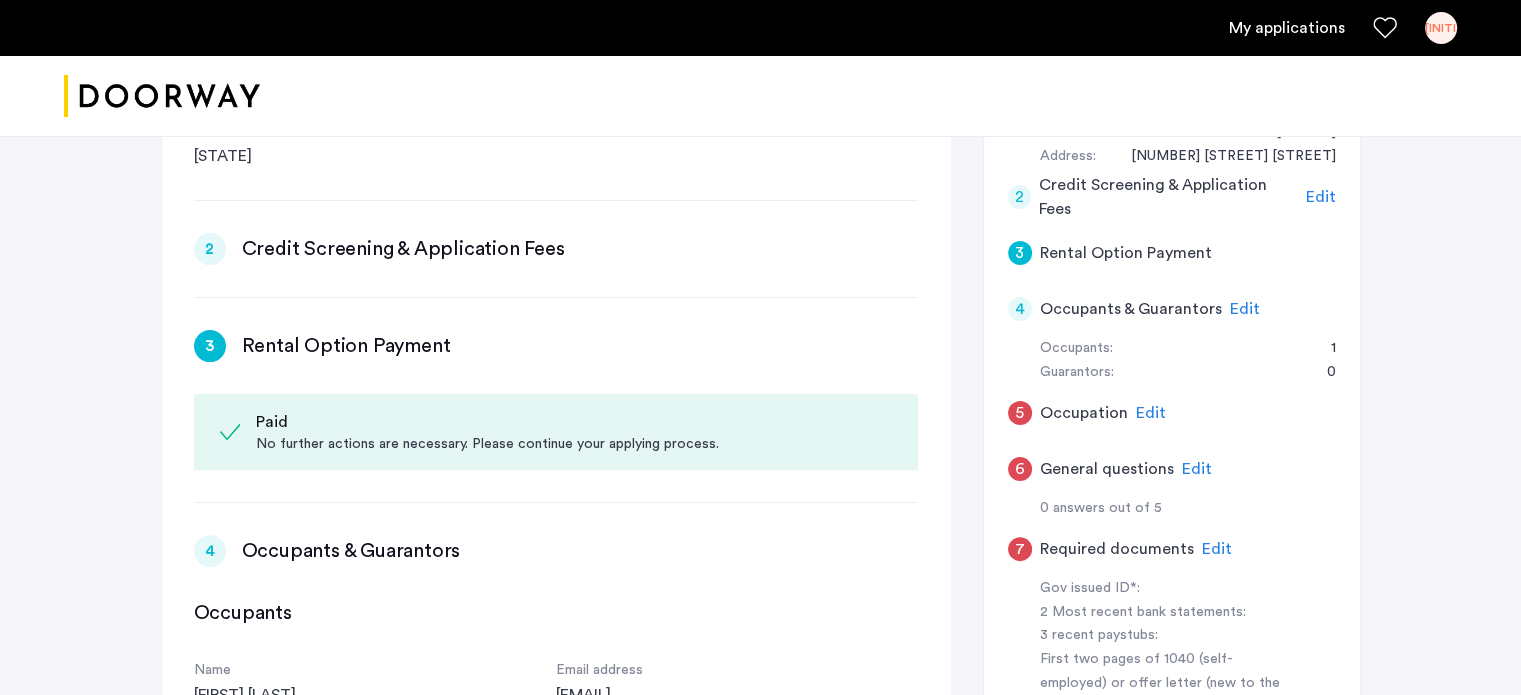 click on "3" at bounding box center (210, 346) 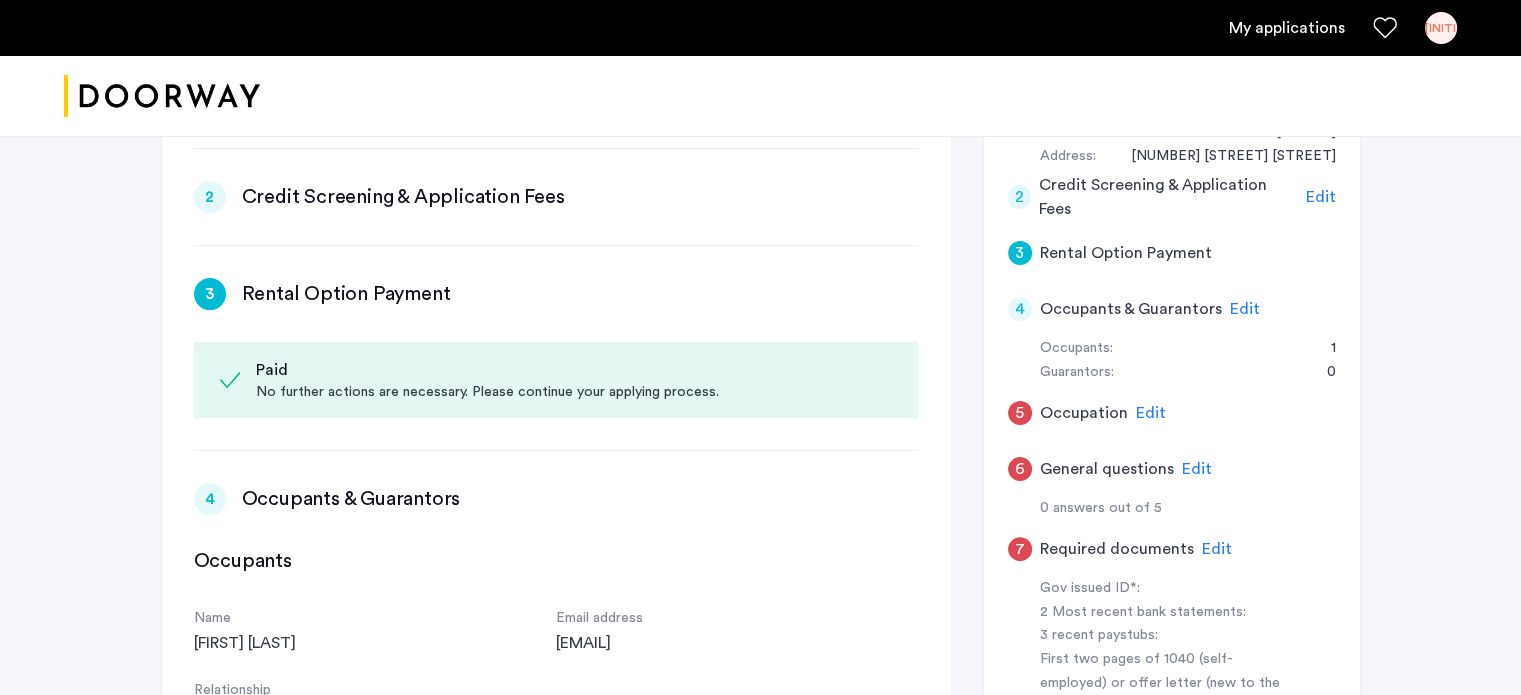 scroll, scrollTop: 522, scrollLeft: 0, axis: vertical 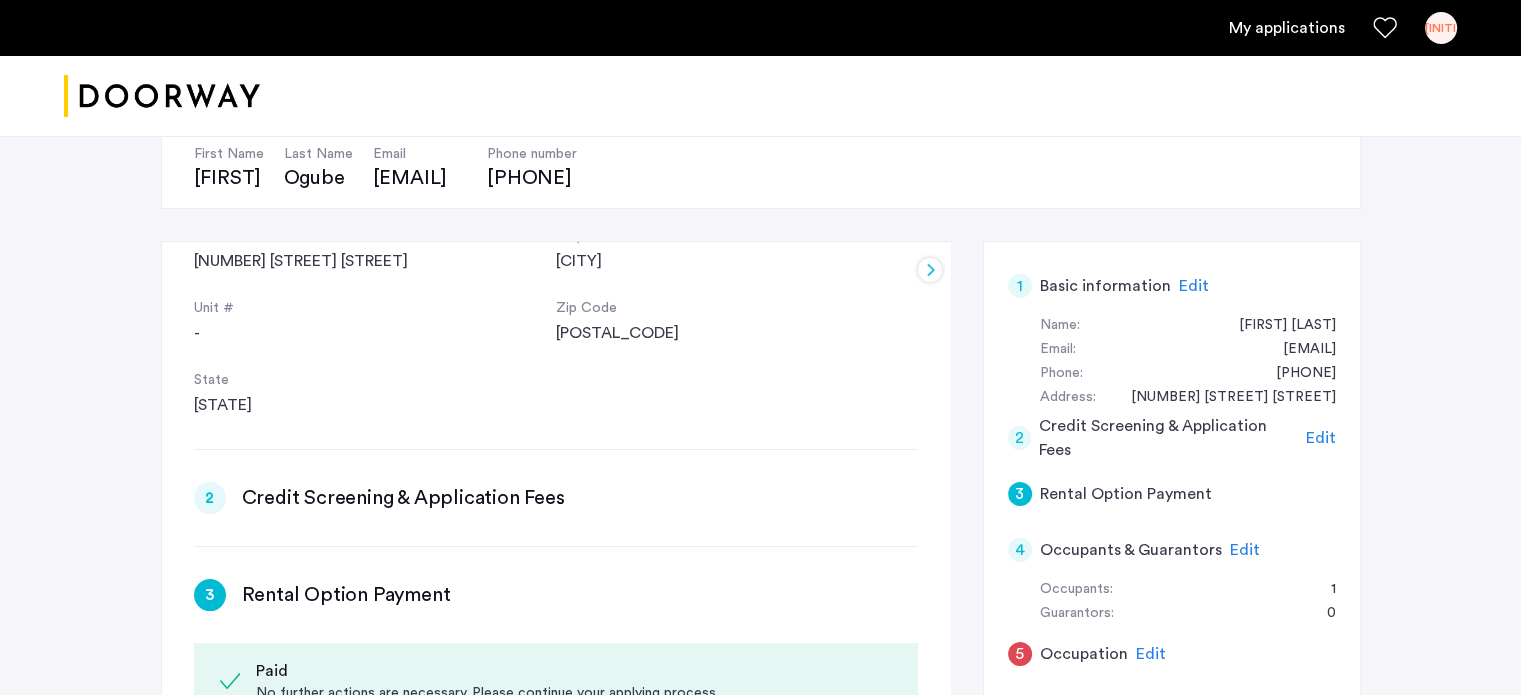 click on "2" 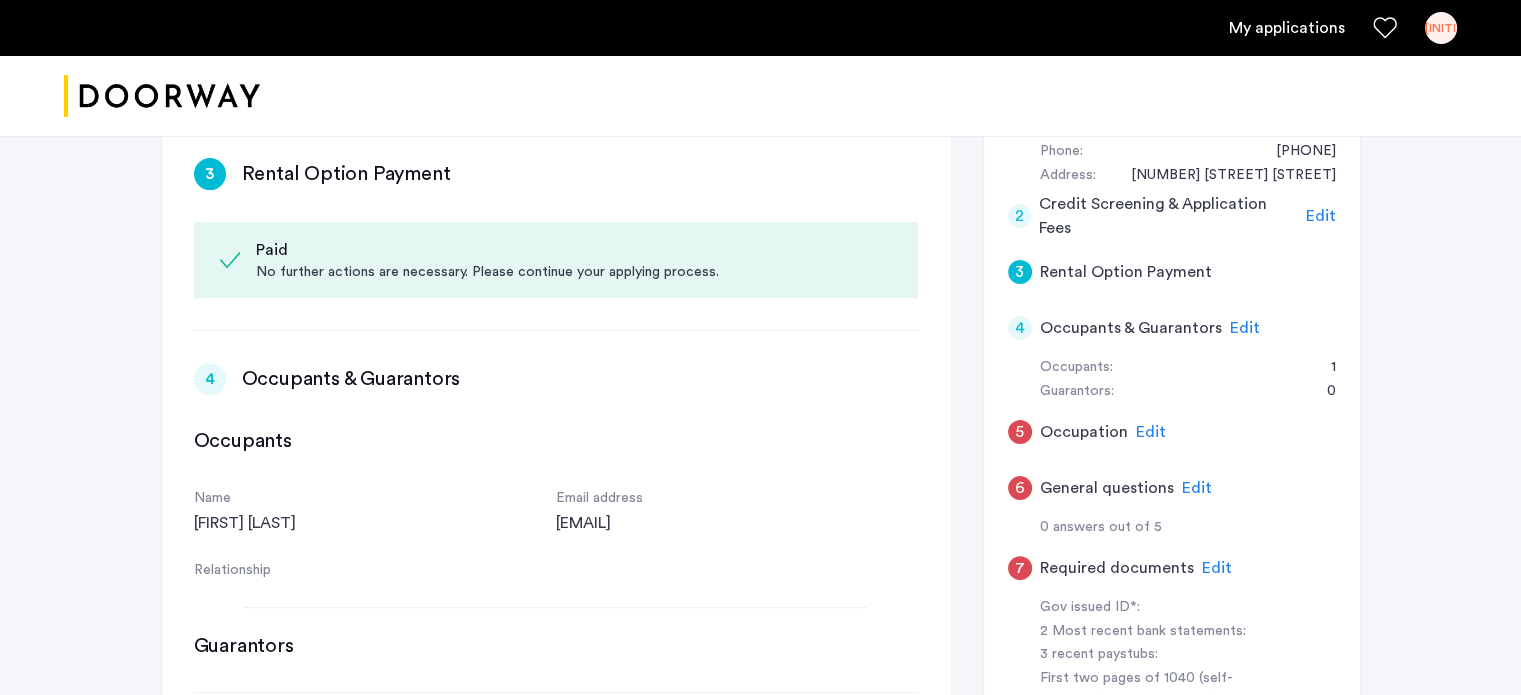 scroll, scrollTop: 444, scrollLeft: 0, axis: vertical 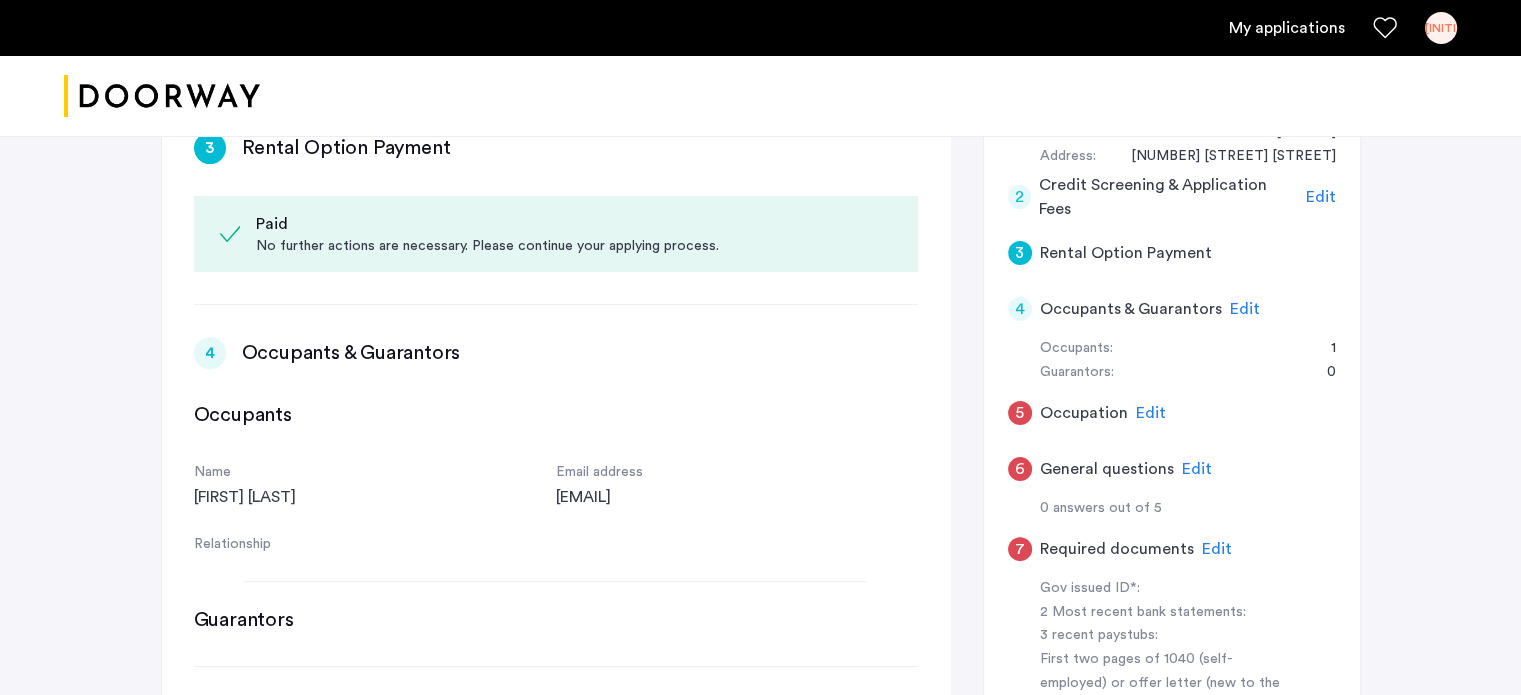 click on "2" 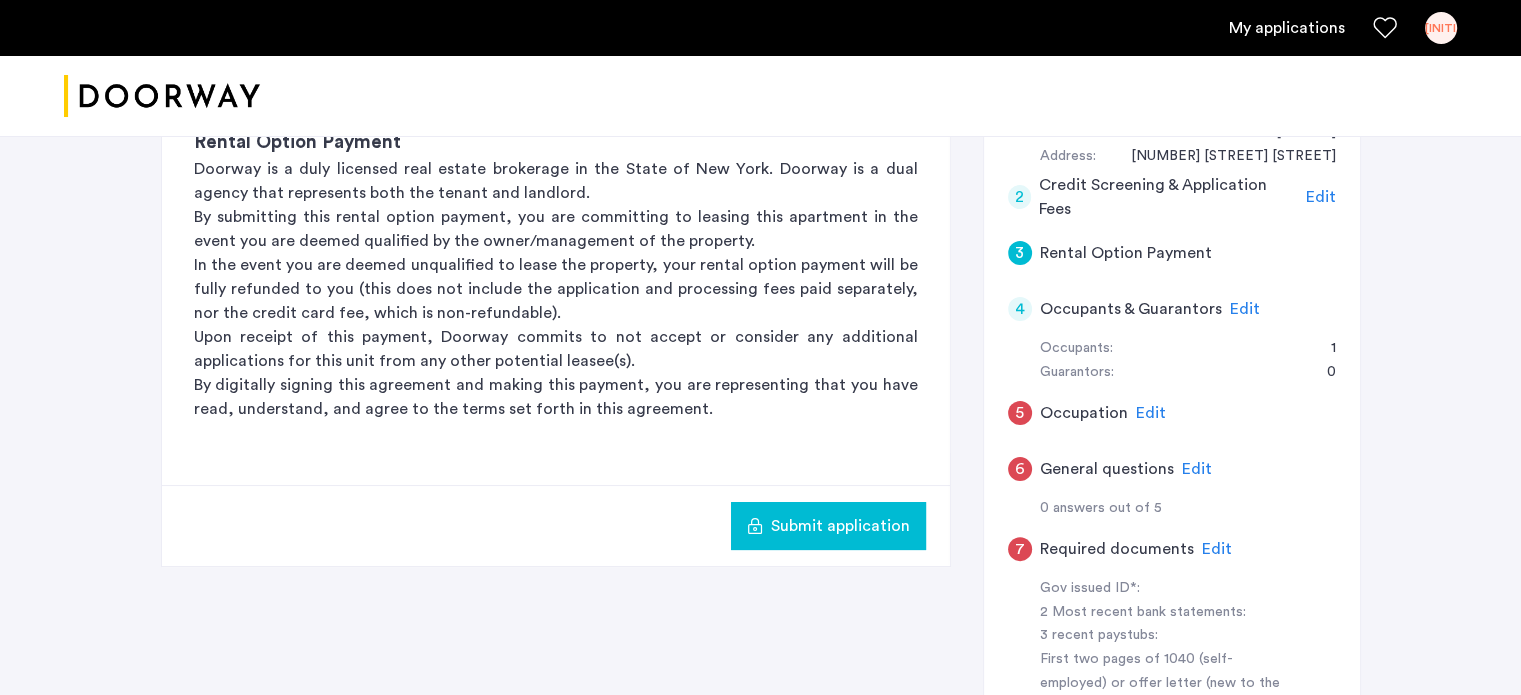click on "2" 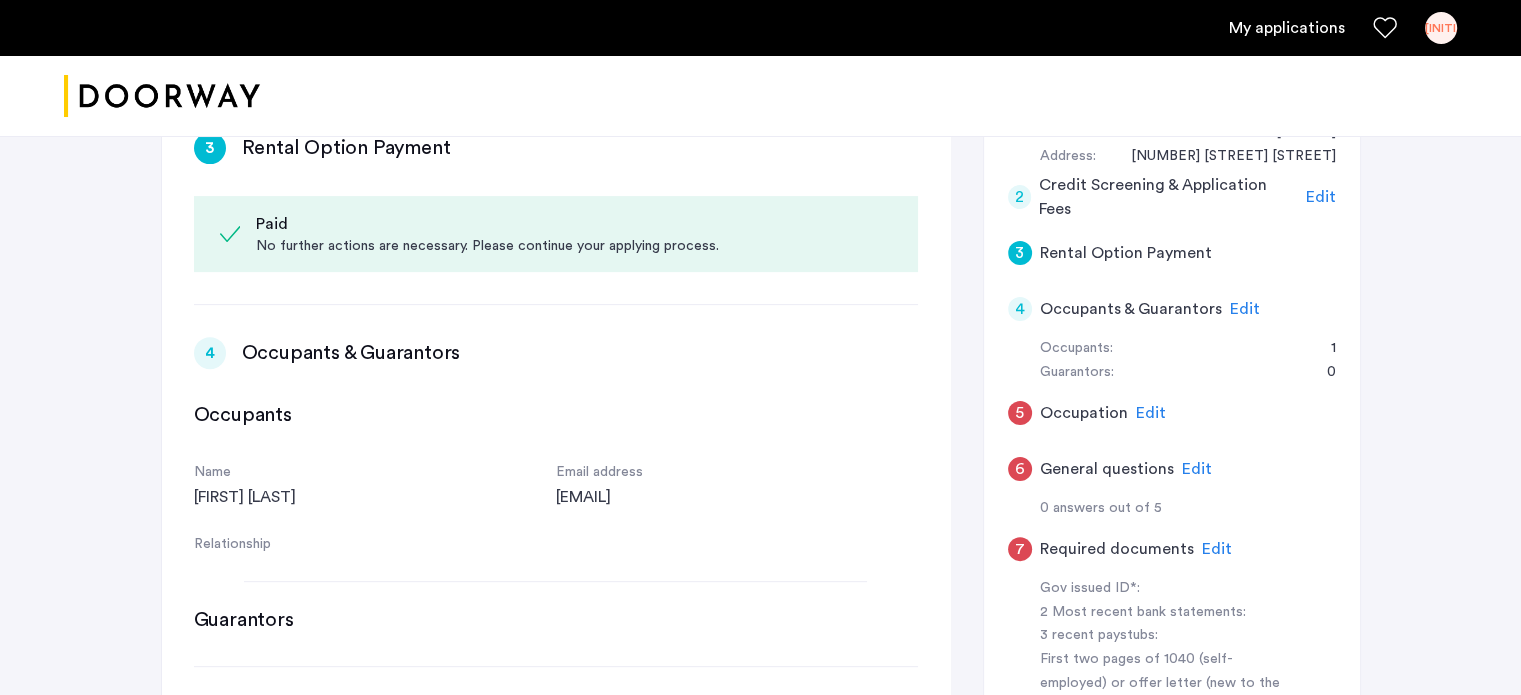 scroll, scrollTop: 0, scrollLeft: 0, axis: both 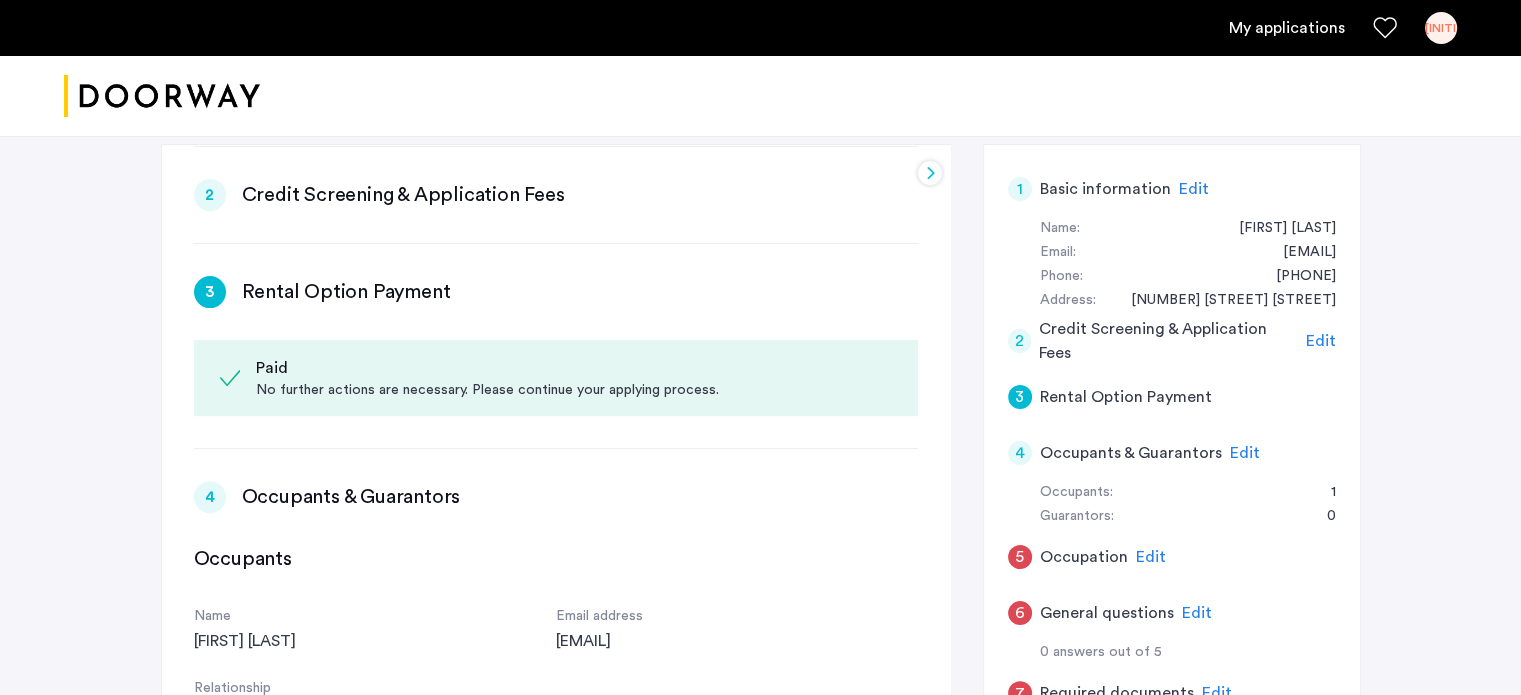 click on "Edit" 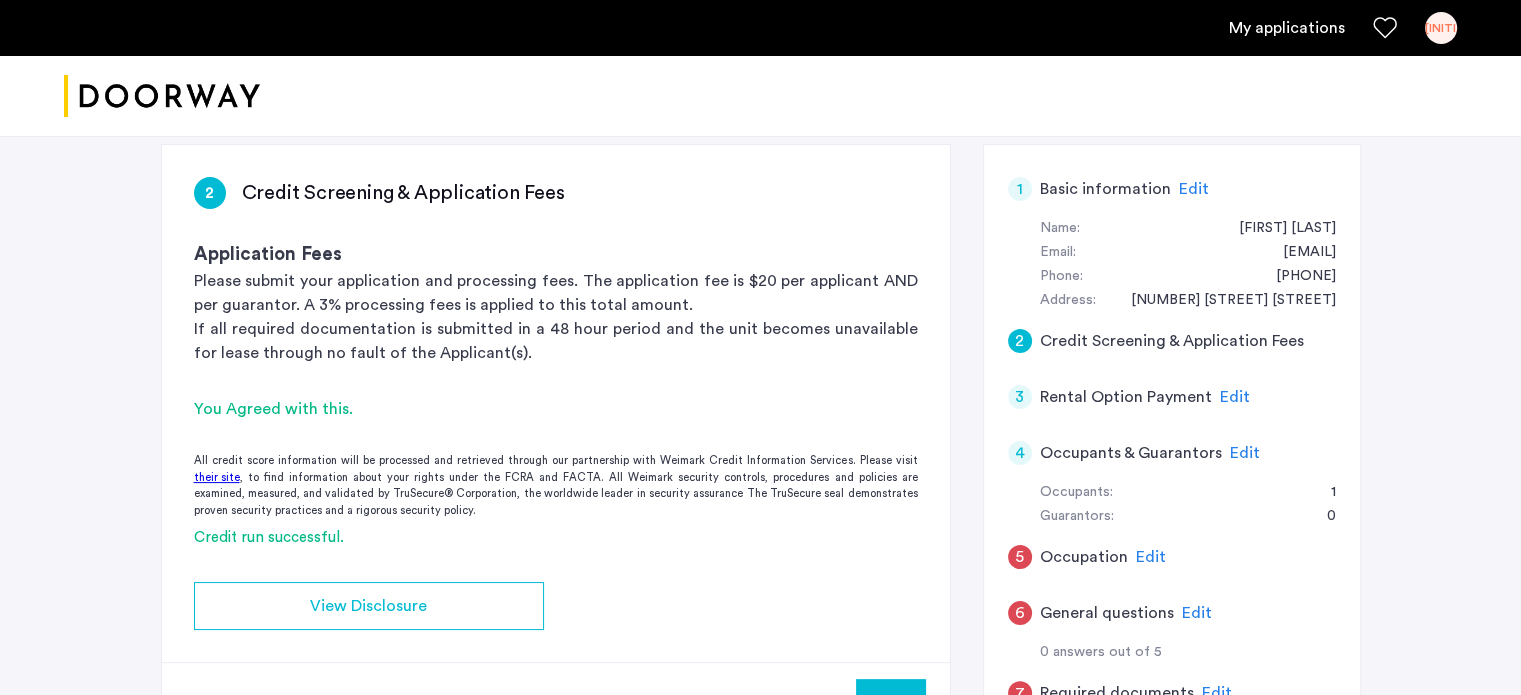 scroll, scrollTop: 300, scrollLeft: 0, axis: vertical 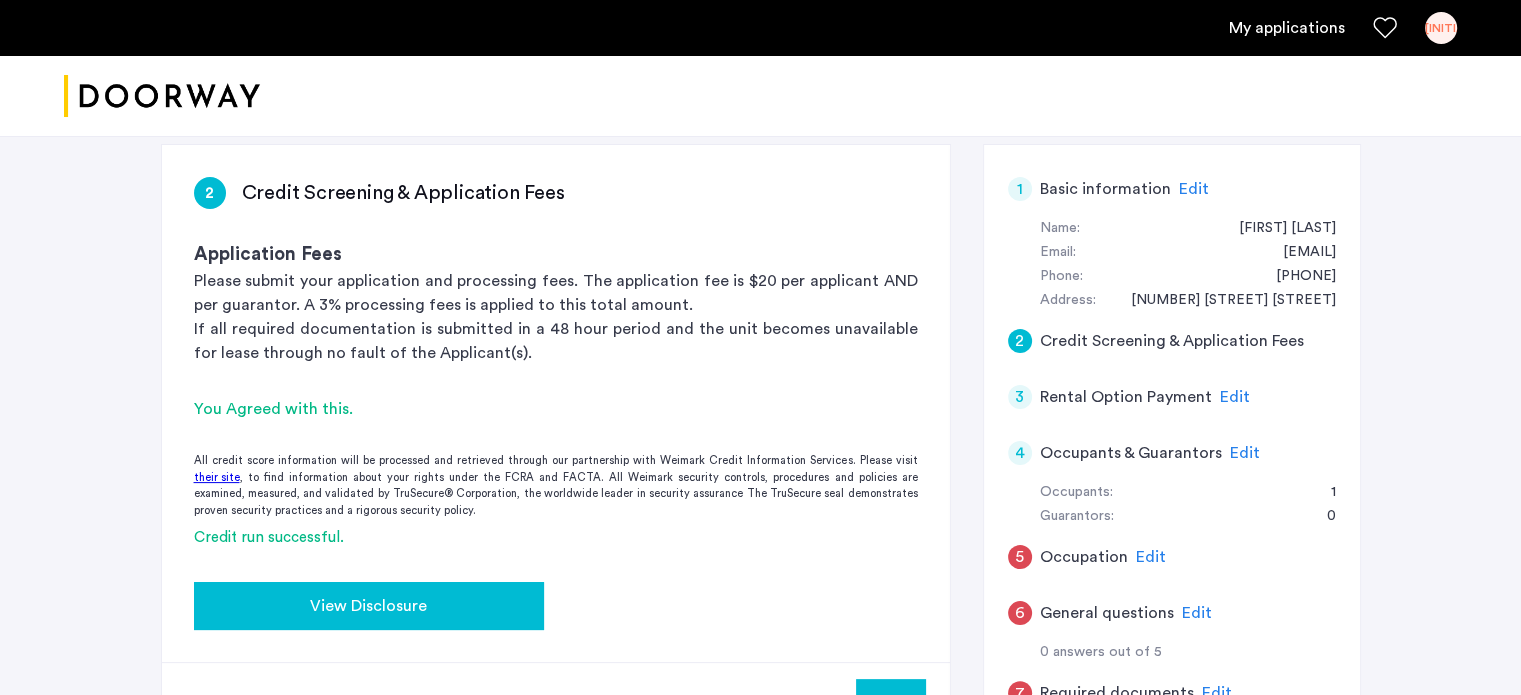 click on "View Disclosure" 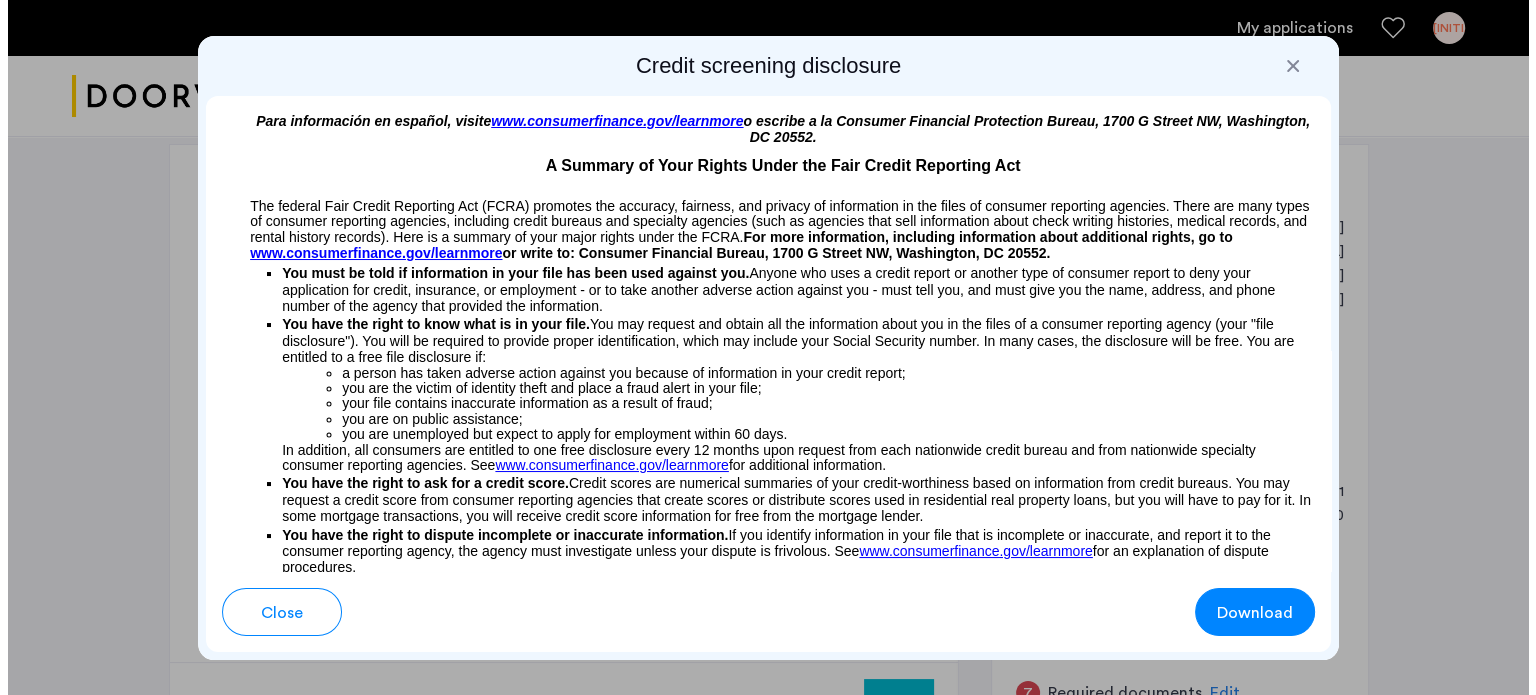 scroll, scrollTop: 0, scrollLeft: 0, axis: both 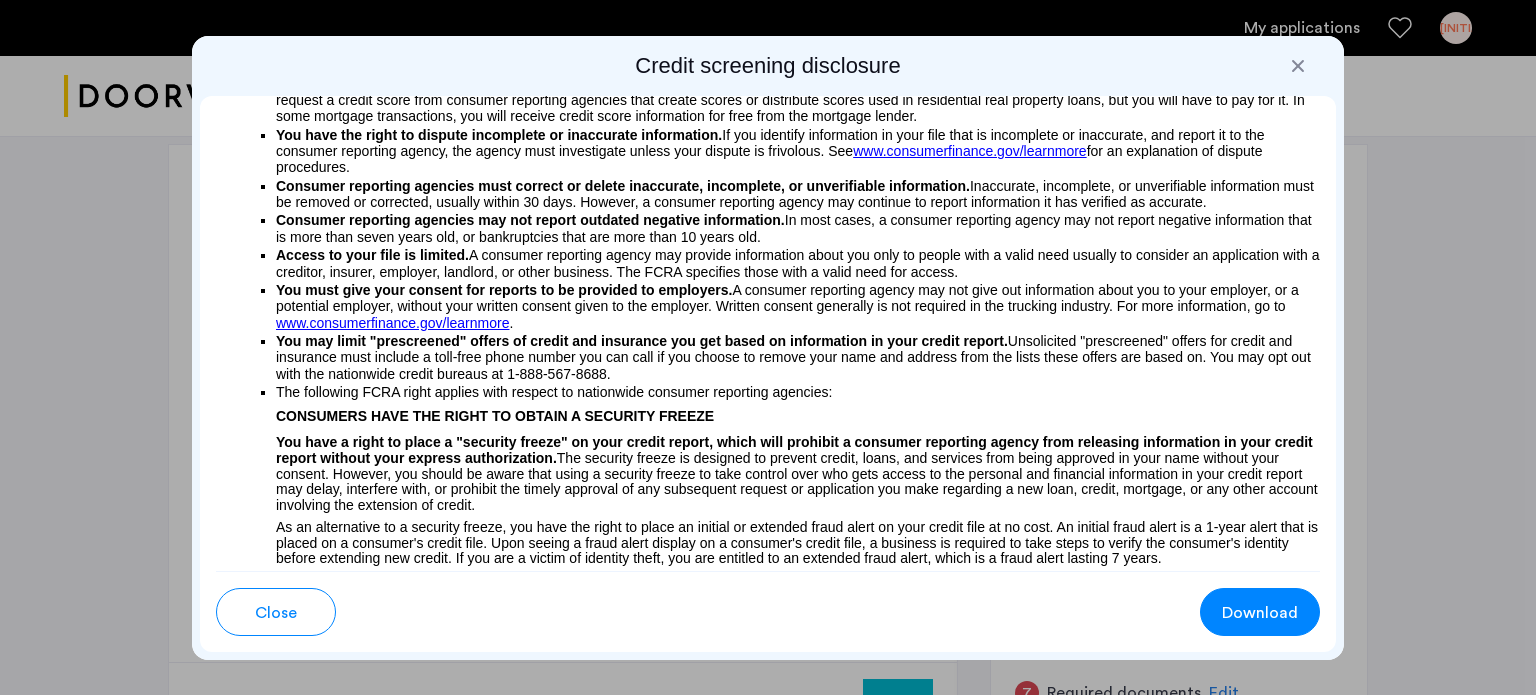 click at bounding box center (1298, 66) 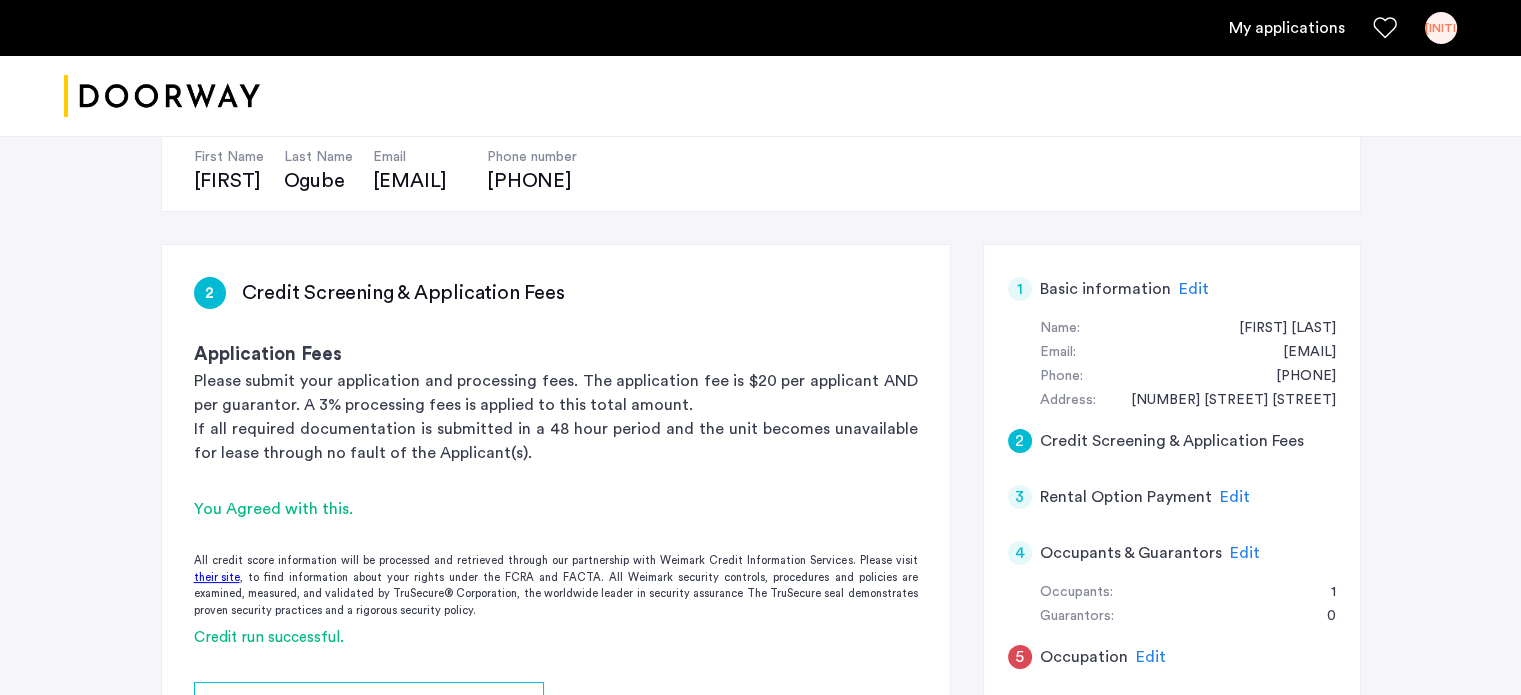 scroll, scrollTop: 100, scrollLeft: 0, axis: vertical 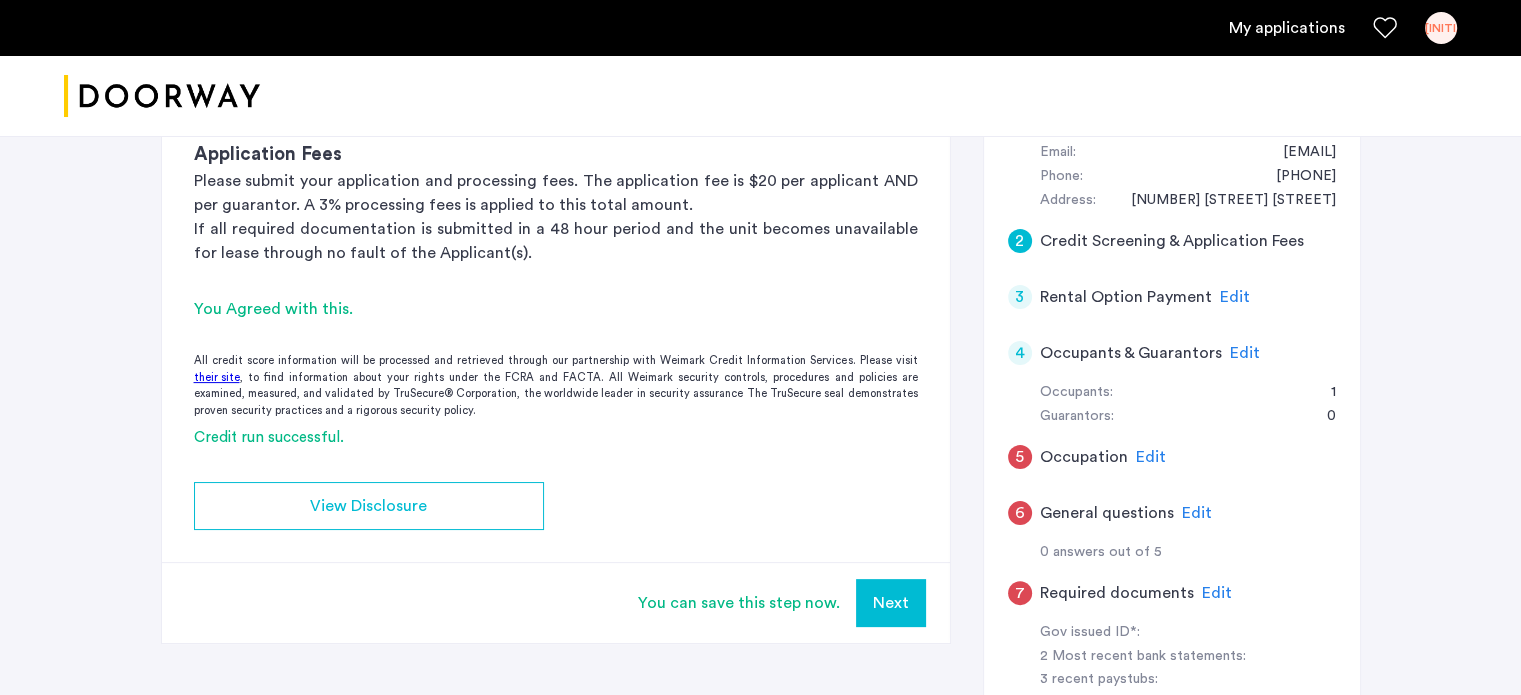 click on "3" 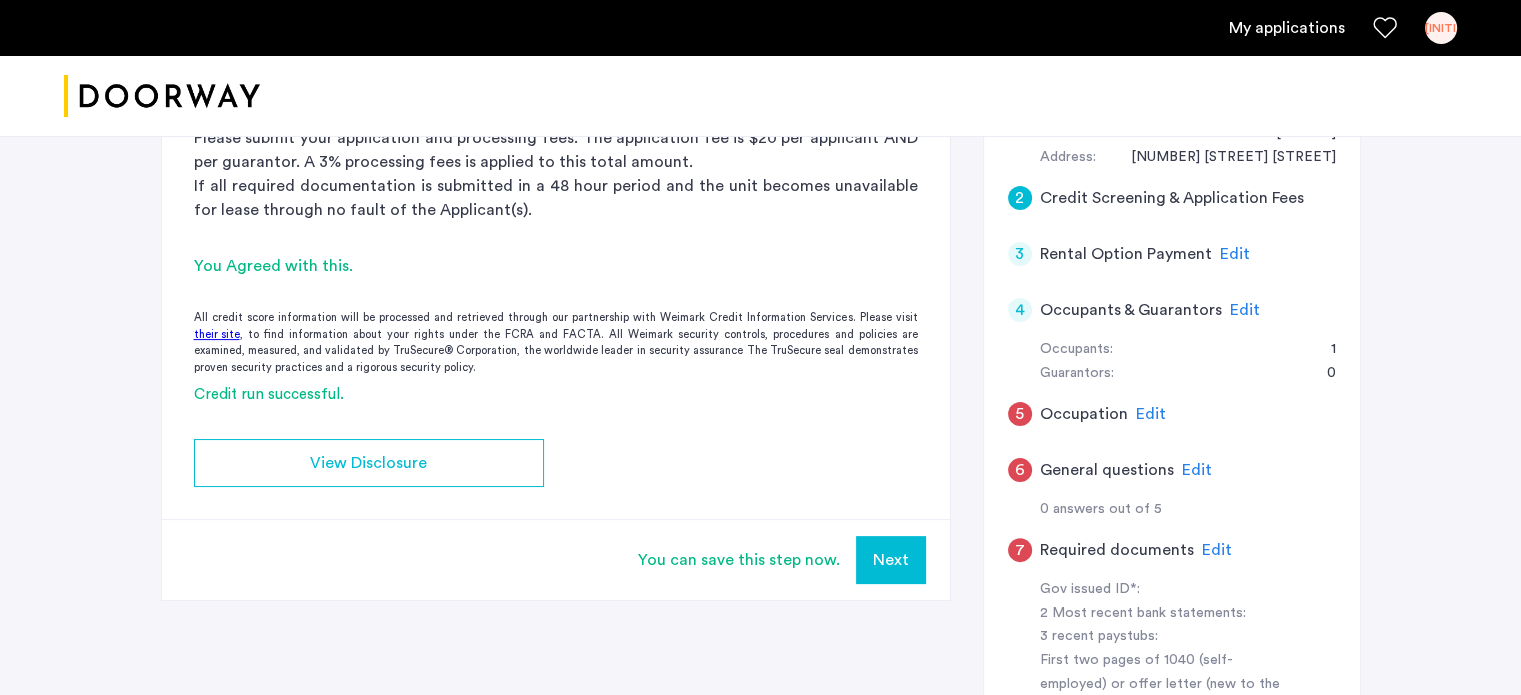 scroll, scrollTop: 690, scrollLeft: 0, axis: vertical 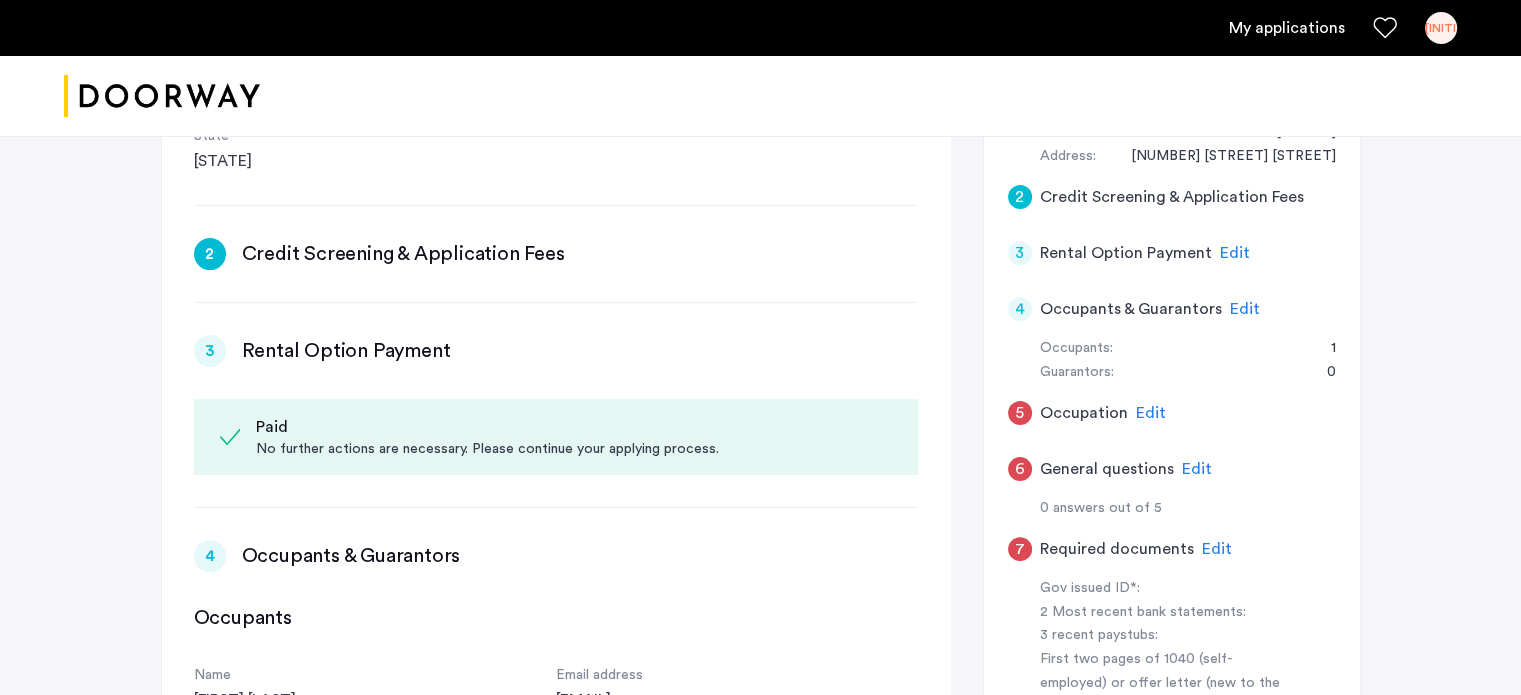 click on "3" 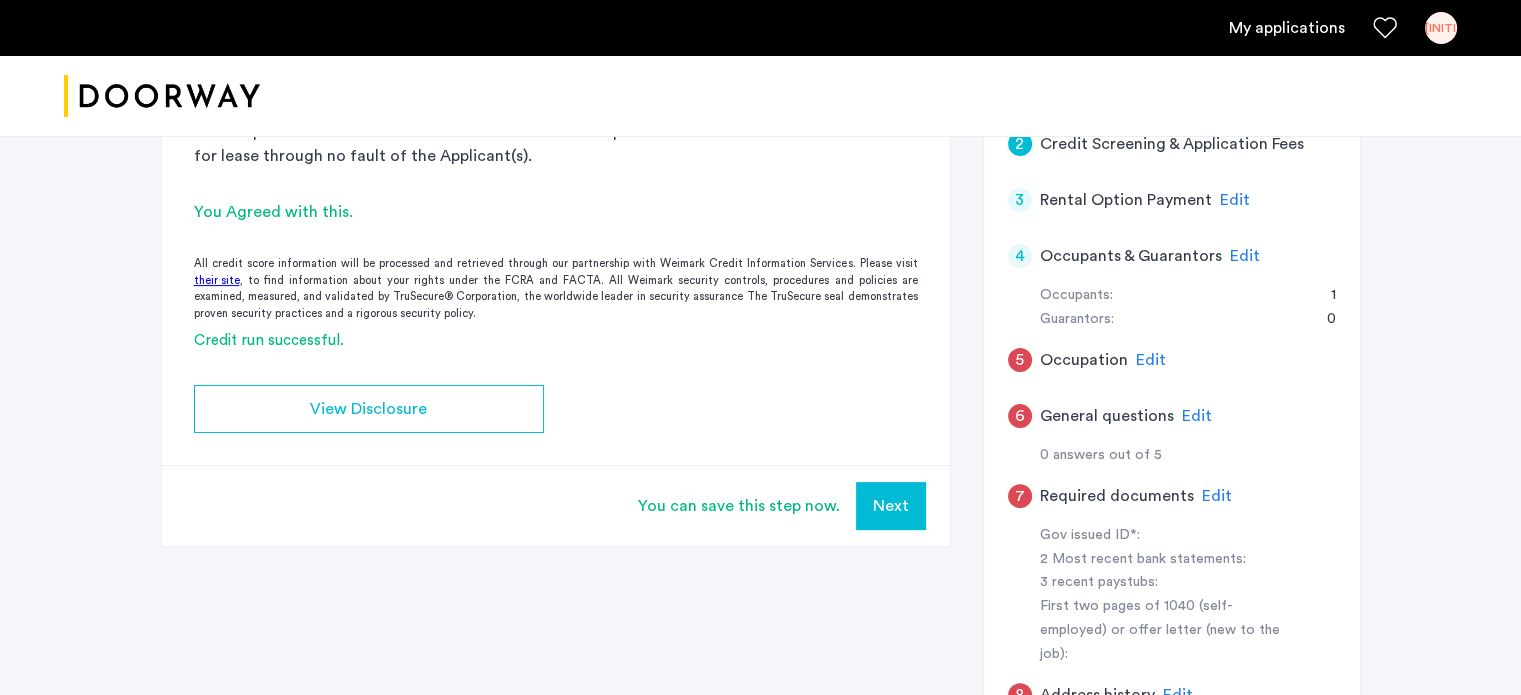 scroll, scrollTop: 500, scrollLeft: 0, axis: vertical 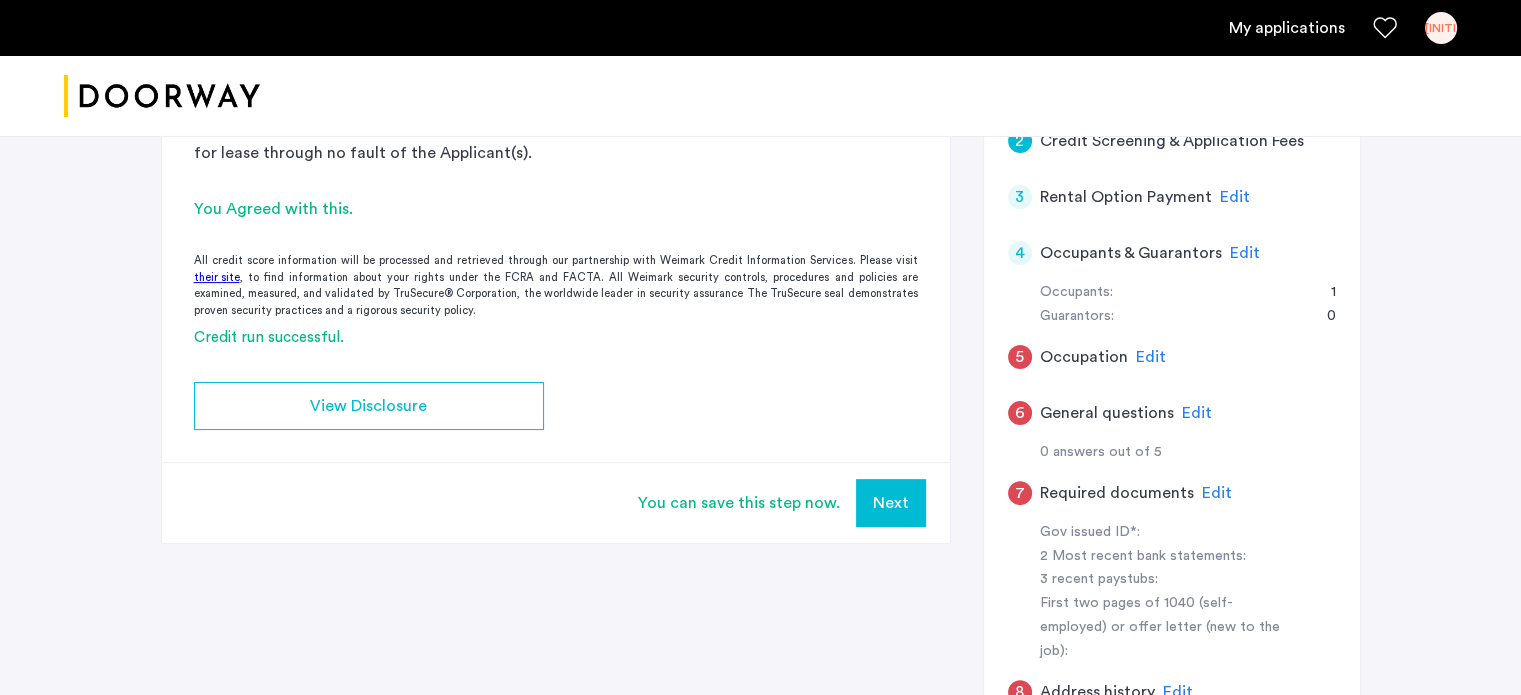 click on "Next" at bounding box center (891, 503) 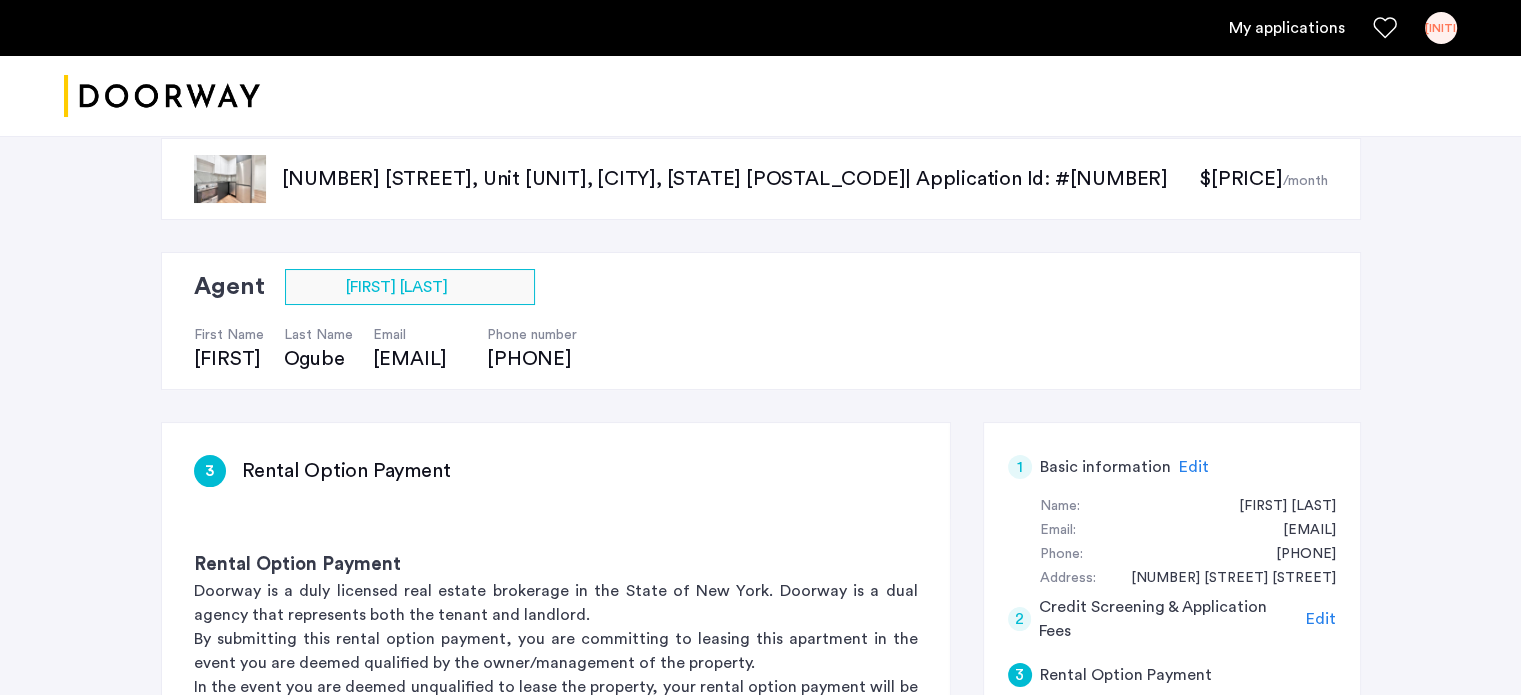 scroll, scrollTop: 0, scrollLeft: 0, axis: both 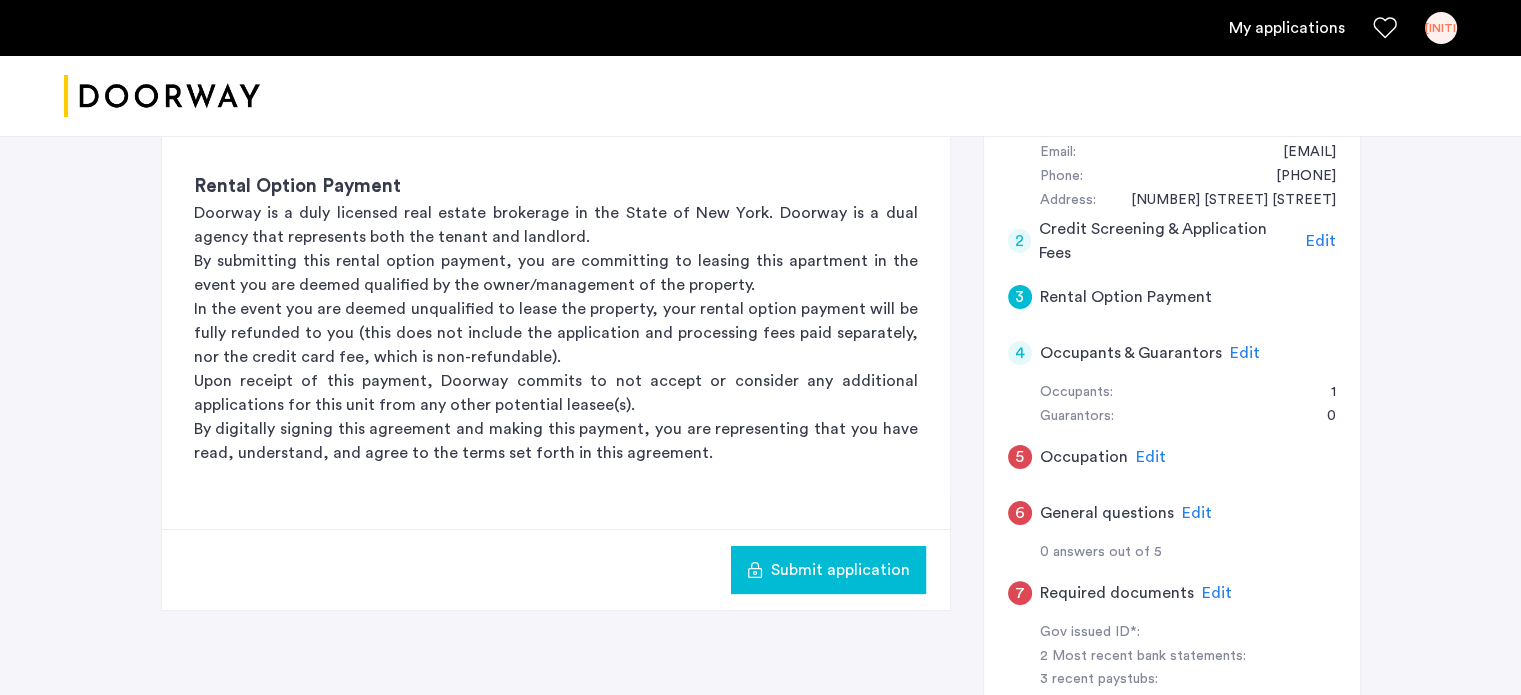 click on "5" 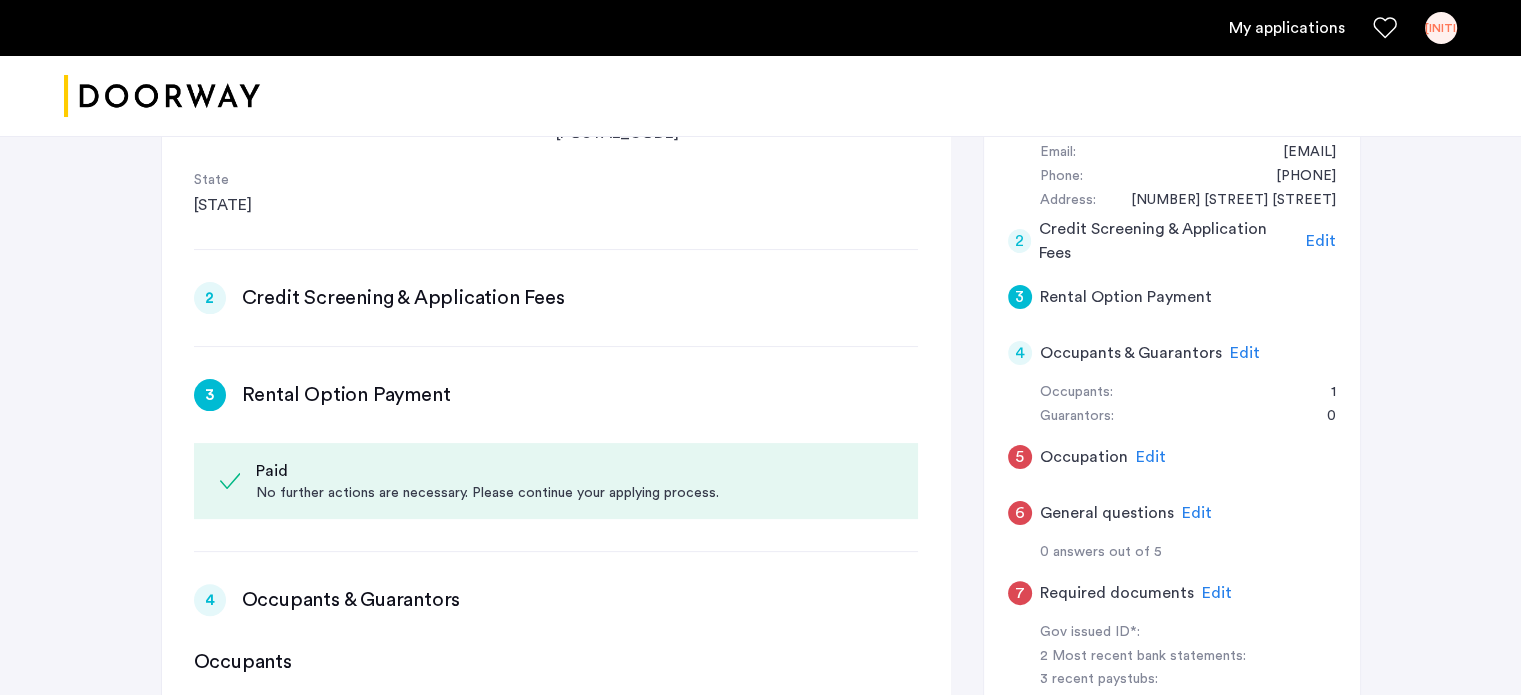 scroll, scrollTop: 444, scrollLeft: 0, axis: vertical 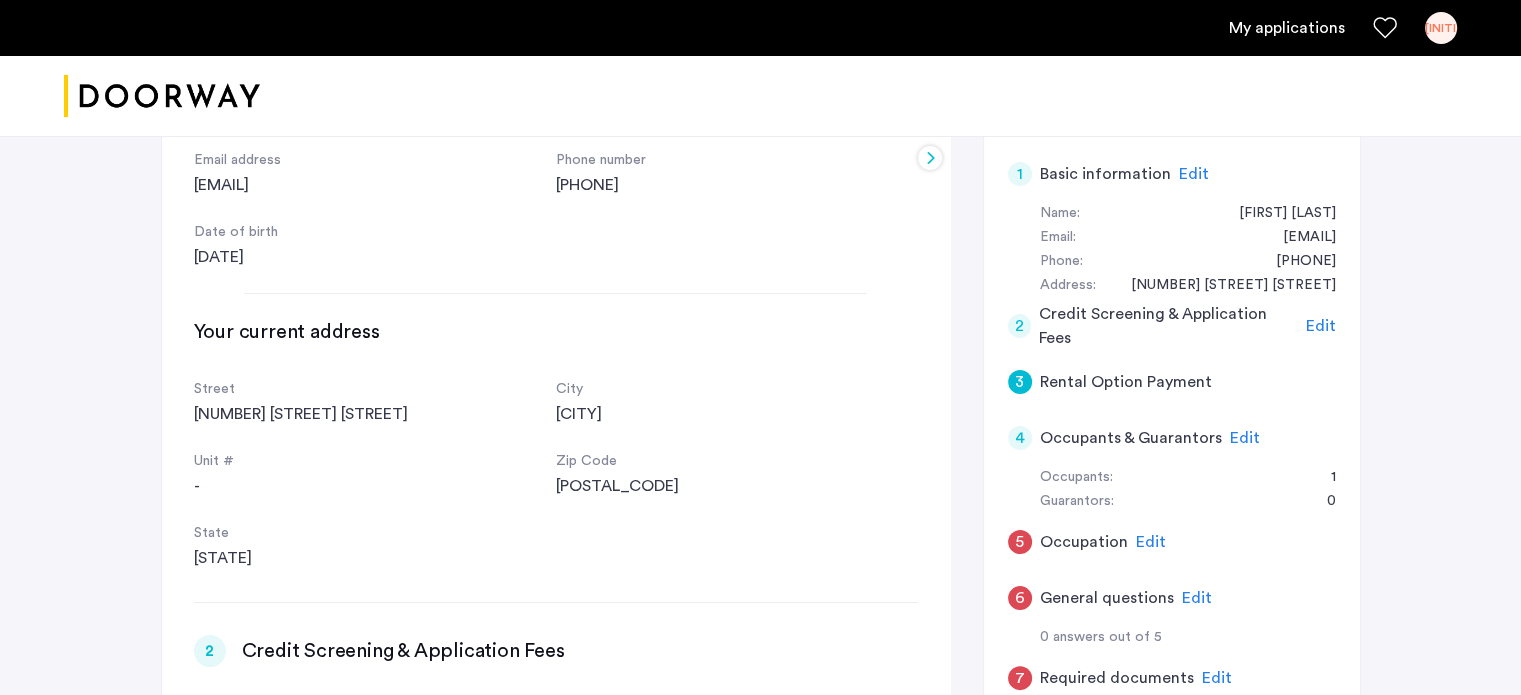 click on "3" 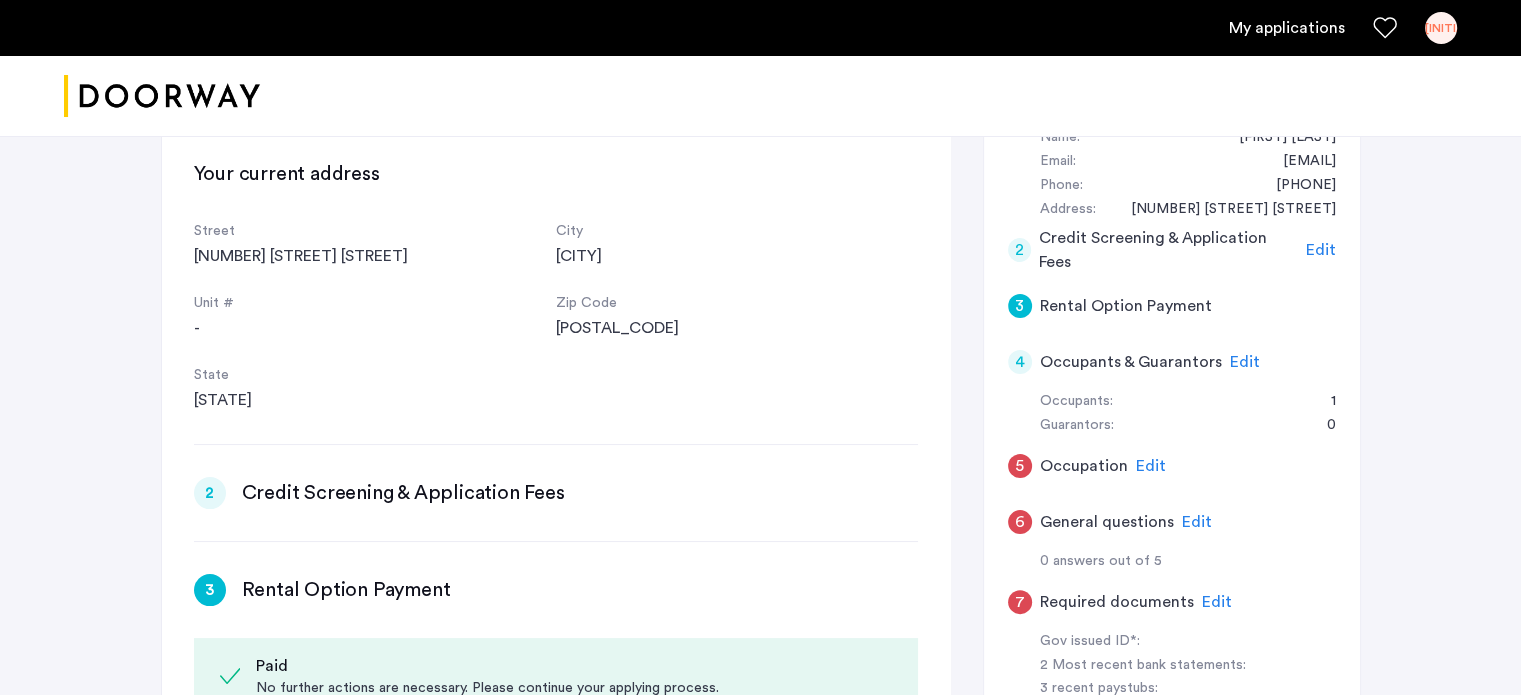 scroll, scrollTop: 444, scrollLeft: 0, axis: vertical 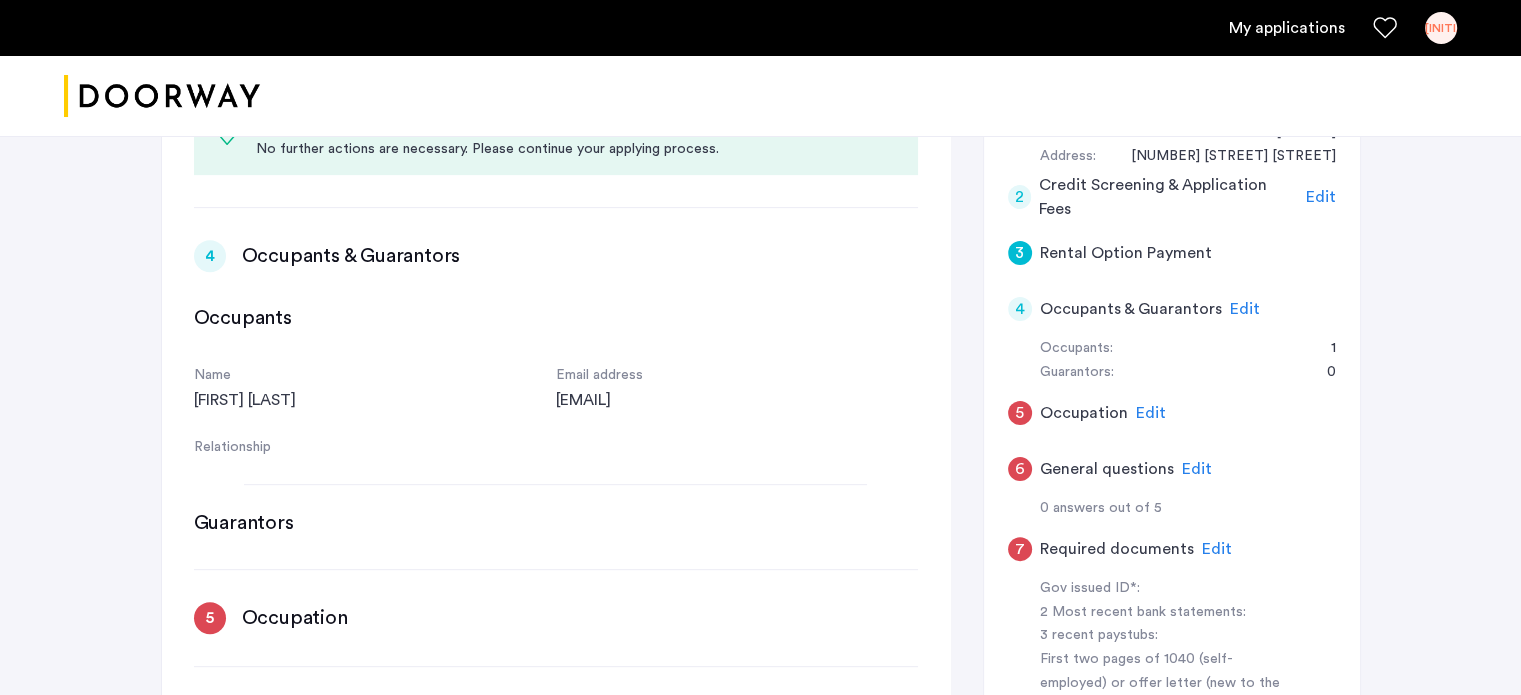 click on "3" 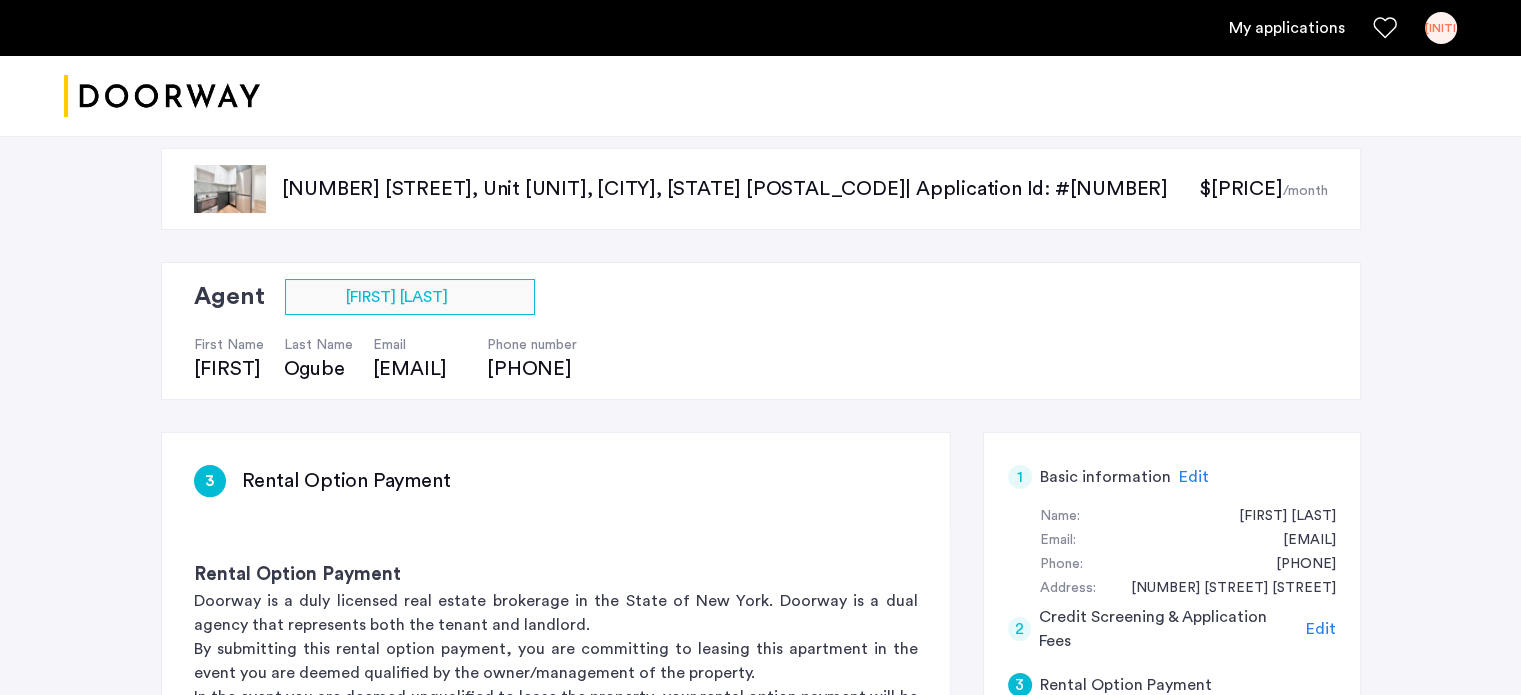 scroll, scrollTop: 0, scrollLeft: 0, axis: both 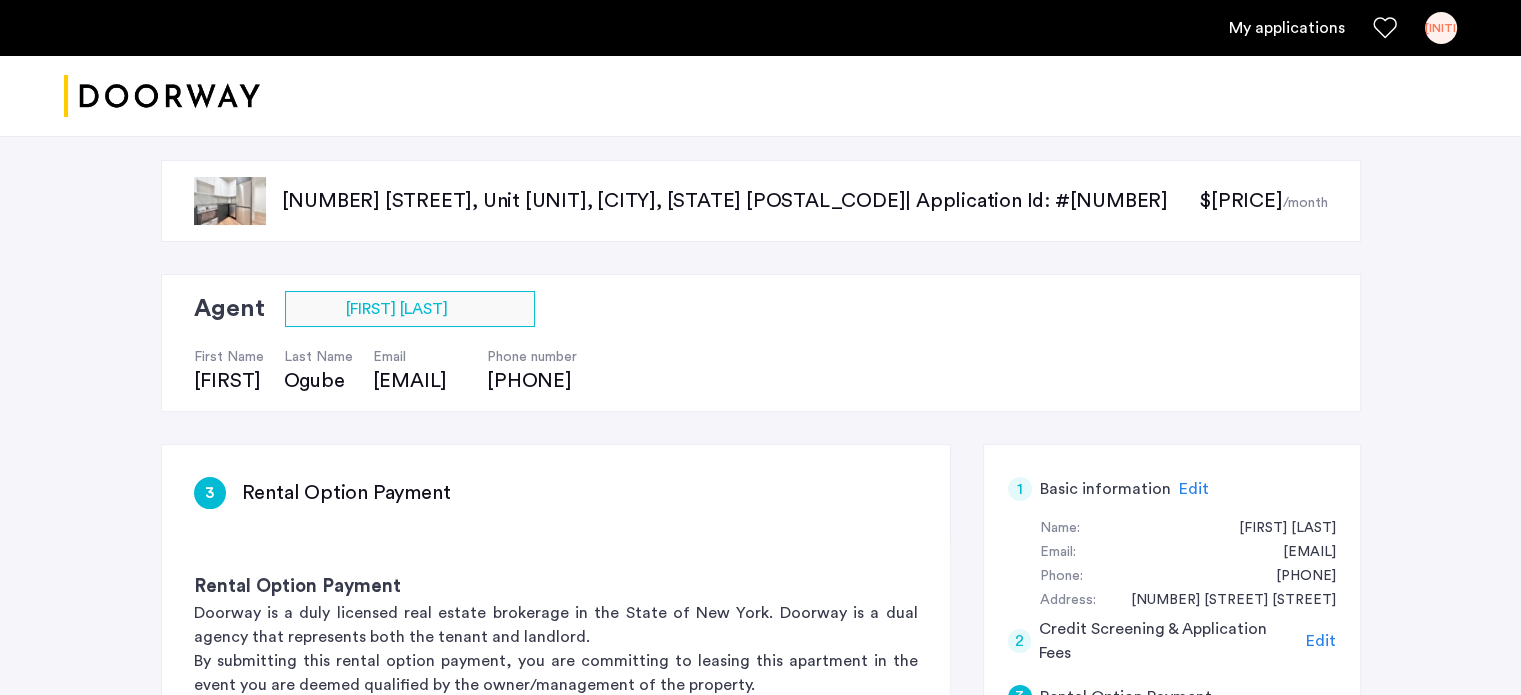 click on "$4200" 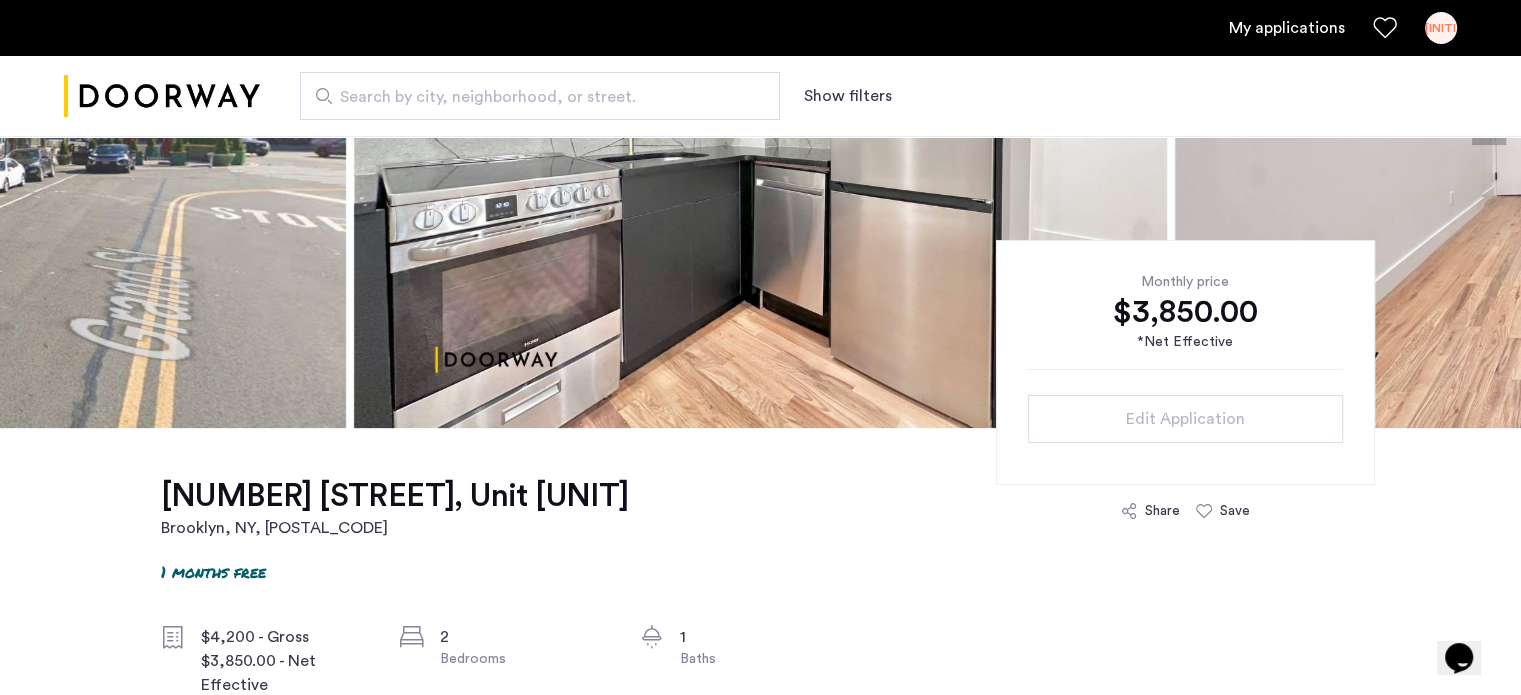 scroll, scrollTop: 500, scrollLeft: 0, axis: vertical 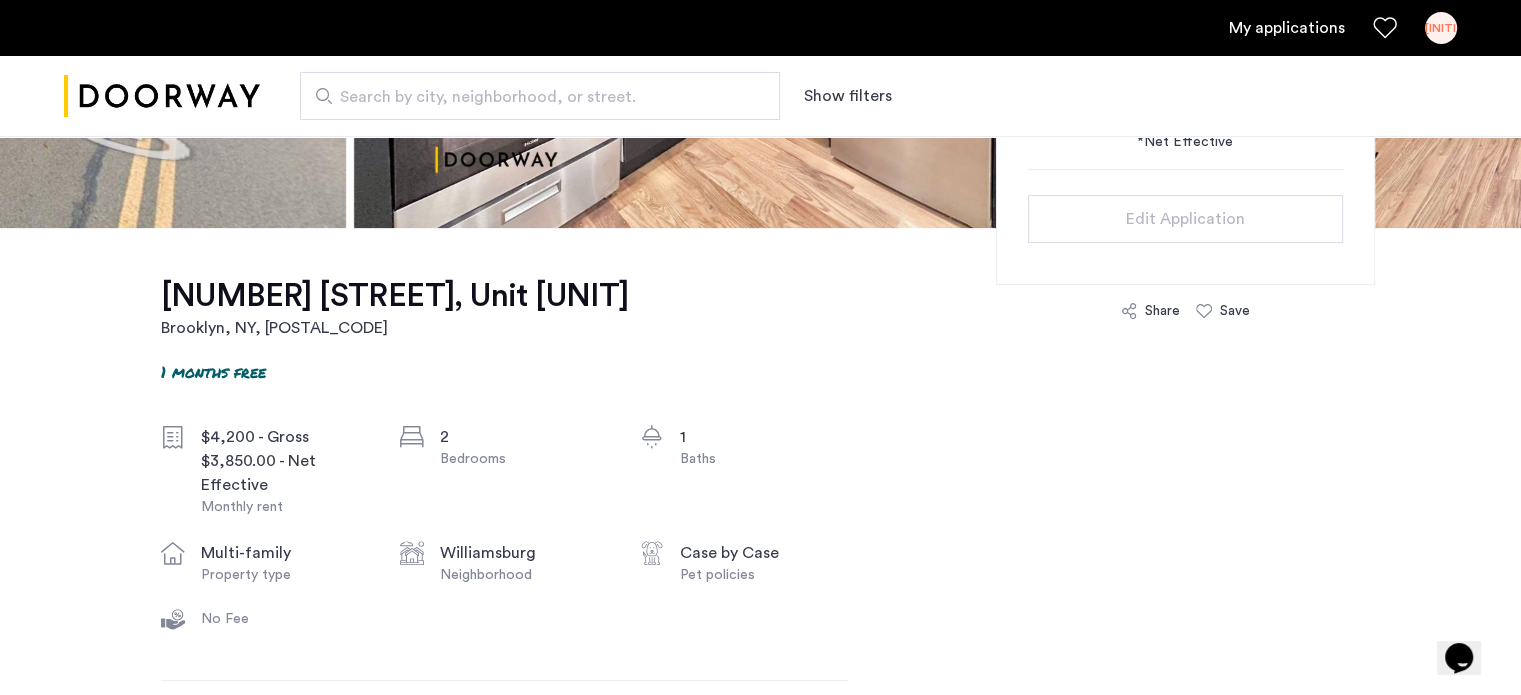 click on "Monthly rent" 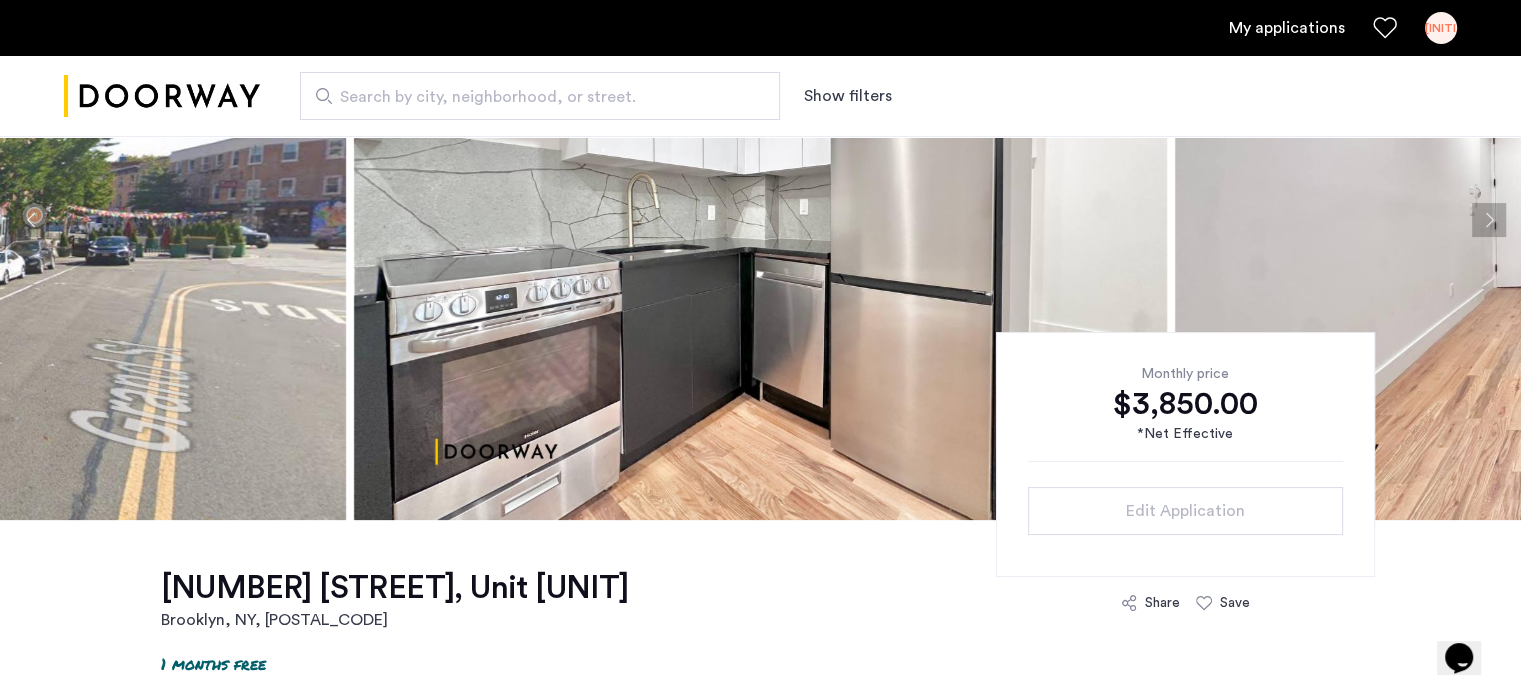 scroll, scrollTop: 0, scrollLeft: 0, axis: both 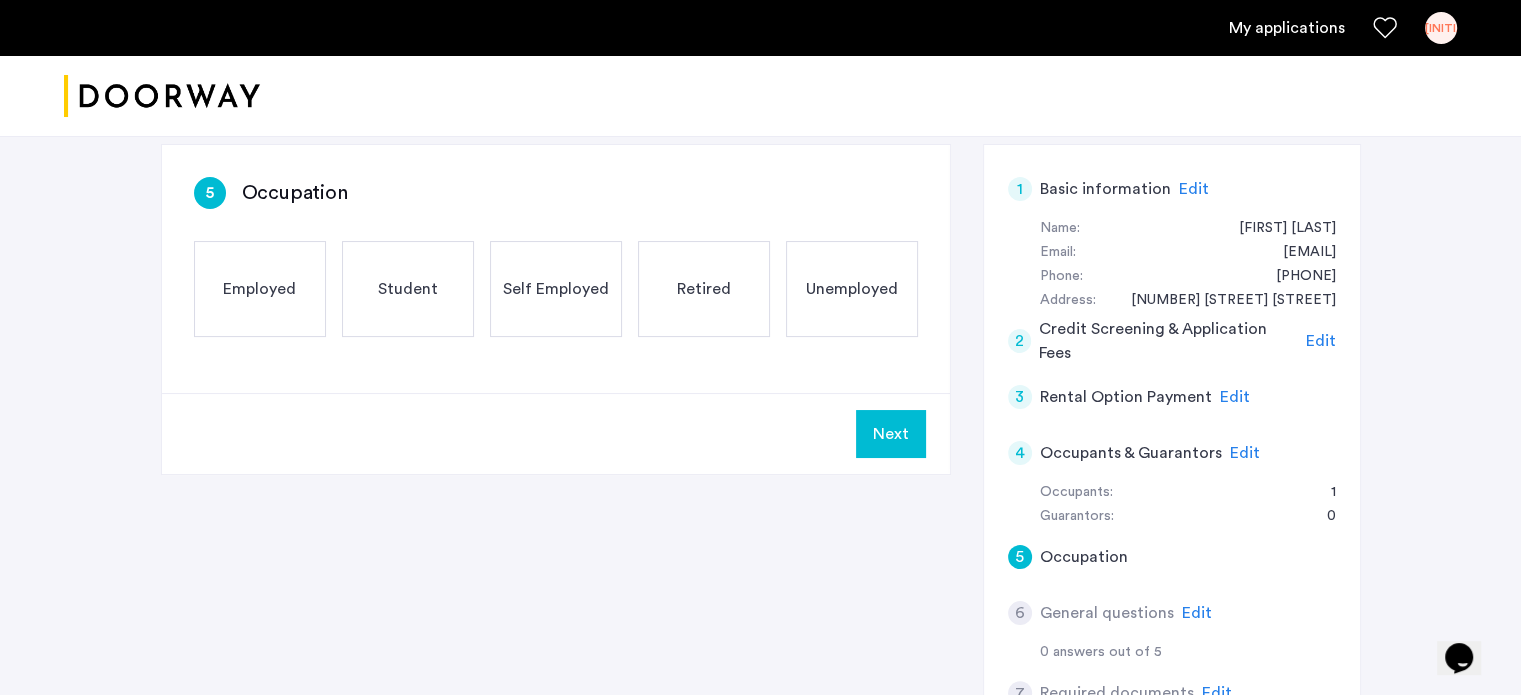 click on "3" 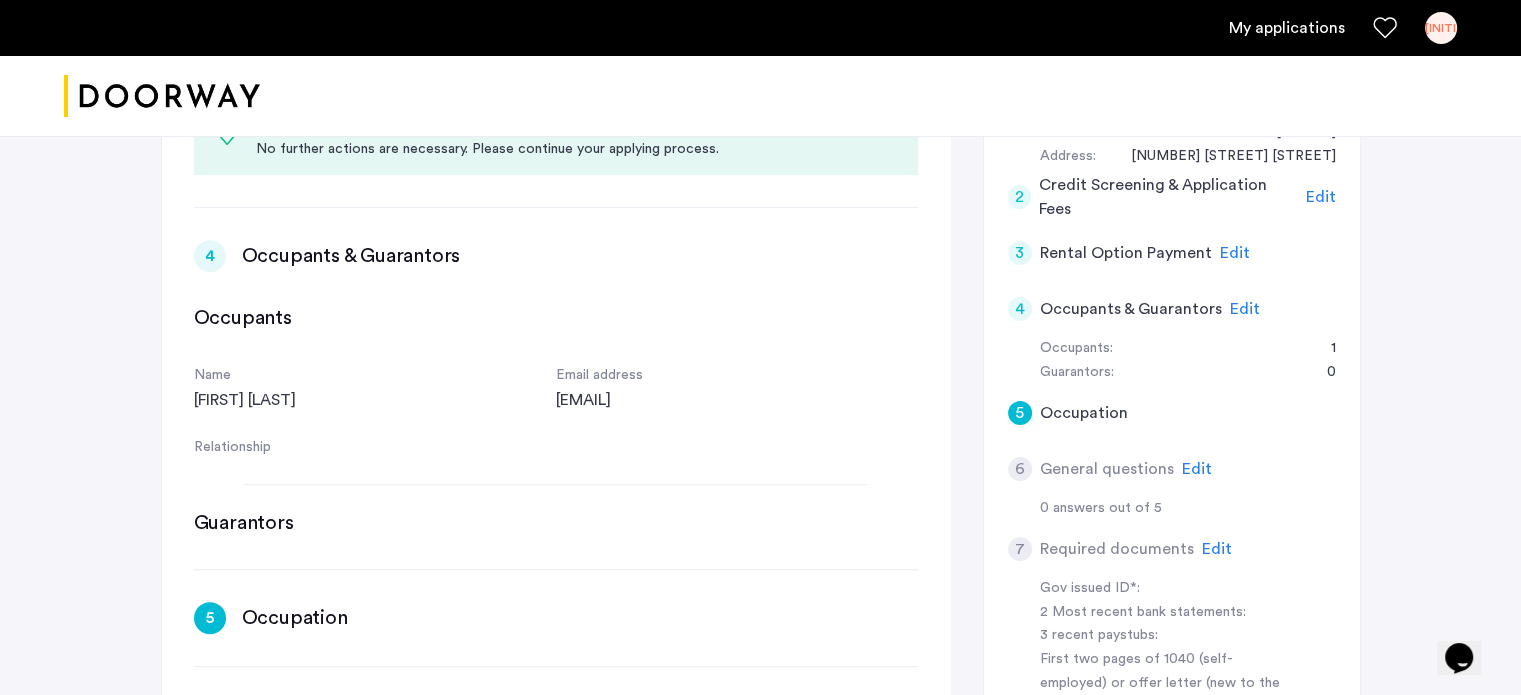 scroll, scrollTop: 0, scrollLeft: 0, axis: both 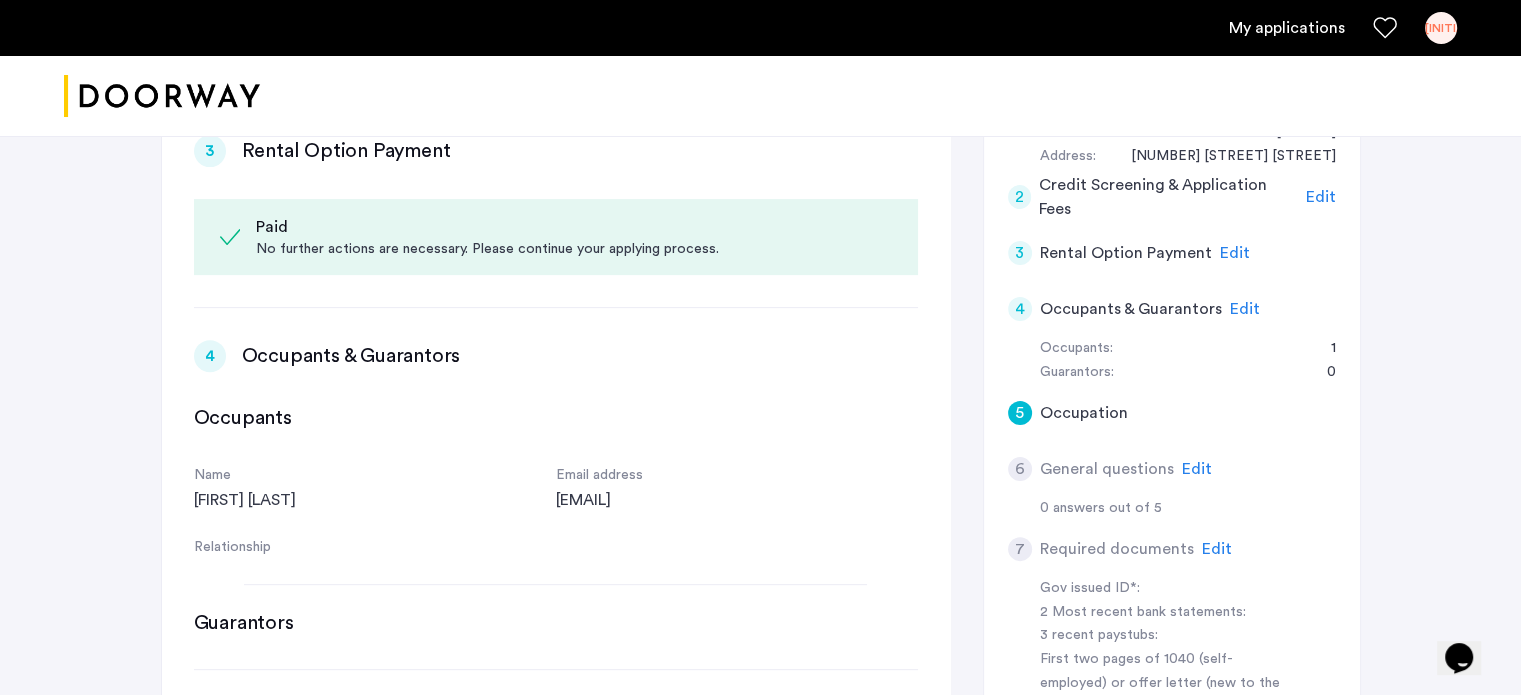 click on "4" 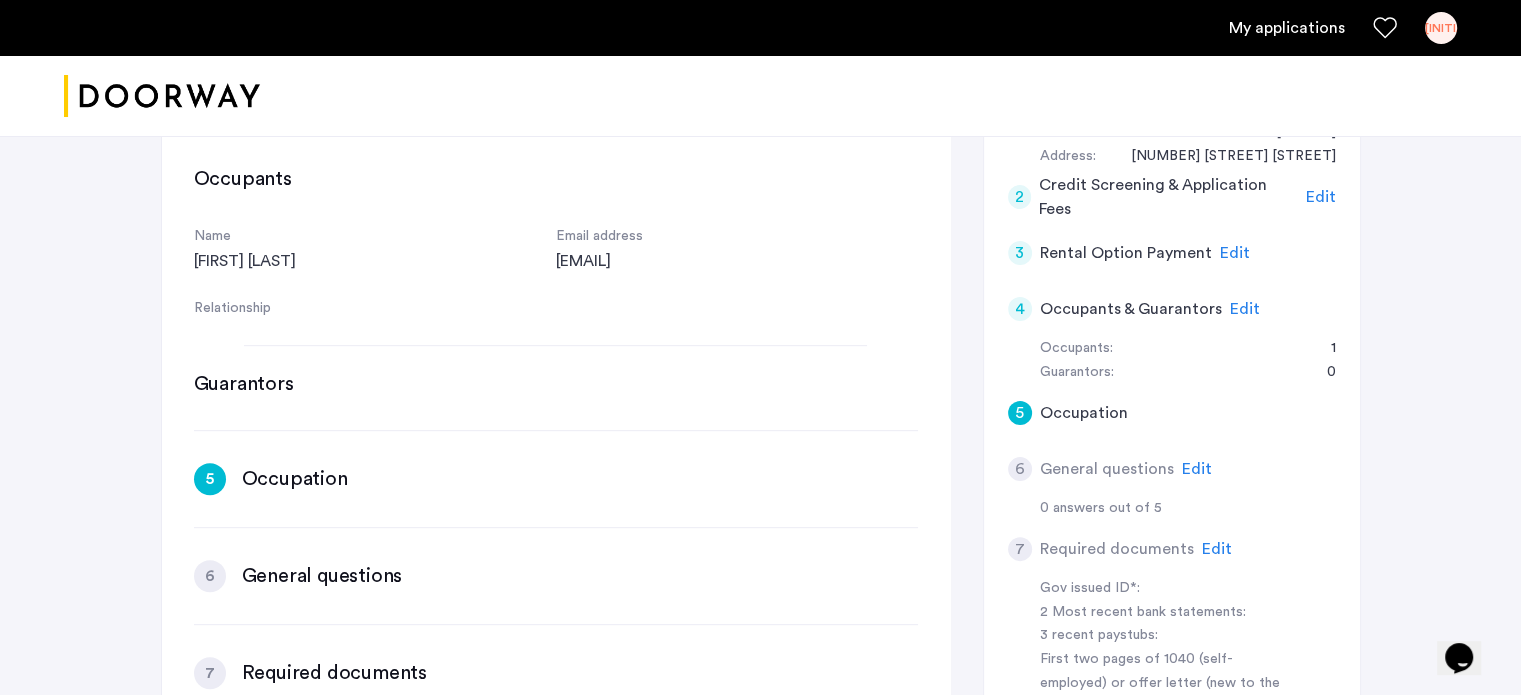 scroll, scrollTop: 822, scrollLeft: 0, axis: vertical 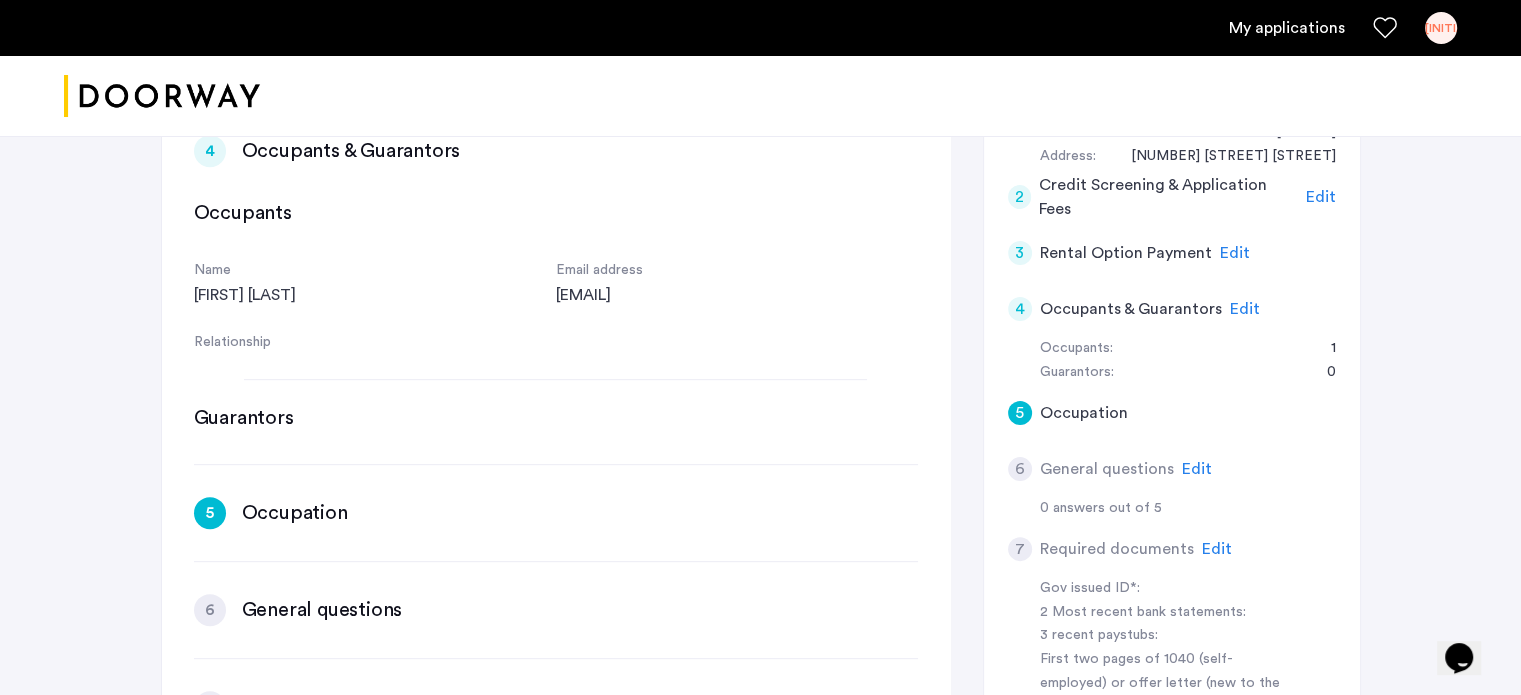 click on "Relationship" at bounding box center [375, 343] 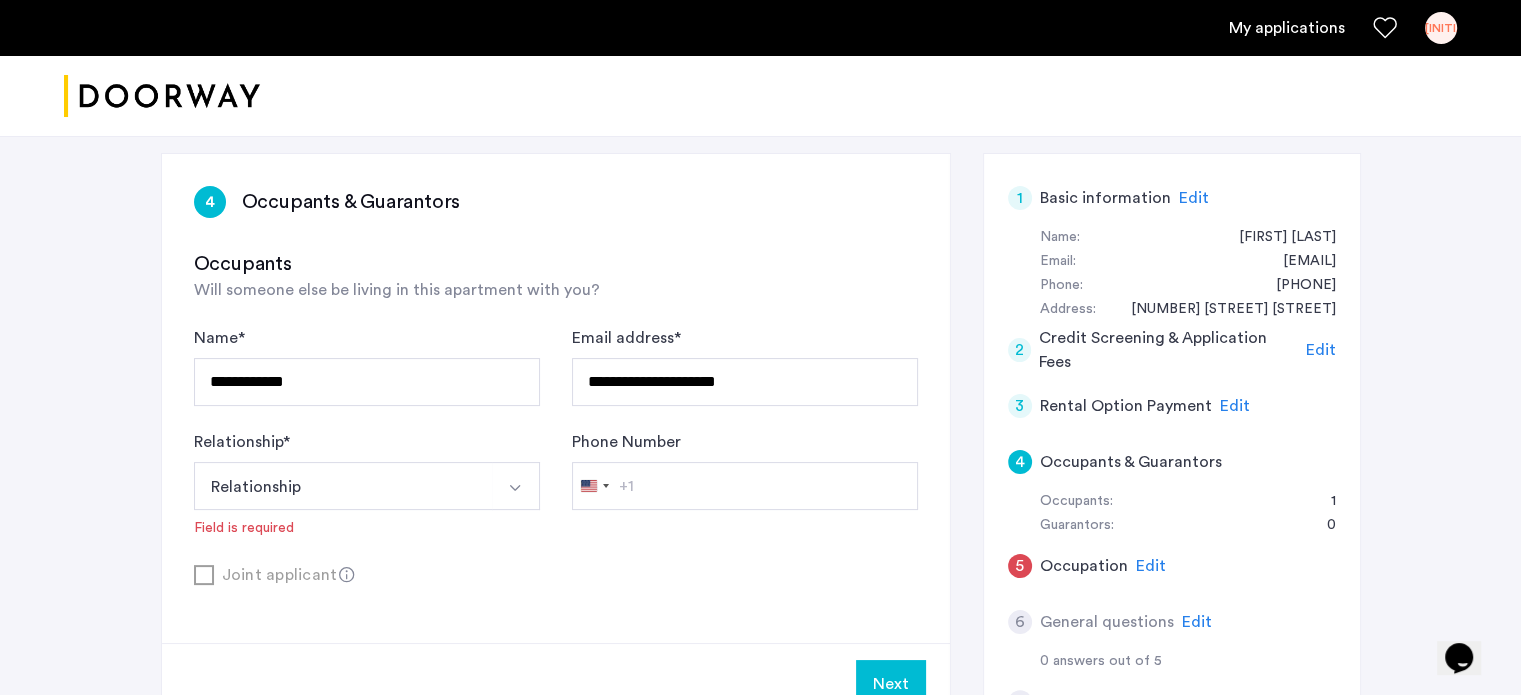 scroll, scrollTop: 244, scrollLeft: 0, axis: vertical 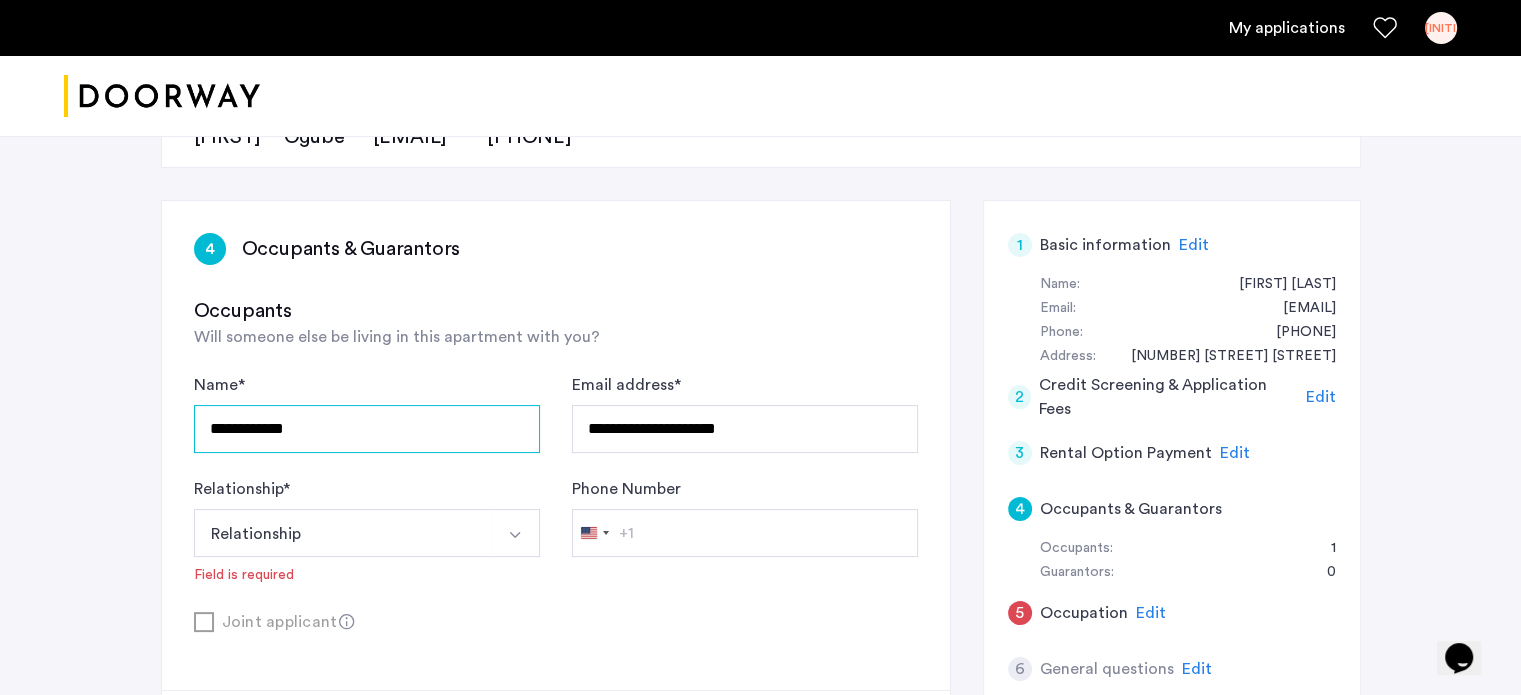 drag, startPoint x: 351, startPoint y: 431, endPoint x: 120, endPoint y: 422, distance: 231.17526 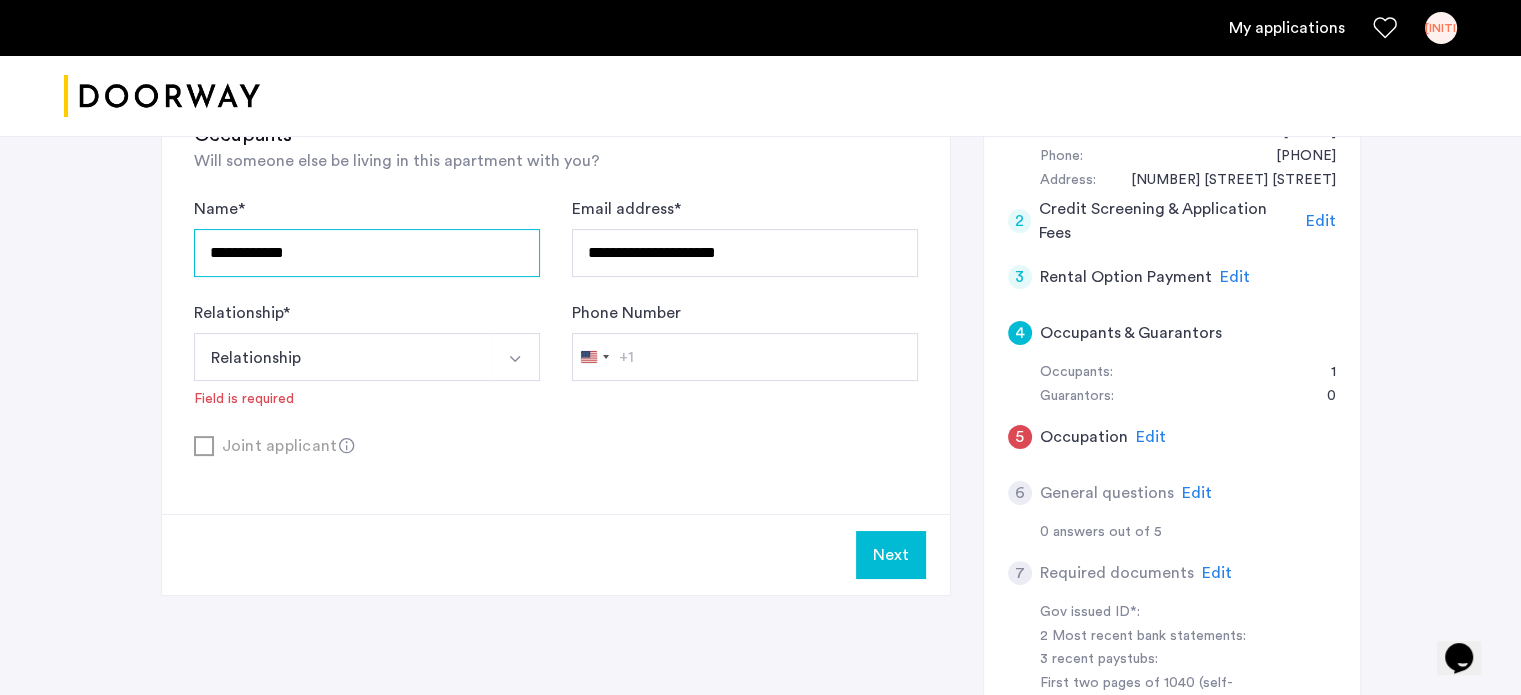 scroll, scrollTop: 444, scrollLeft: 0, axis: vertical 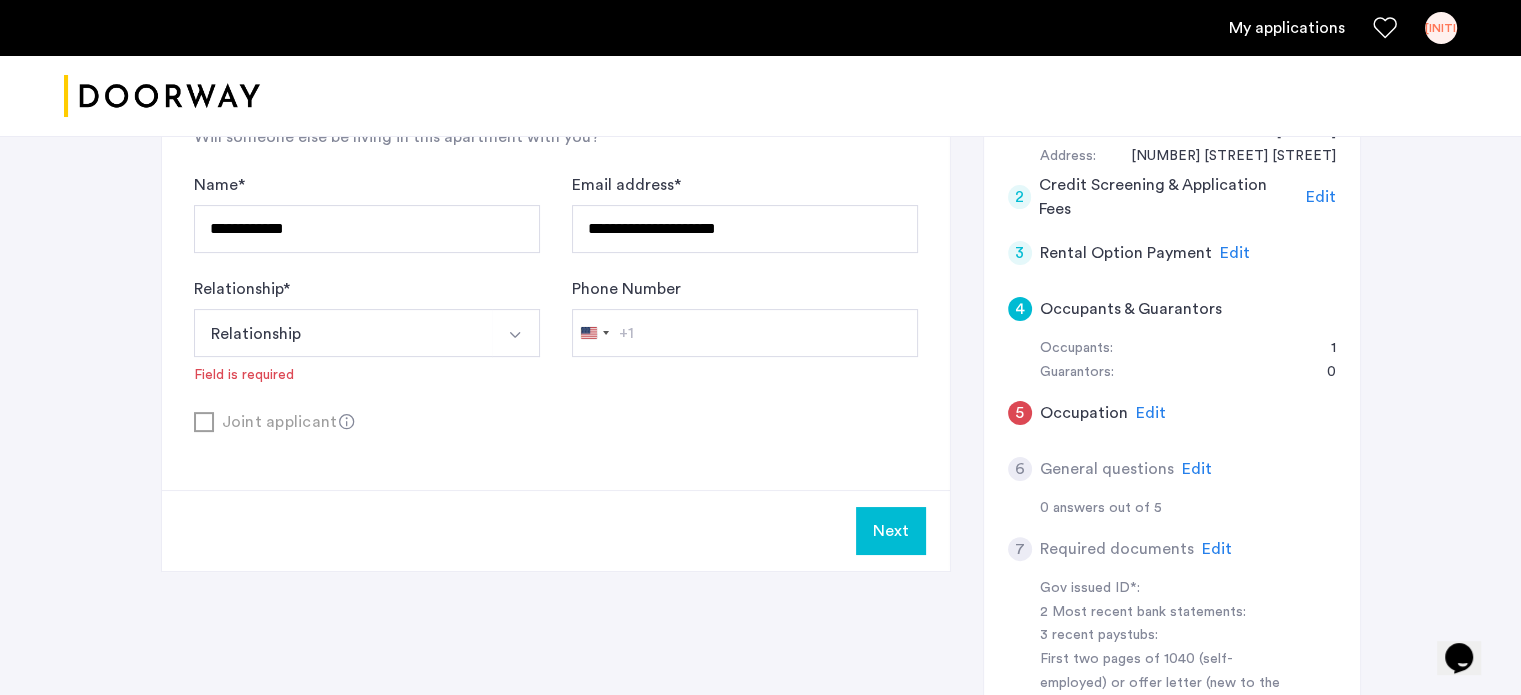 click 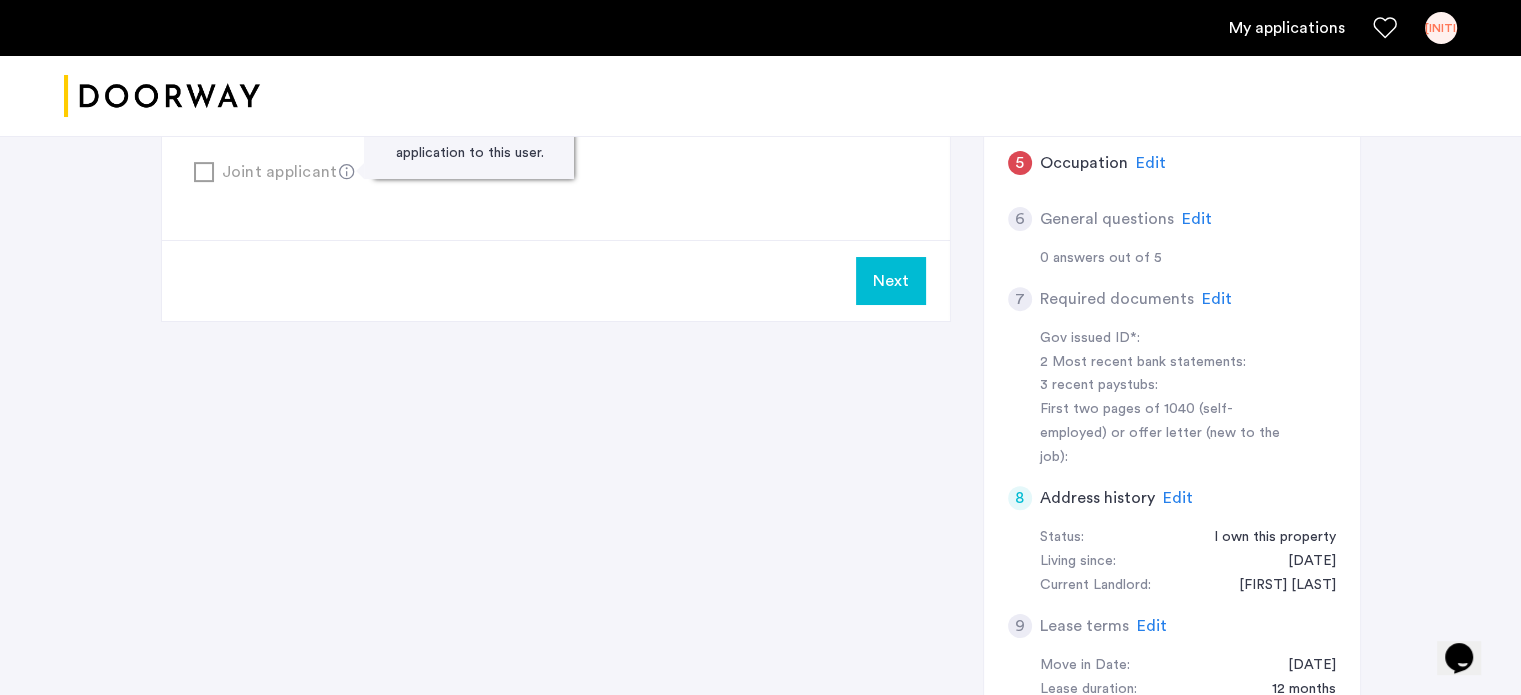scroll, scrollTop: 844, scrollLeft: 0, axis: vertical 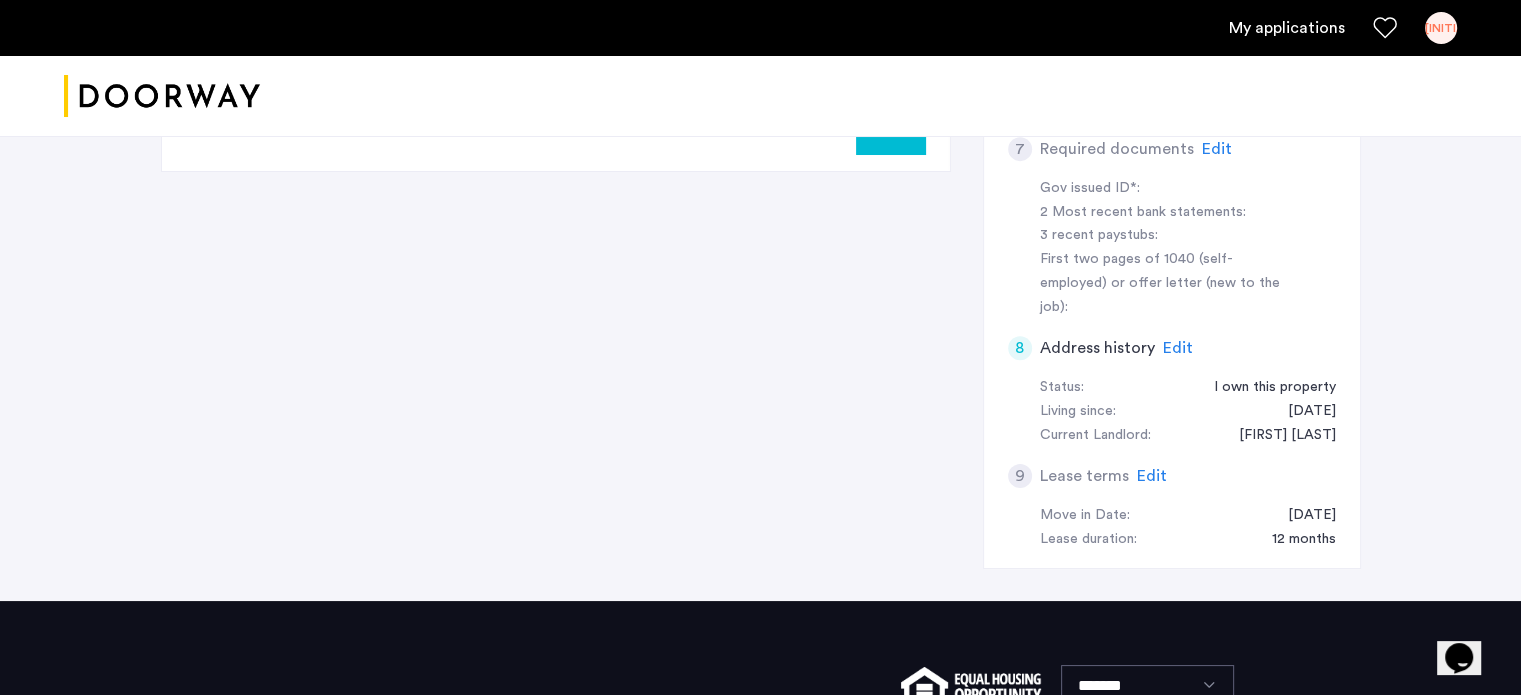click on "Edit" 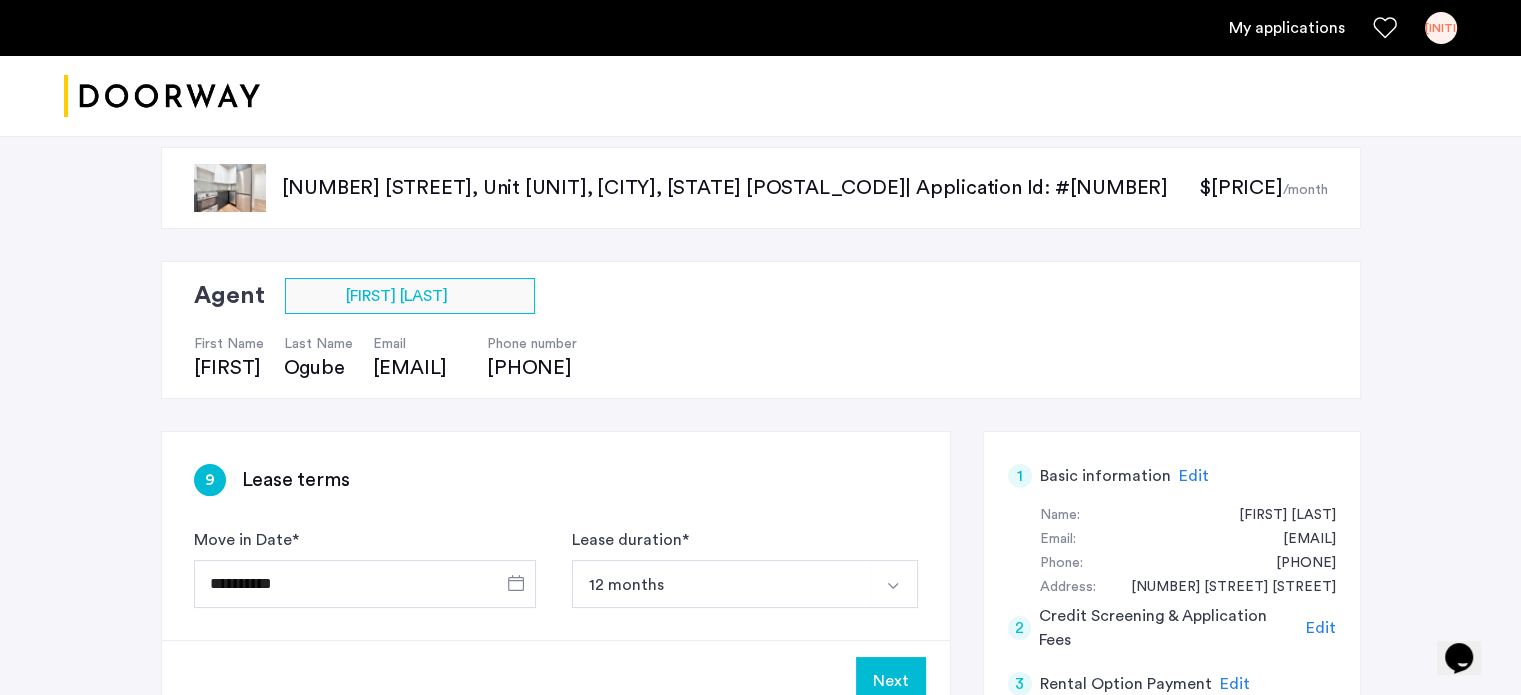 scroll, scrollTop: 0, scrollLeft: 0, axis: both 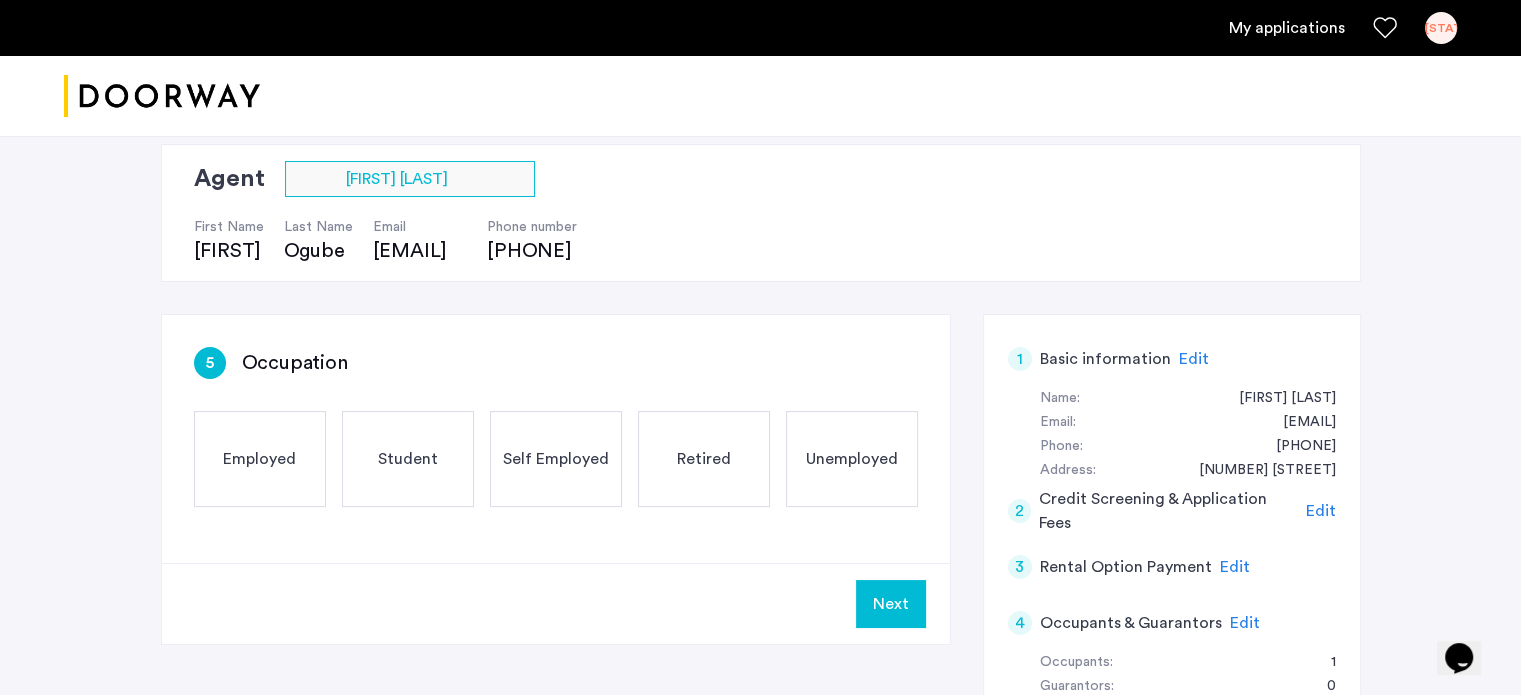 click on "Employed" 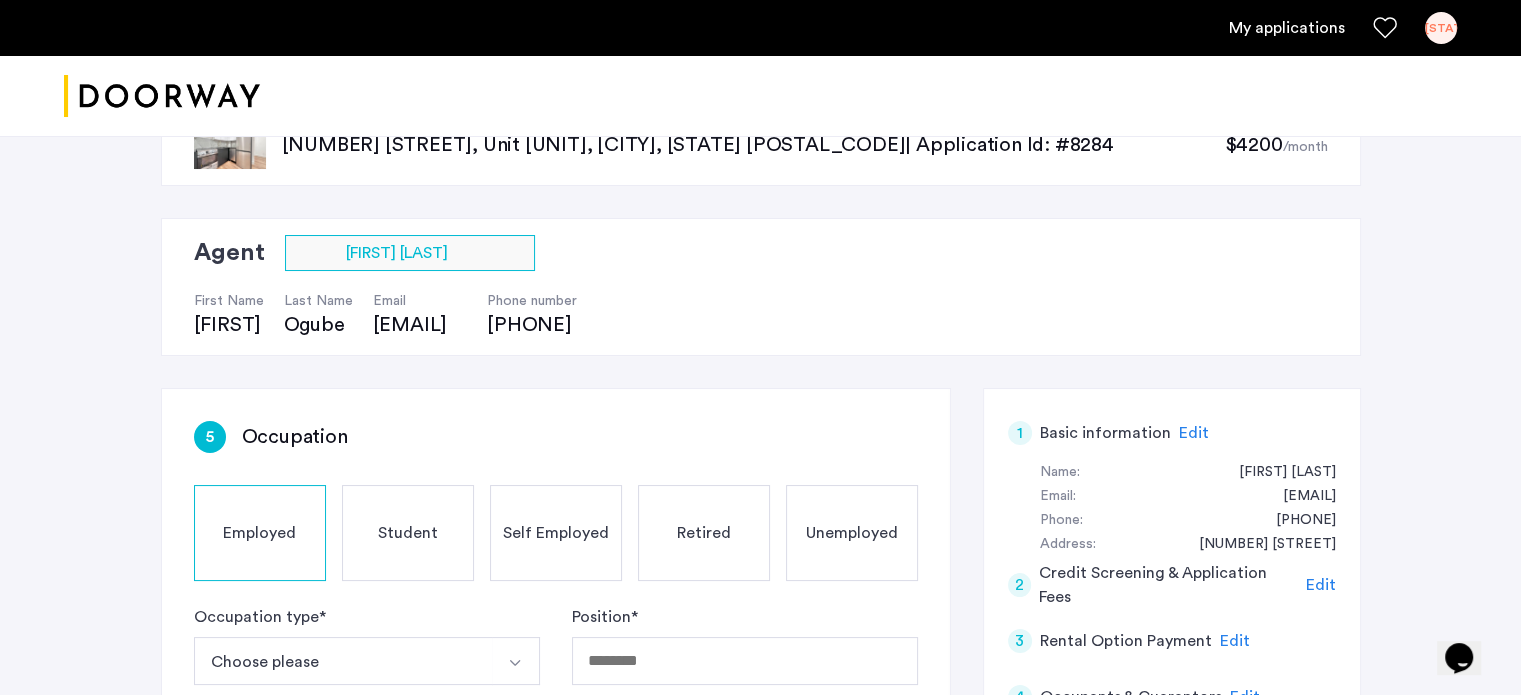 scroll, scrollTop: 0, scrollLeft: 0, axis: both 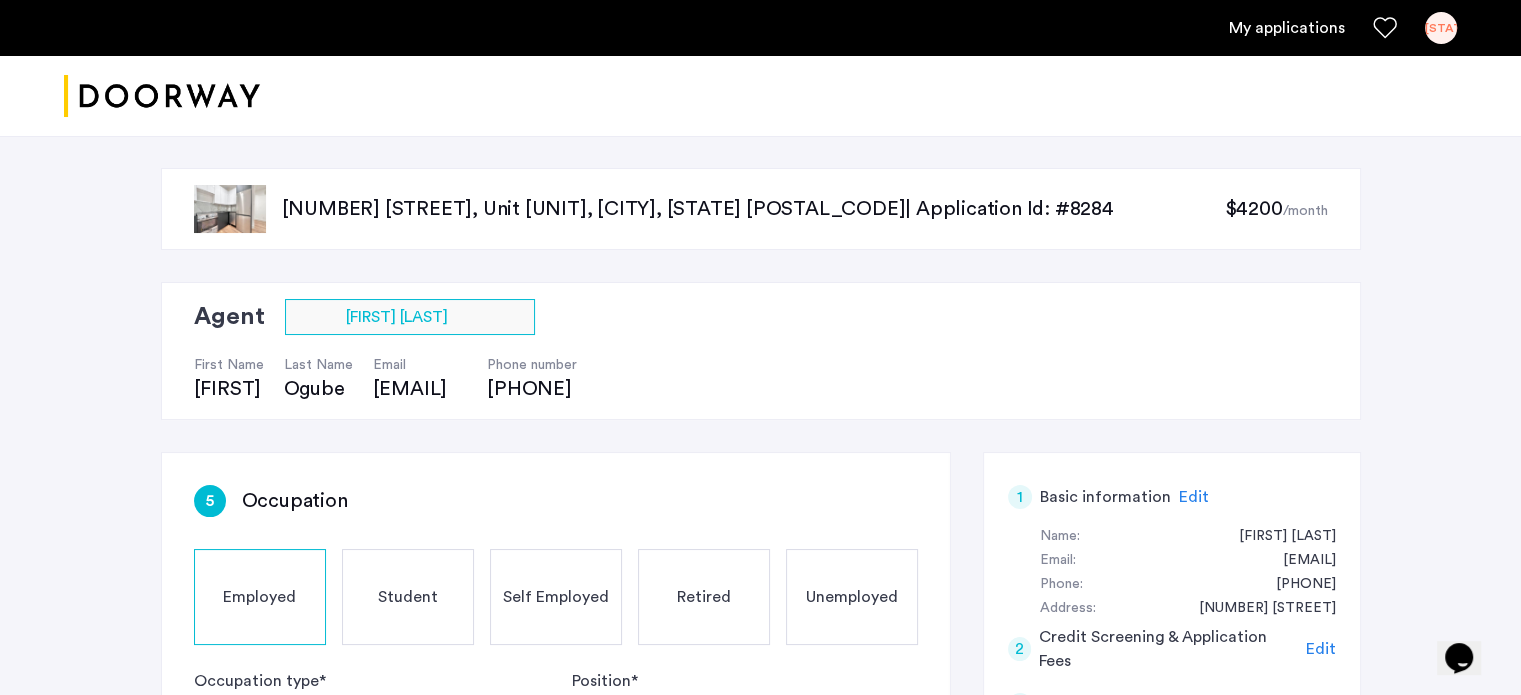 click 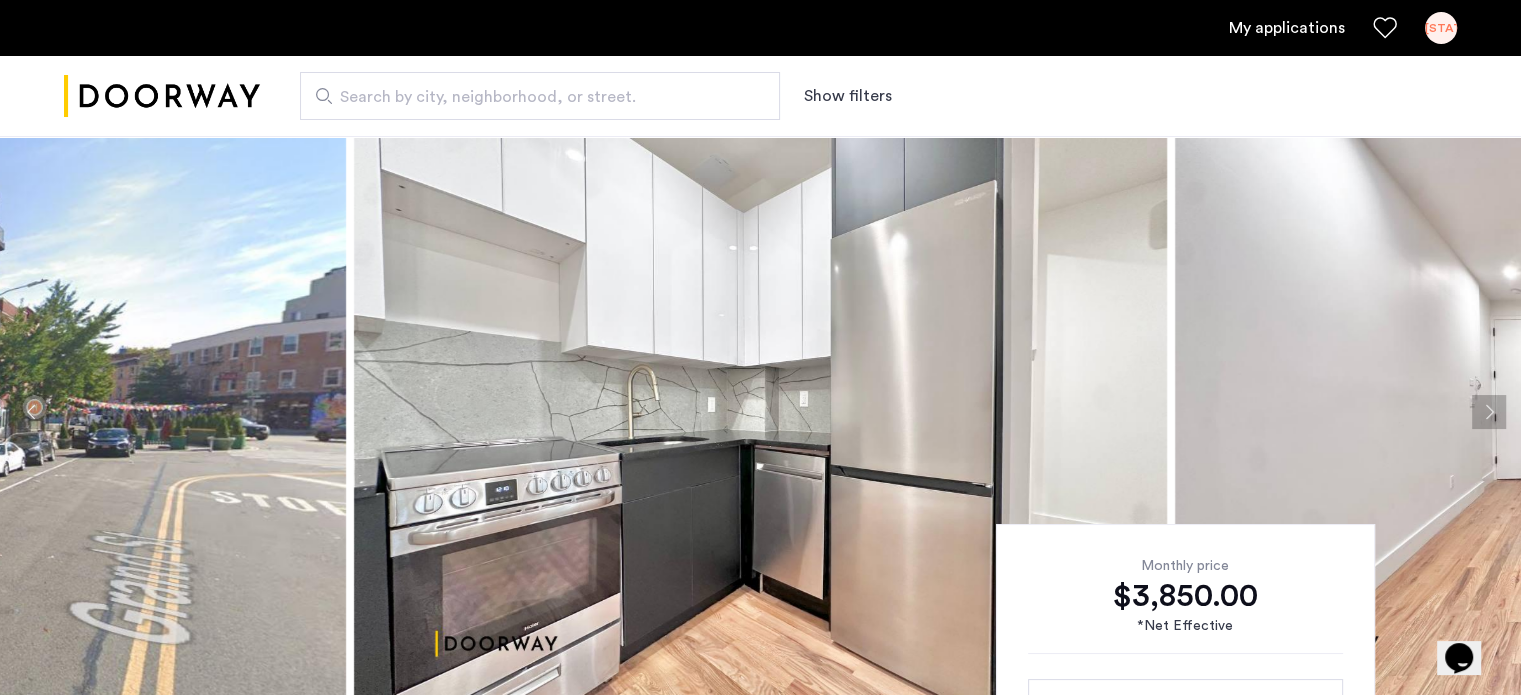 scroll, scrollTop: 0, scrollLeft: 0, axis: both 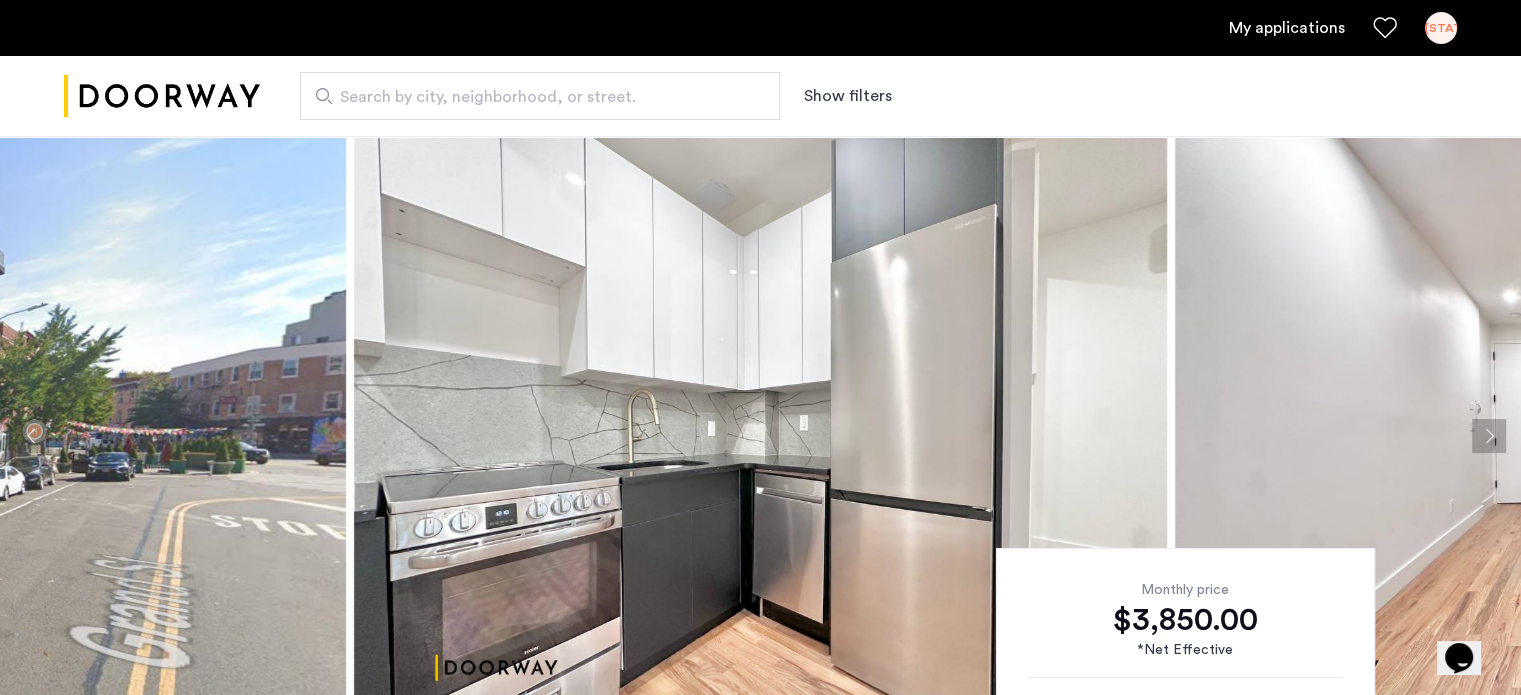 click on "My applications" at bounding box center [1287, 28] 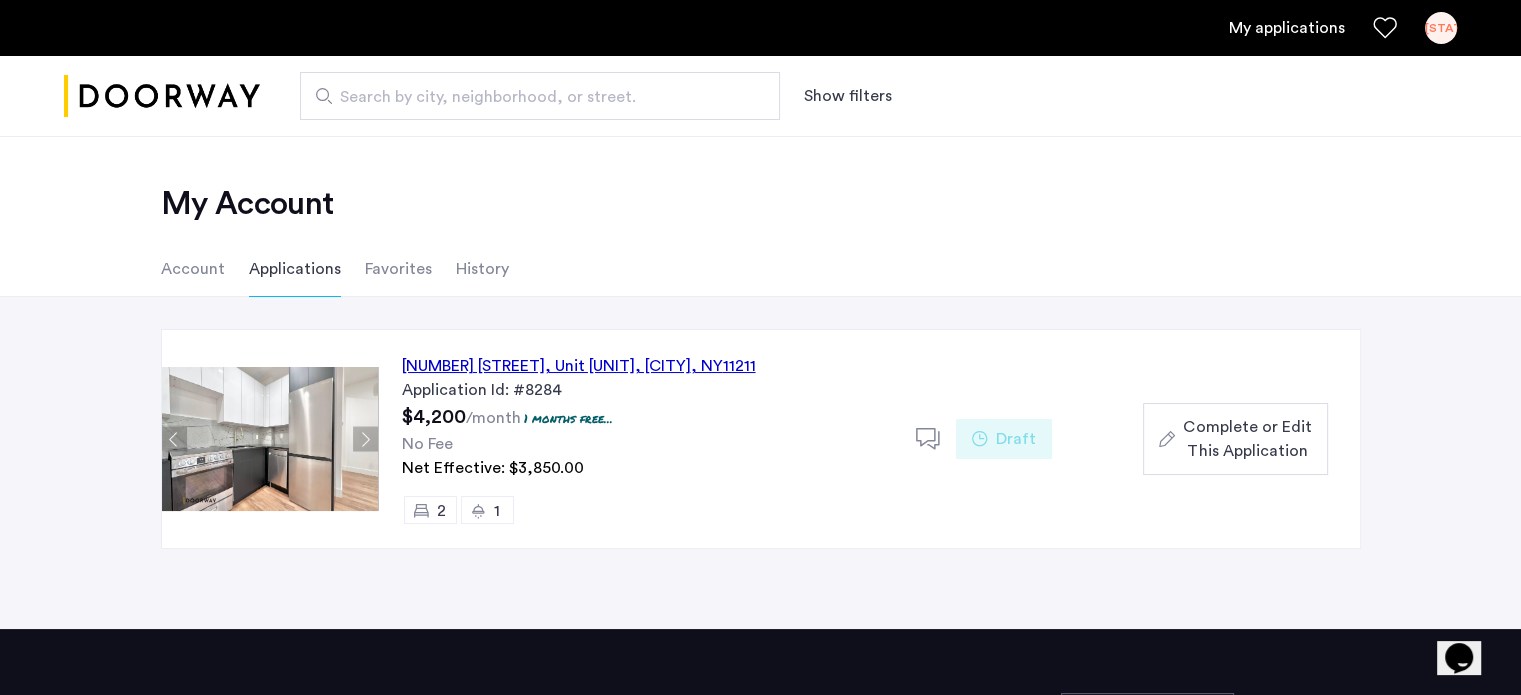 click on "Net Effective: $3,850.00" 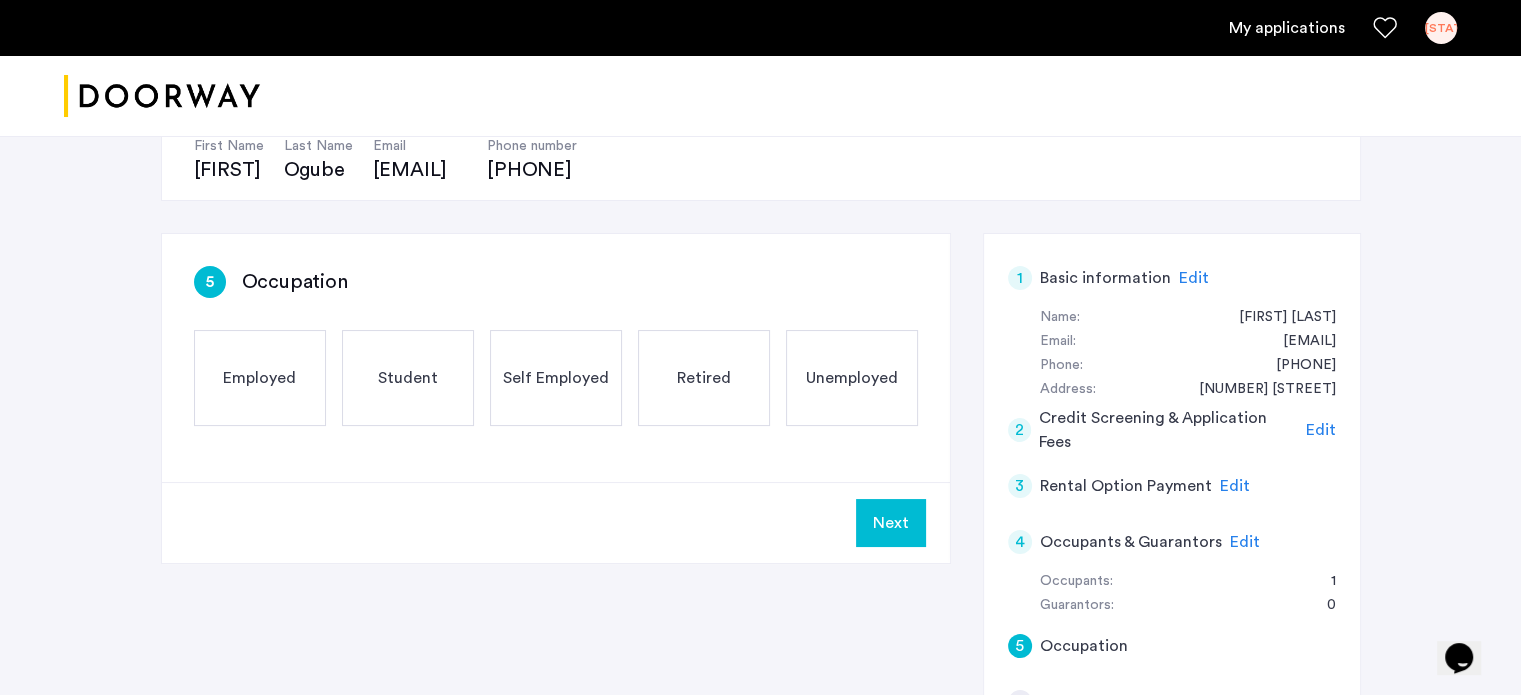 scroll, scrollTop: 220, scrollLeft: 0, axis: vertical 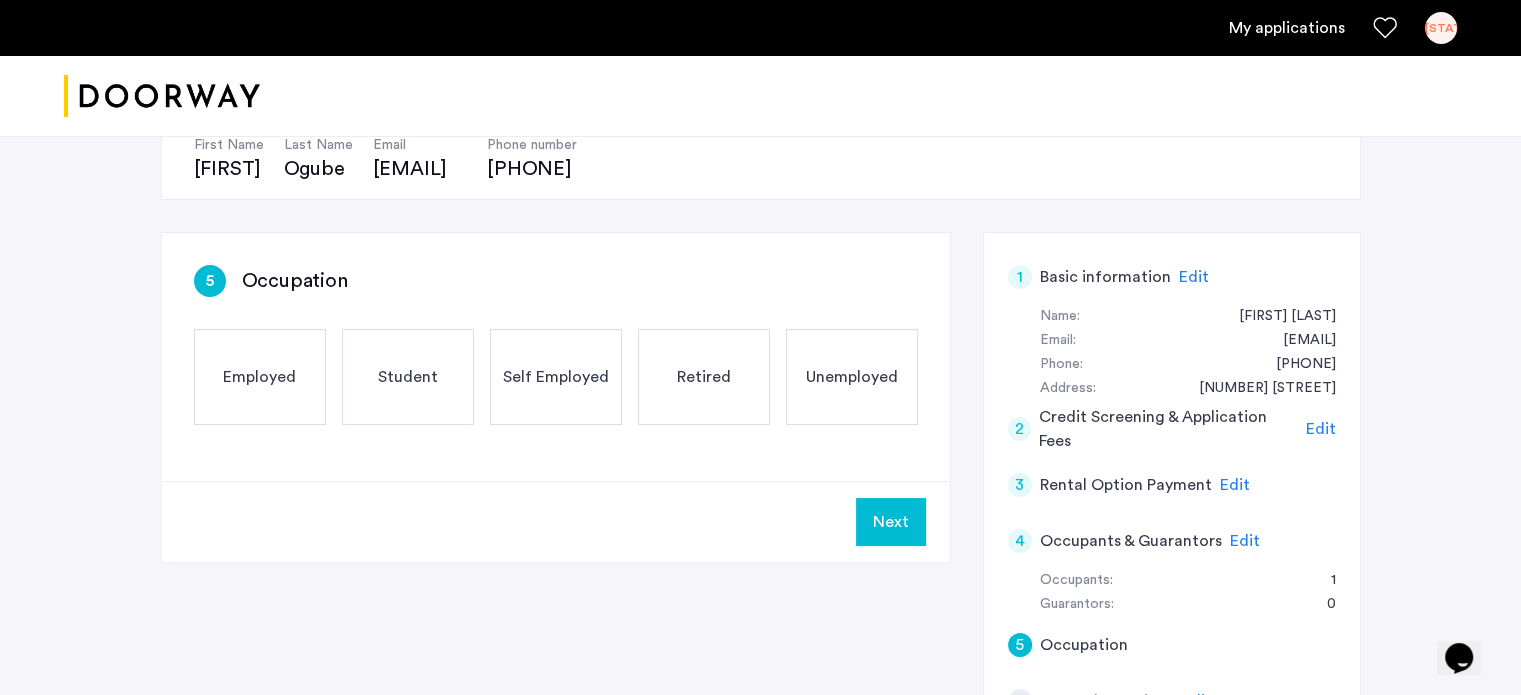 click on "3" 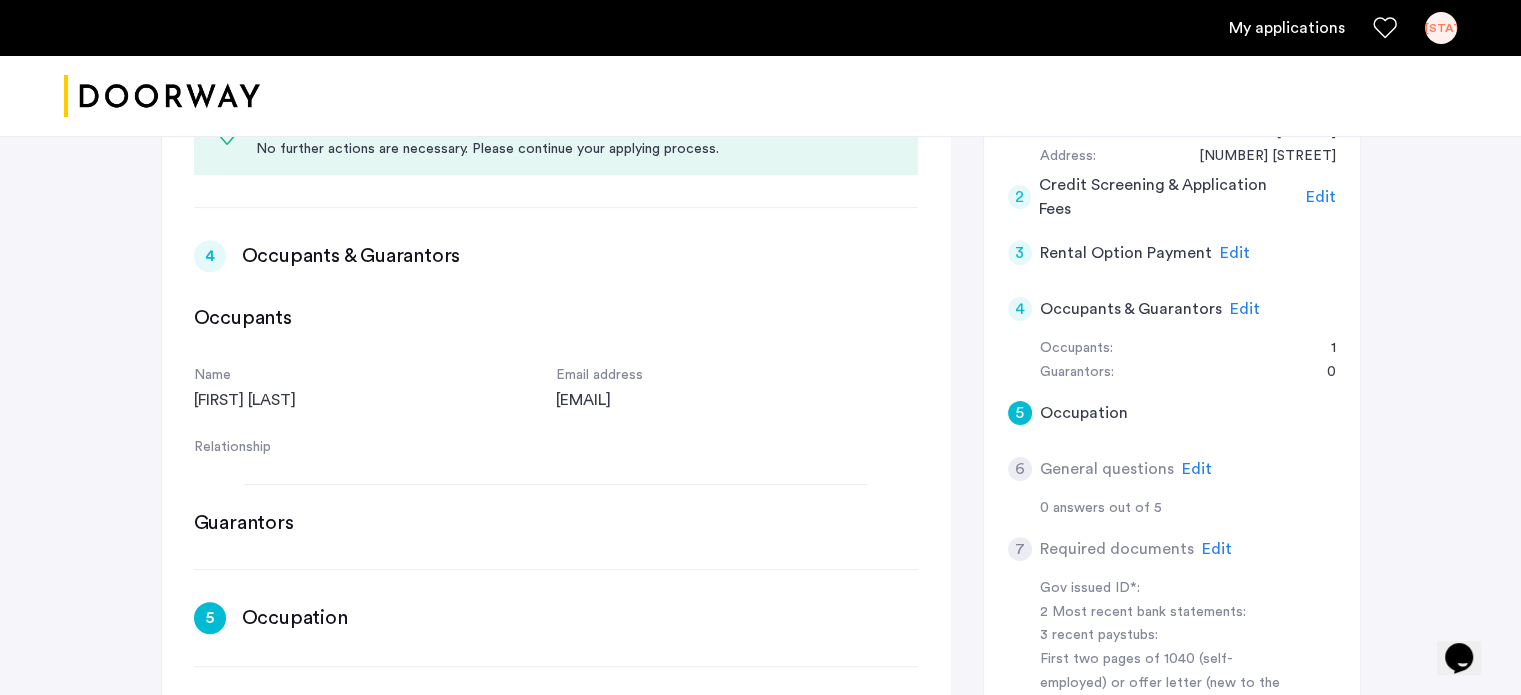 scroll, scrollTop: 0, scrollLeft: 0, axis: both 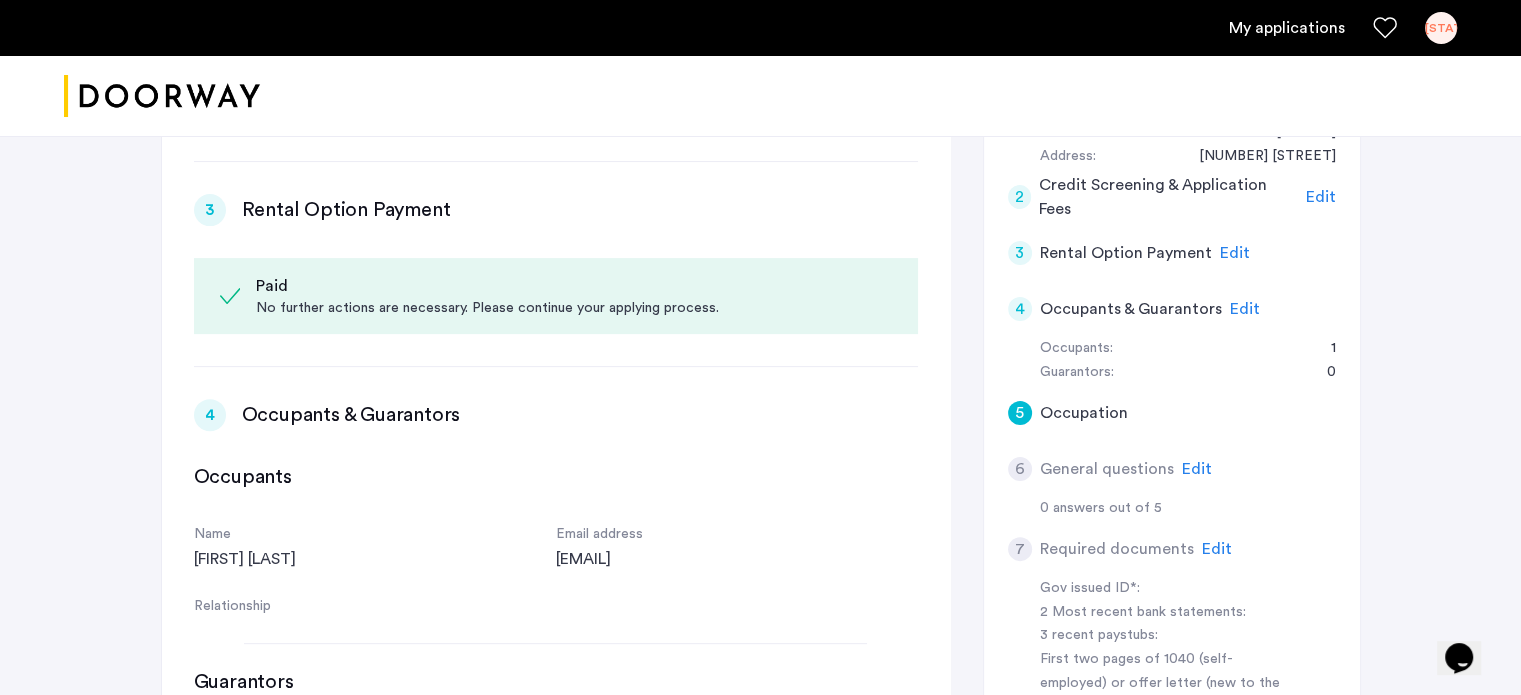 click on "No further actions are necessary. Please continue your applying process." at bounding box center [574, 308] 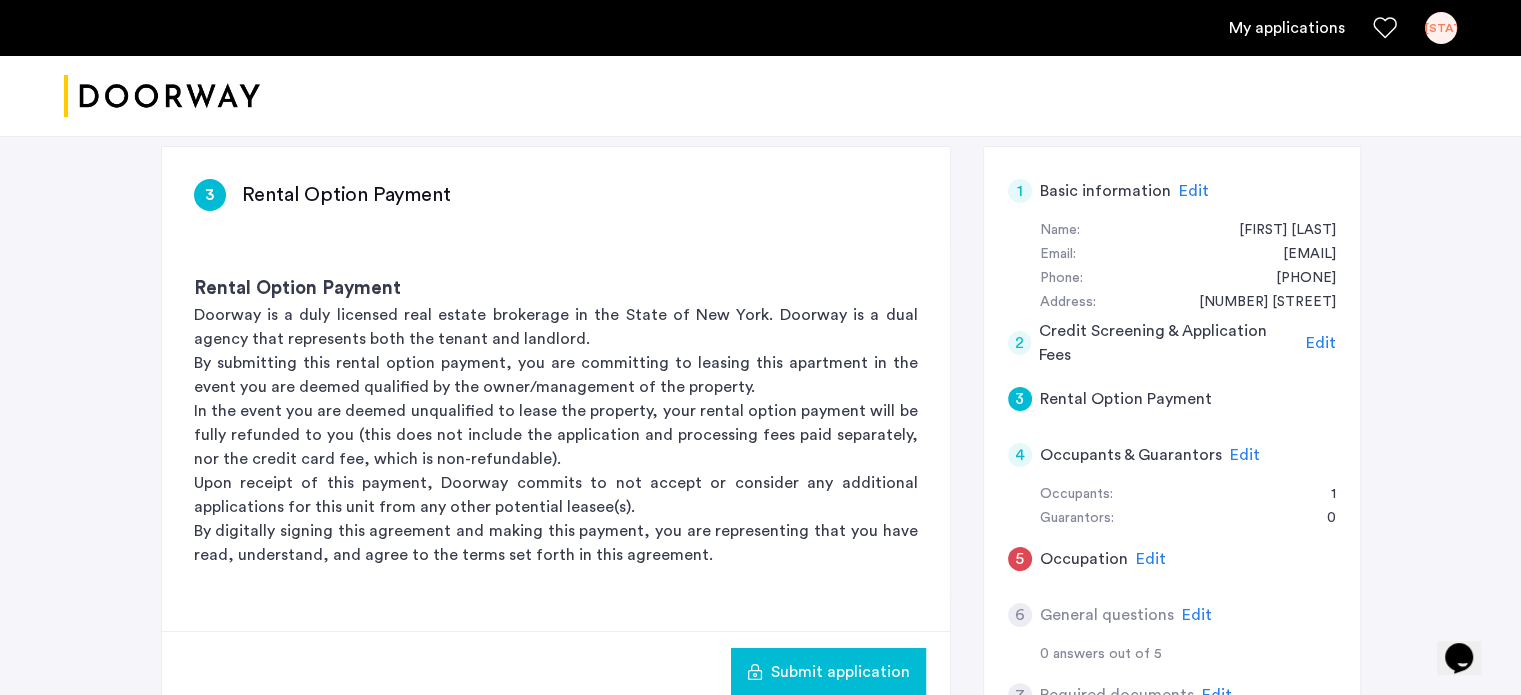 scroll, scrollTop: 304, scrollLeft: 0, axis: vertical 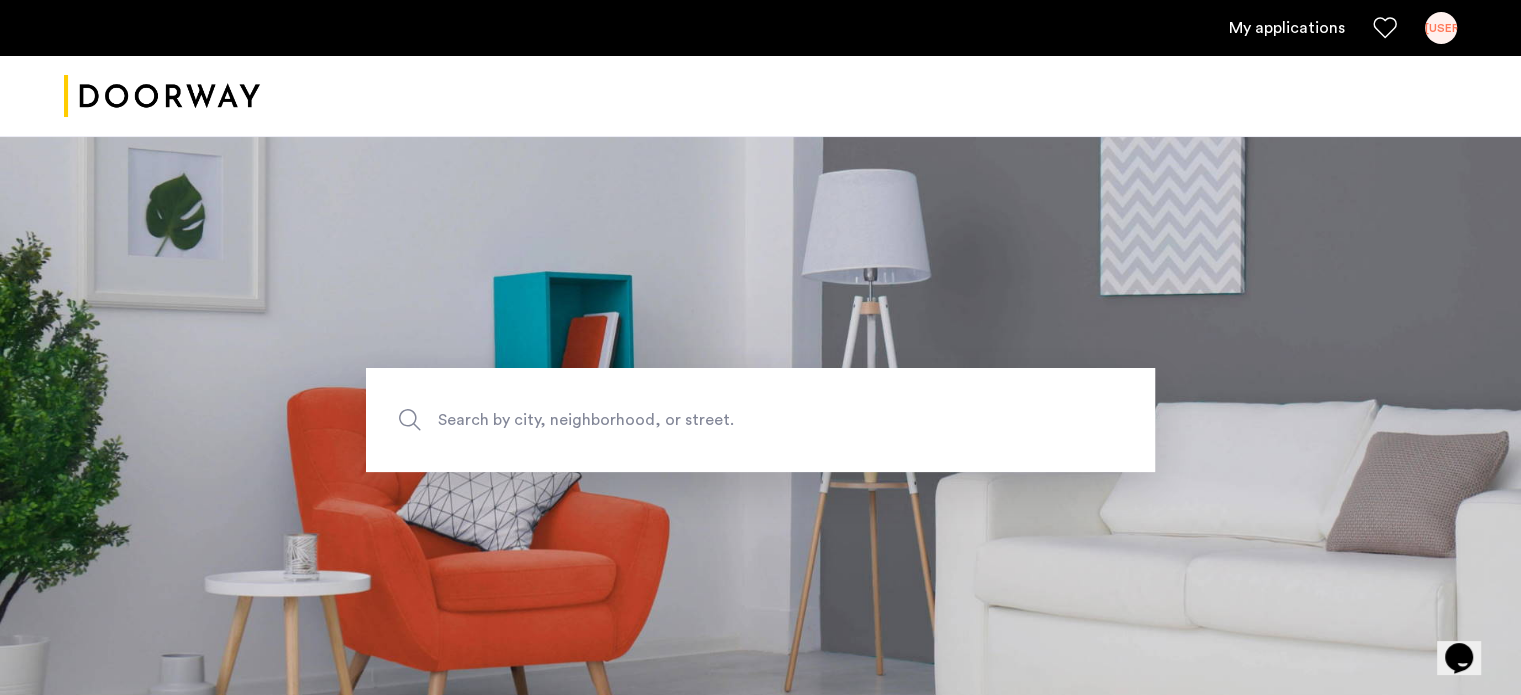 click on "My applications" at bounding box center (1287, 28) 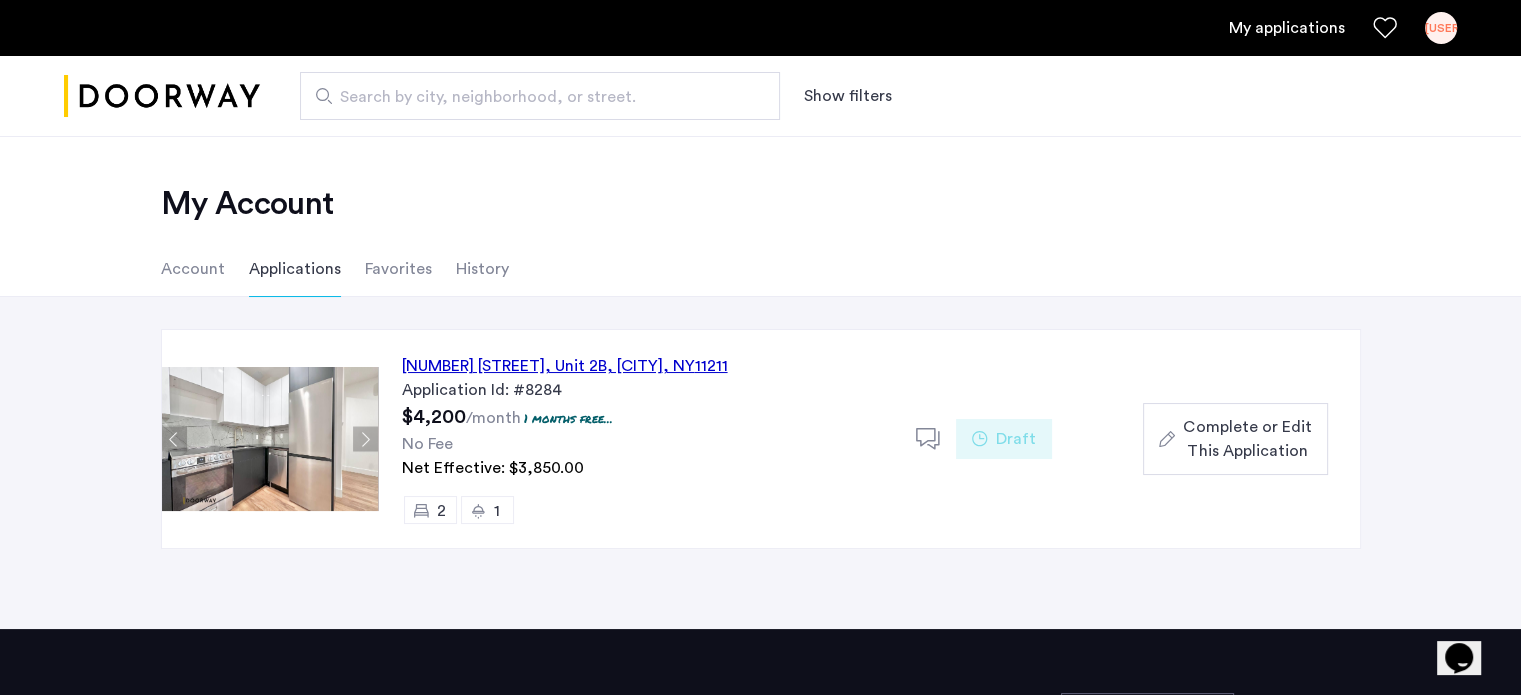 click on "467 Grand Street, Unit 2B, Brooklyn , NY  11211" 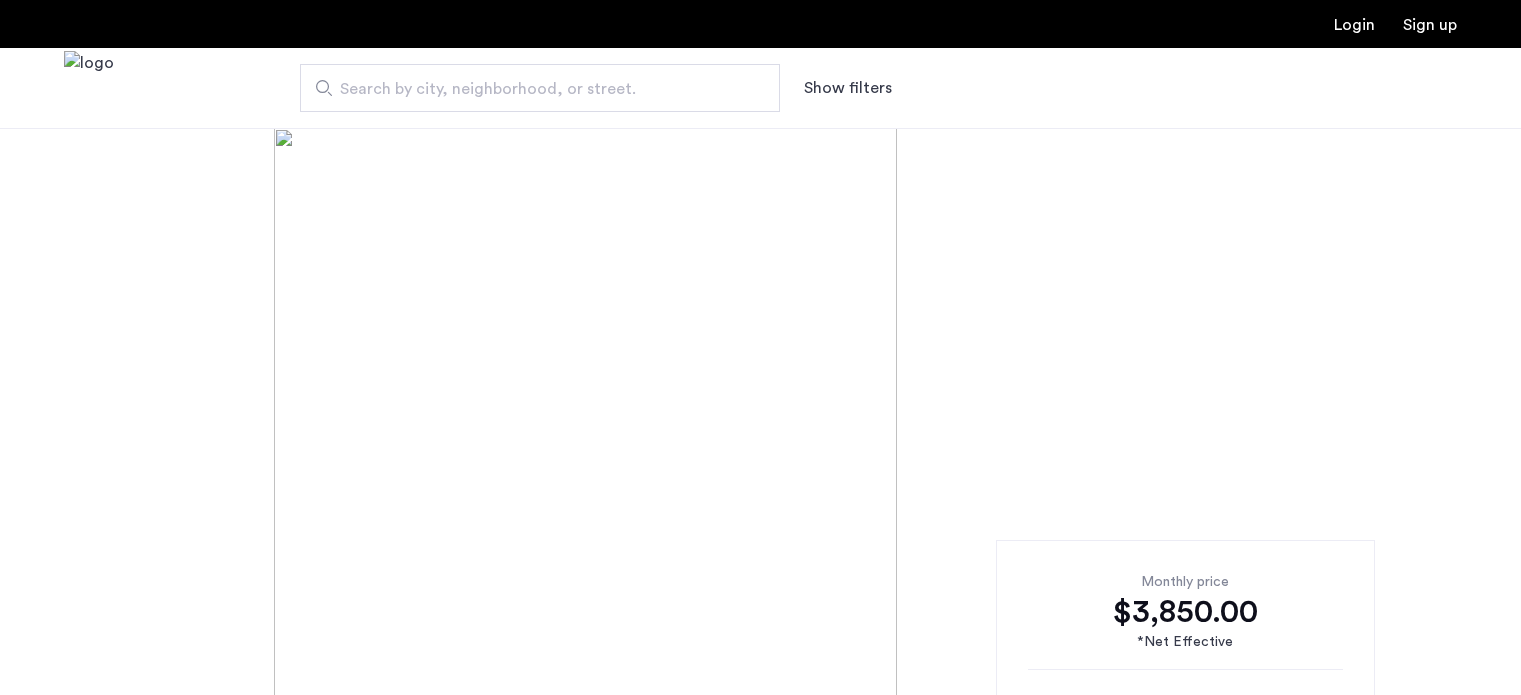 scroll, scrollTop: 0, scrollLeft: 0, axis: both 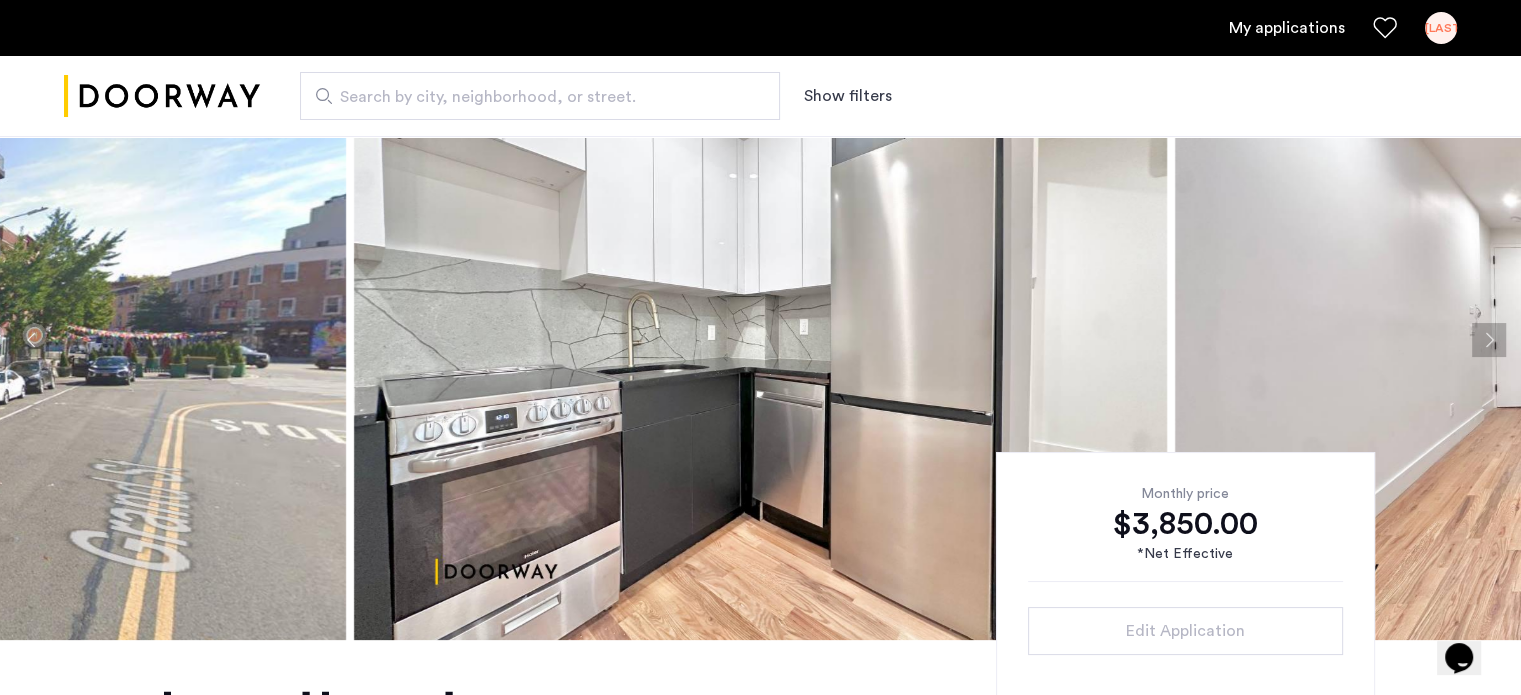 click on "My applications" at bounding box center (1287, 28) 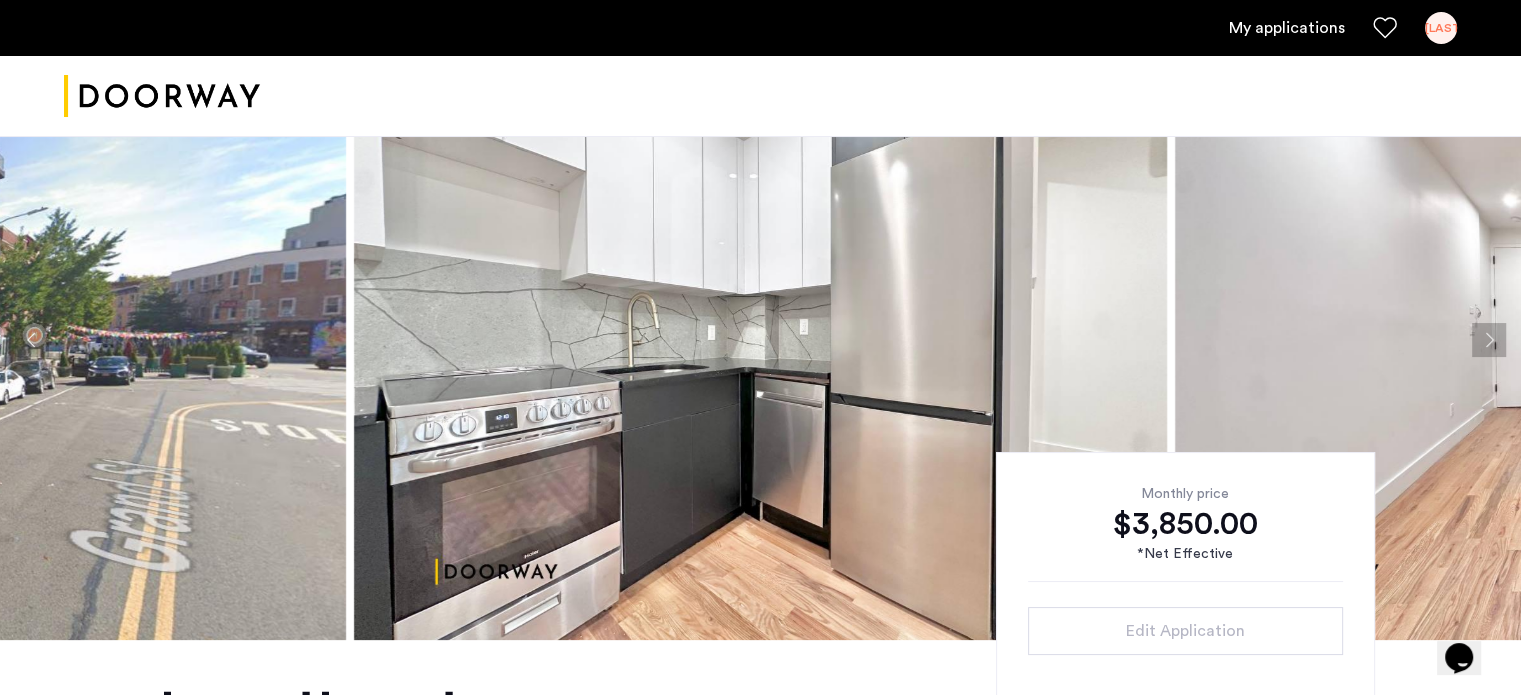scroll, scrollTop: 0, scrollLeft: 0, axis: both 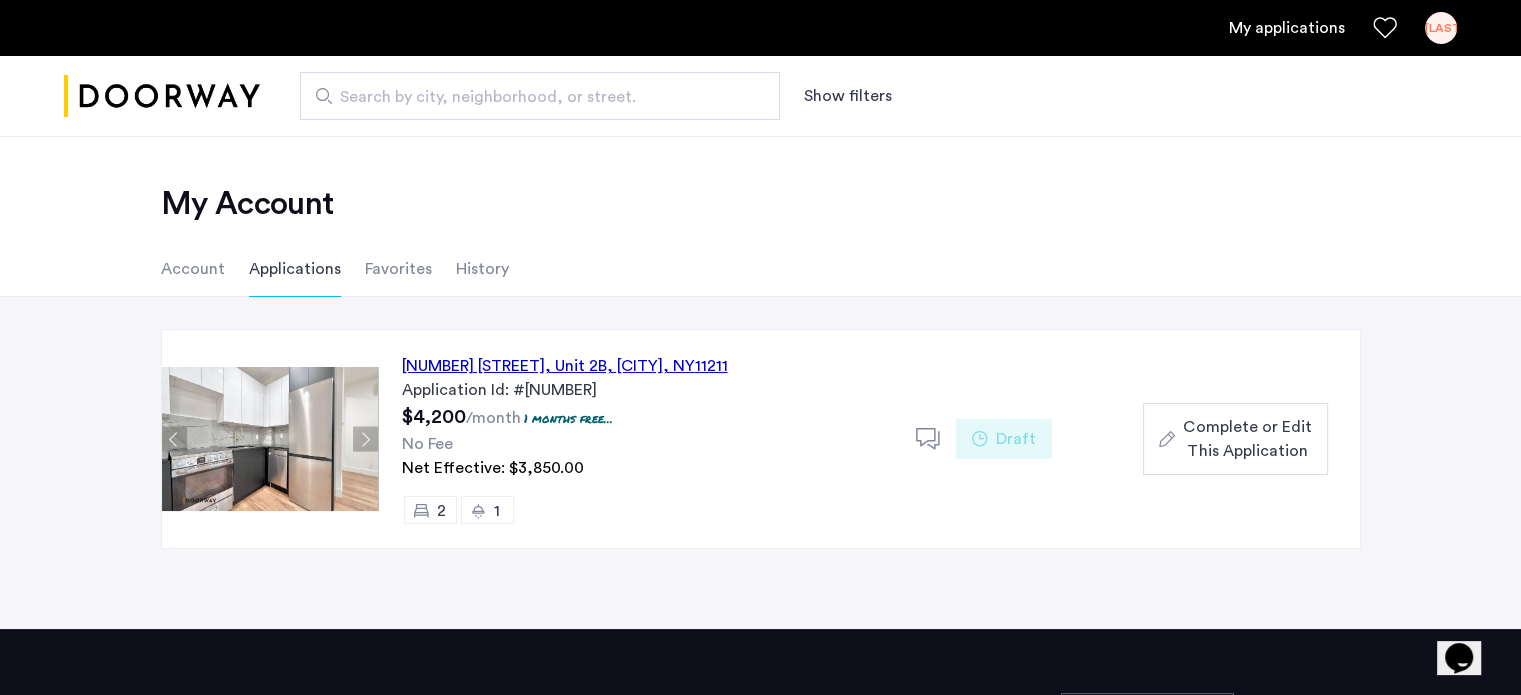 click on "Complete or Edit This Application" 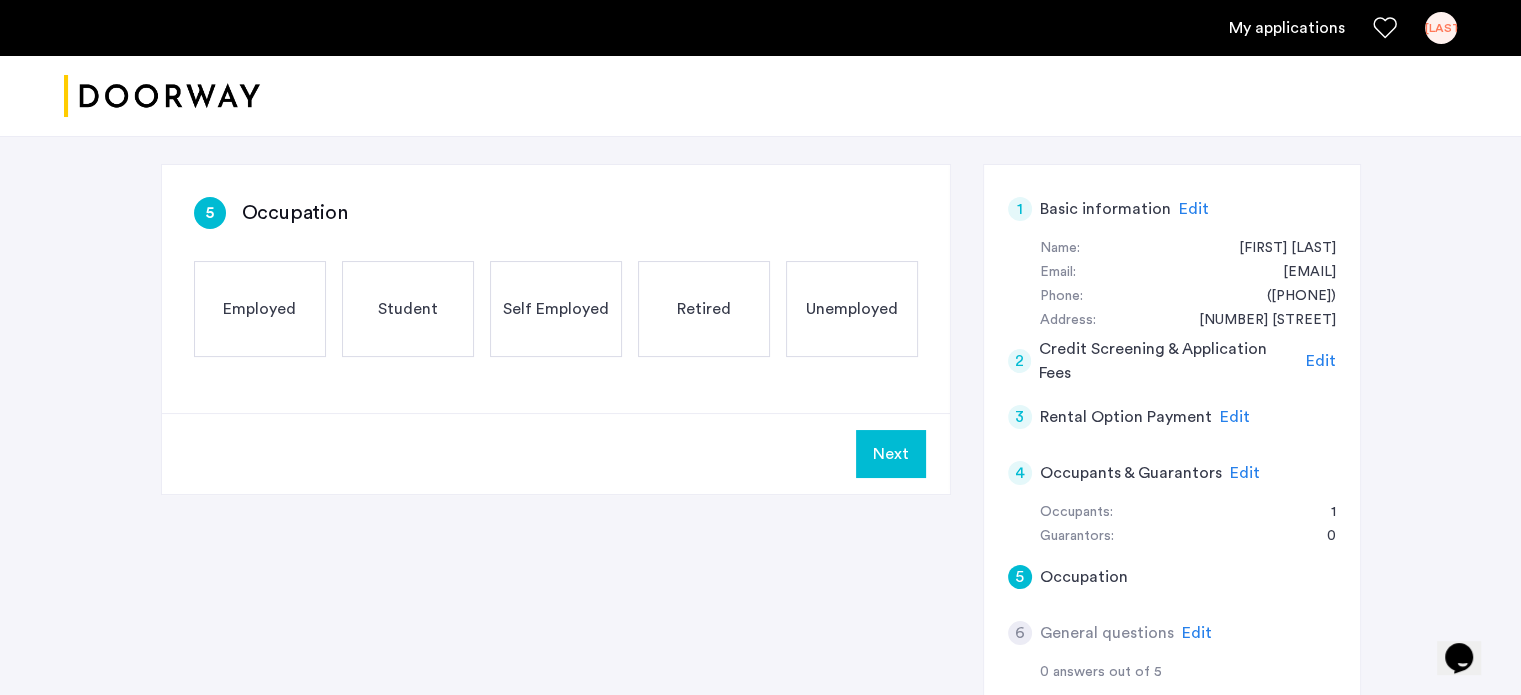 scroll, scrollTop: 283, scrollLeft: 0, axis: vertical 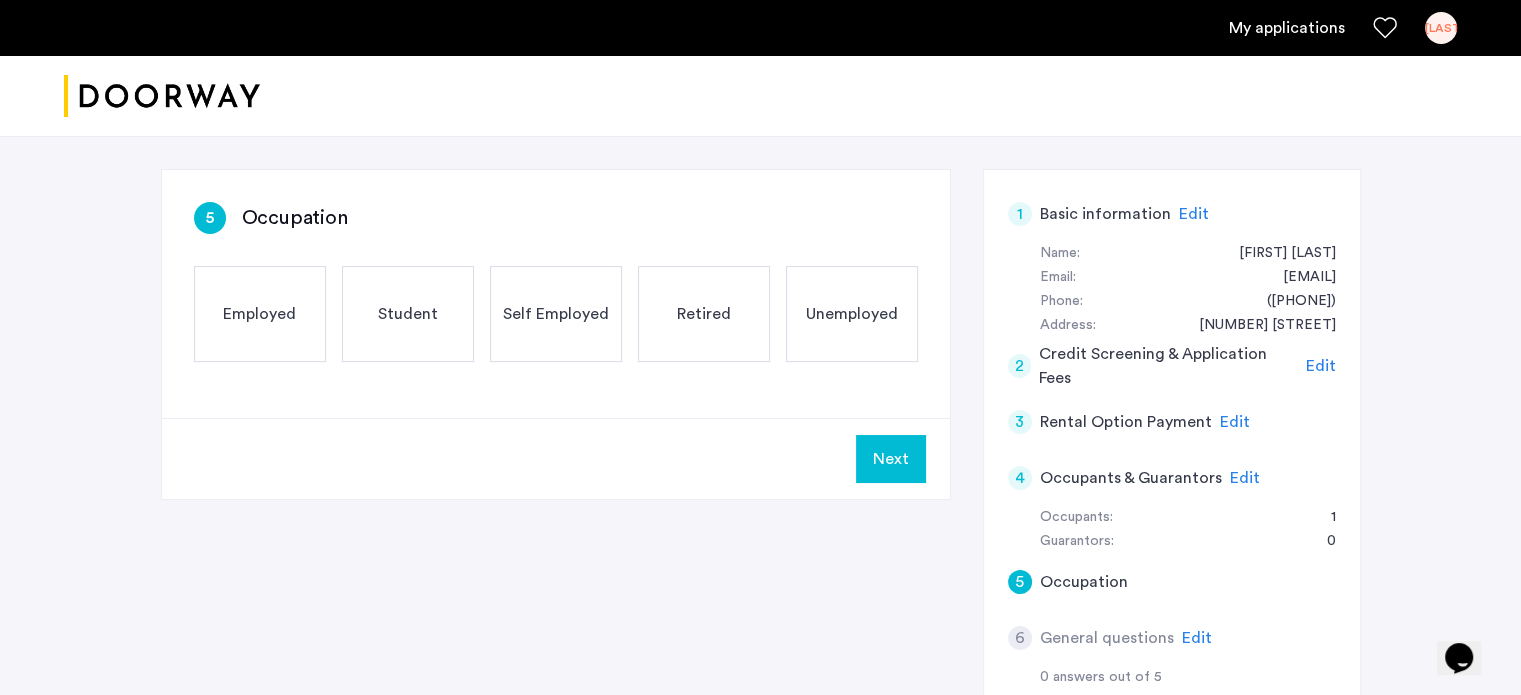 click on "3" 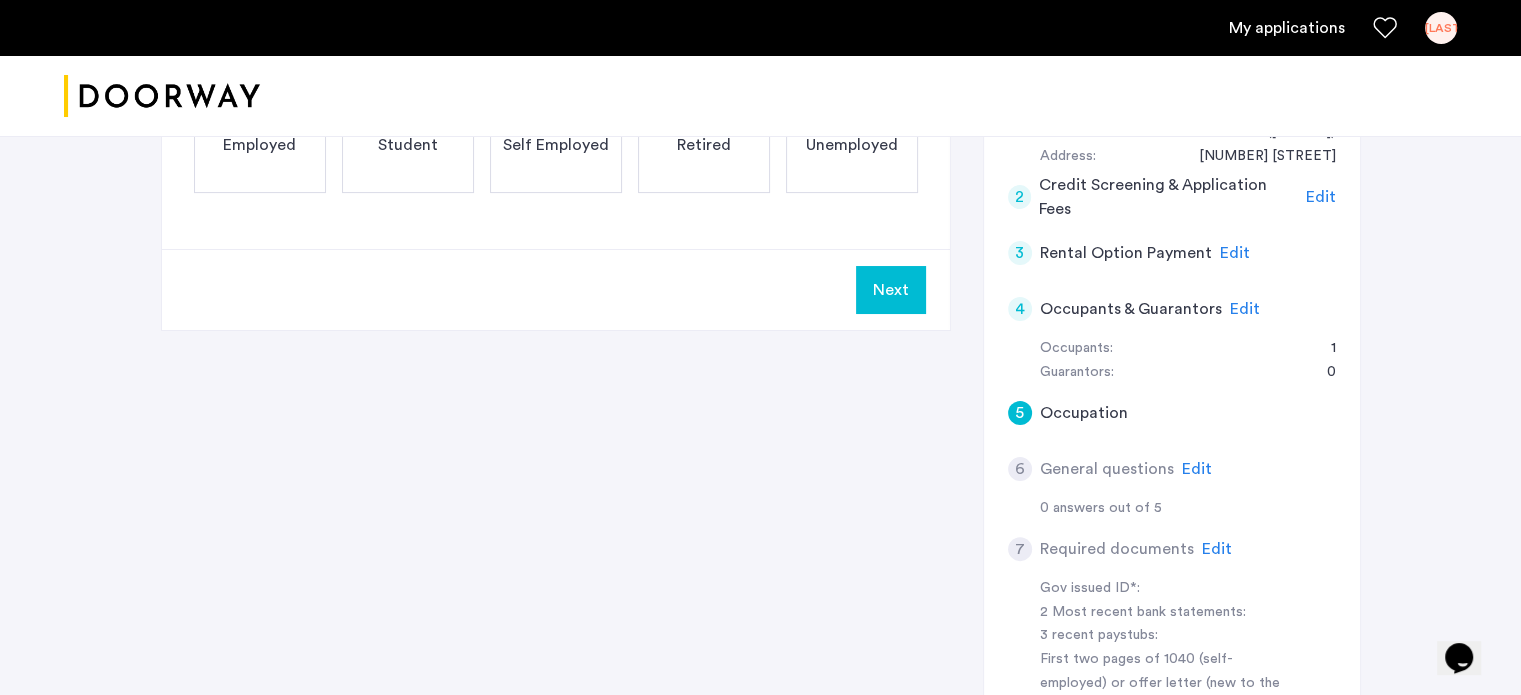 scroll, scrollTop: 717, scrollLeft: 0, axis: vertical 